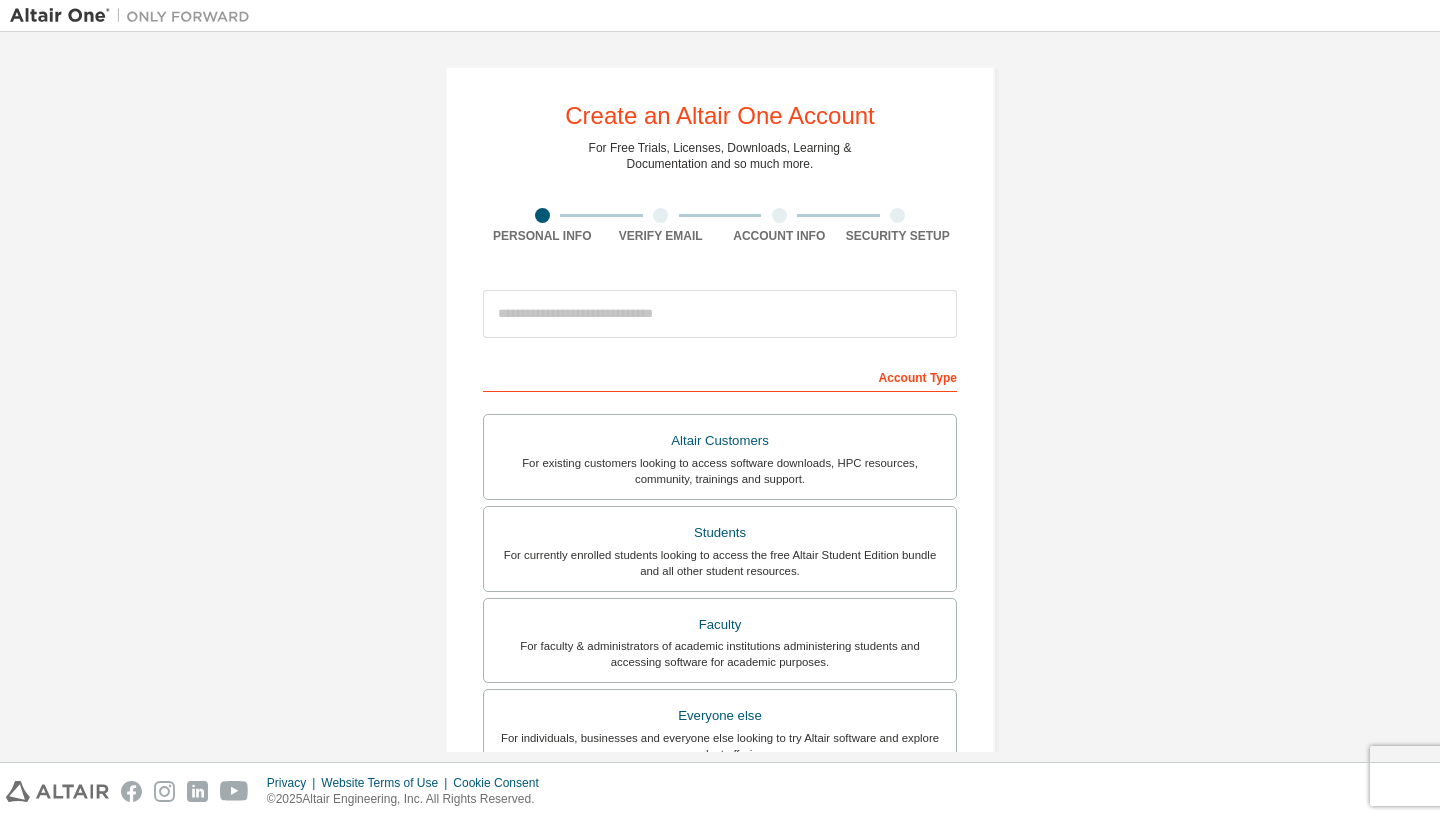 scroll, scrollTop: 0, scrollLeft: 0, axis: both 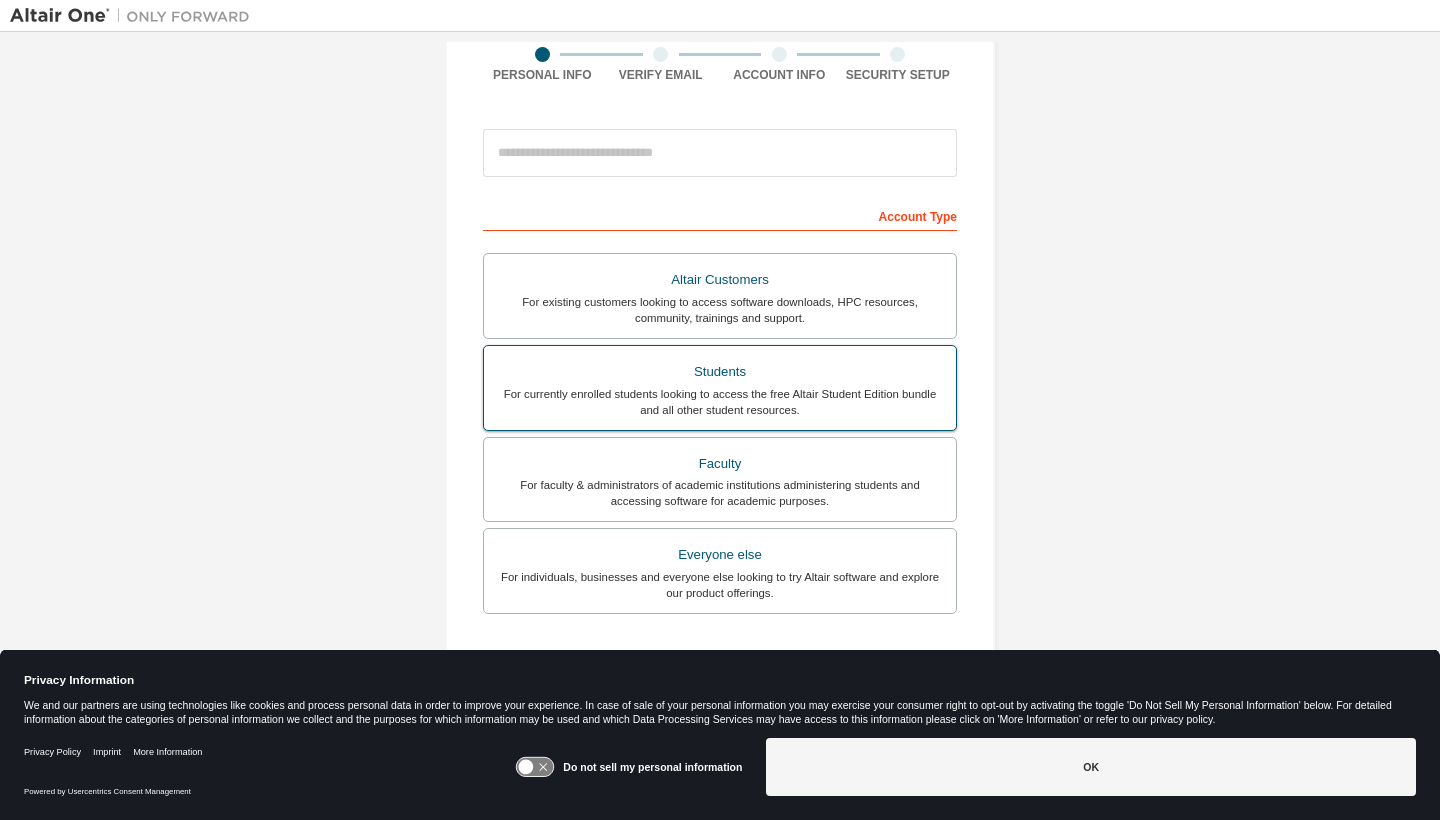 click on "For currently enrolled students looking to access the free Altair Student Edition bundle and all other student resources." at bounding box center [720, 402] 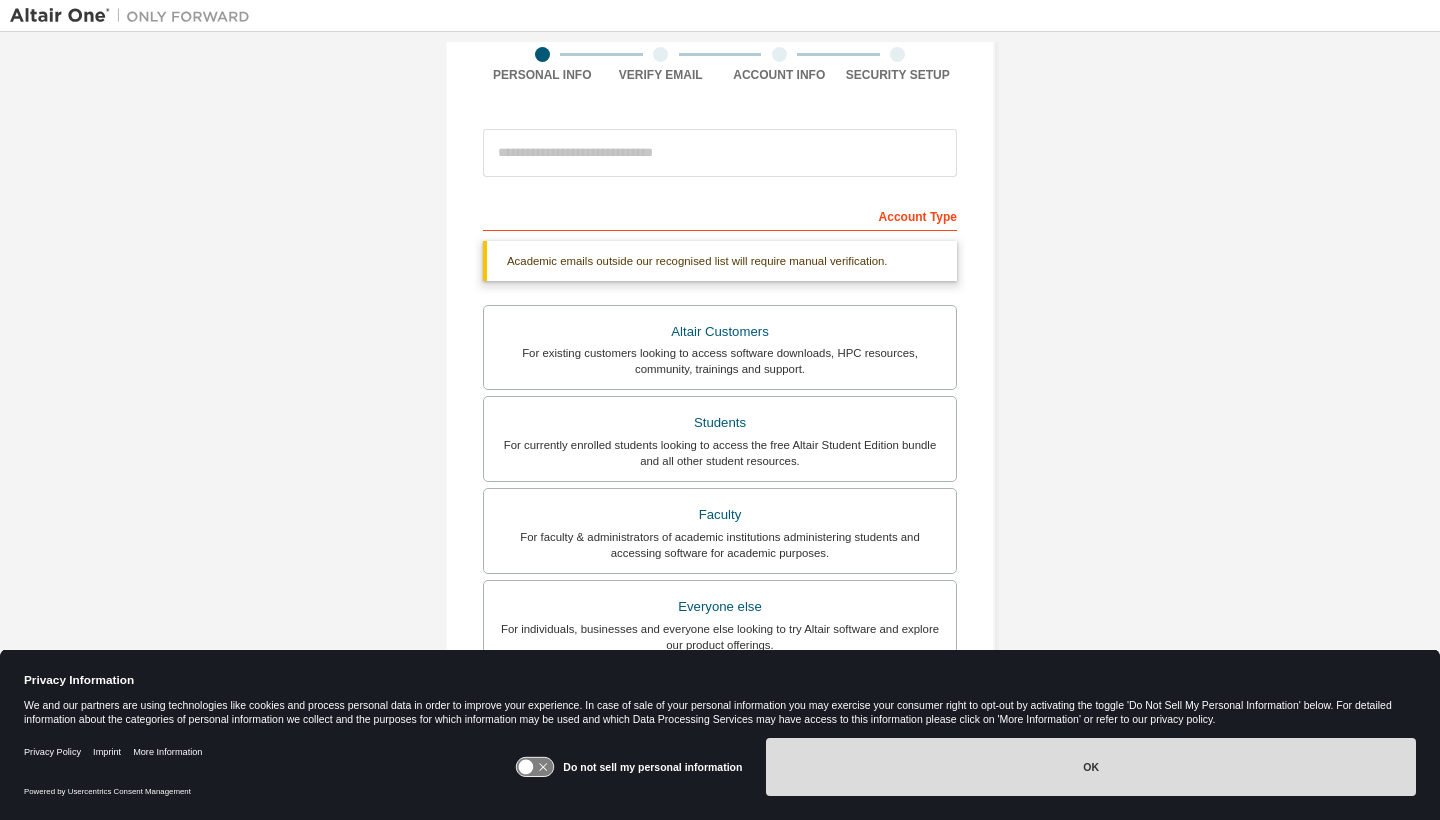 click on "OK" at bounding box center [1091, 767] 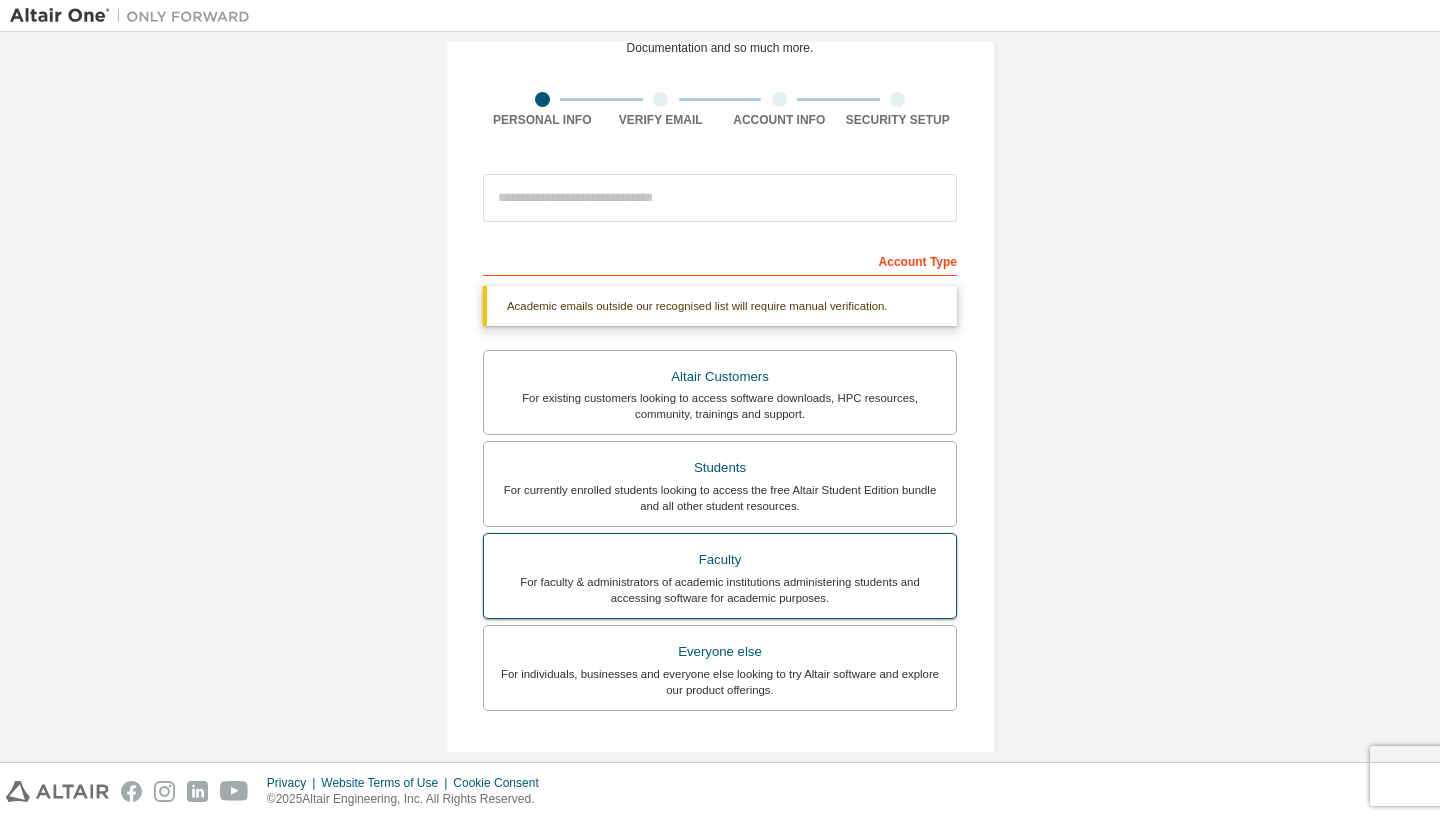 scroll, scrollTop: 9, scrollLeft: 0, axis: vertical 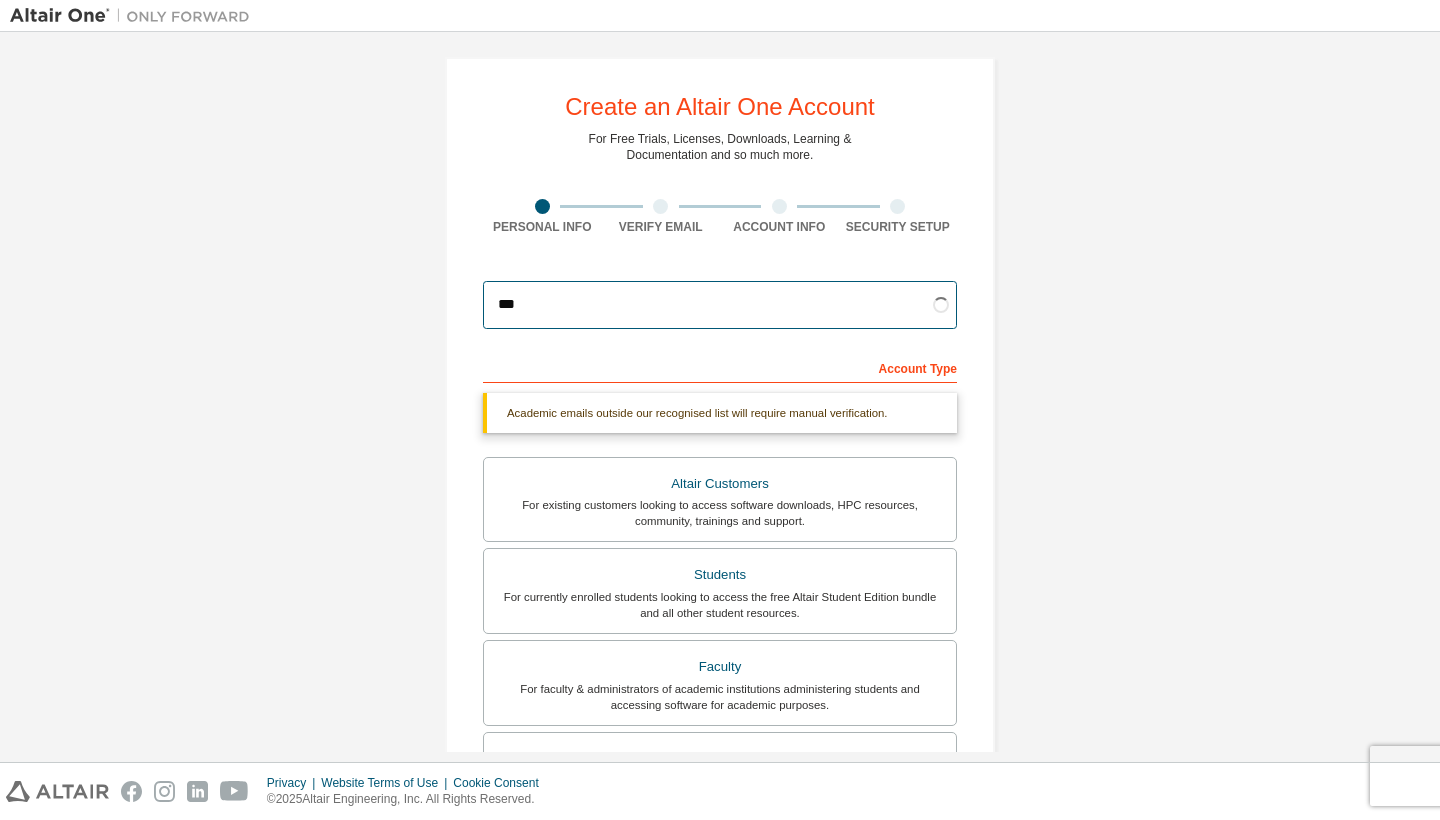 type on "**" 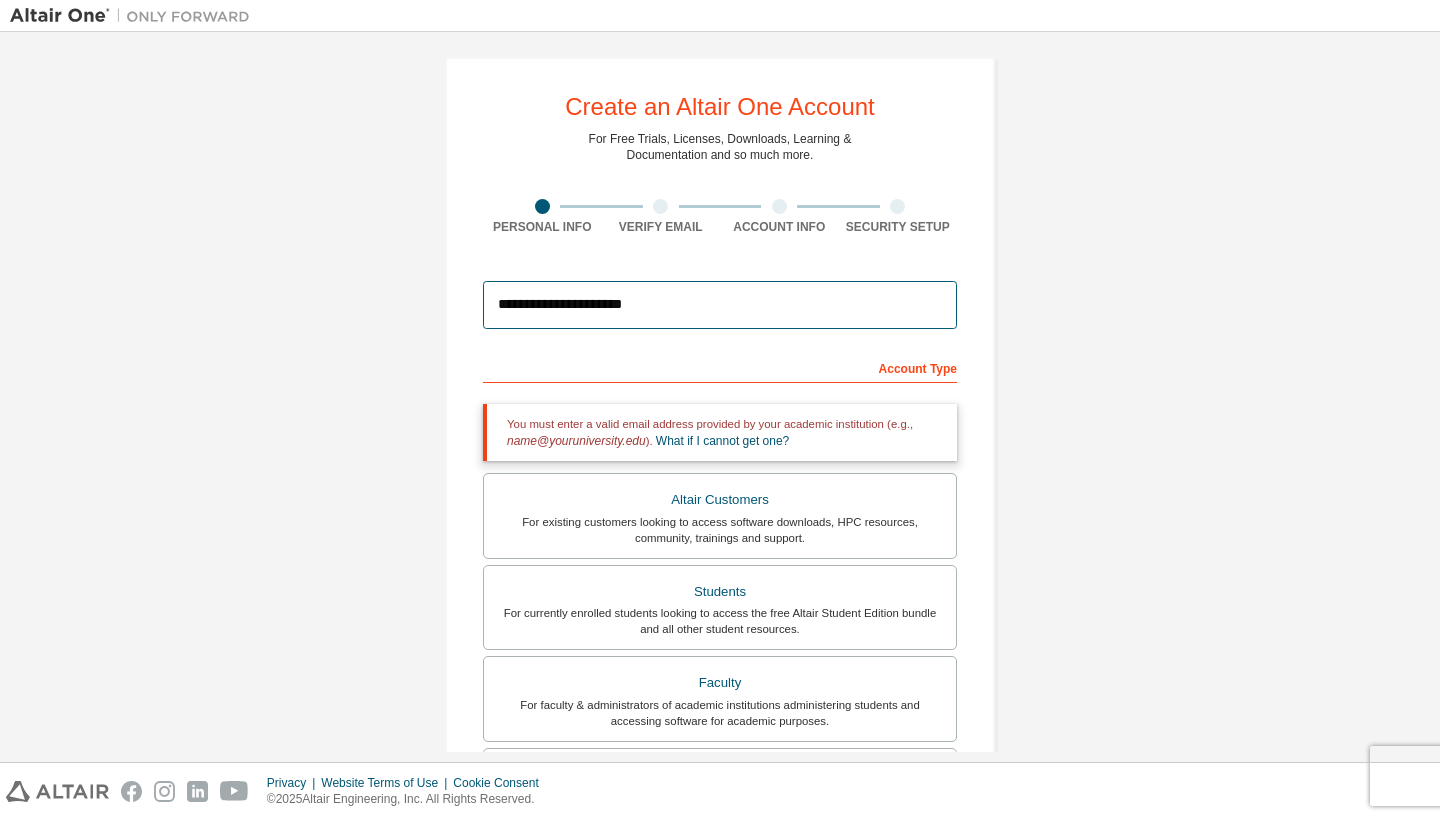 type on "**********" 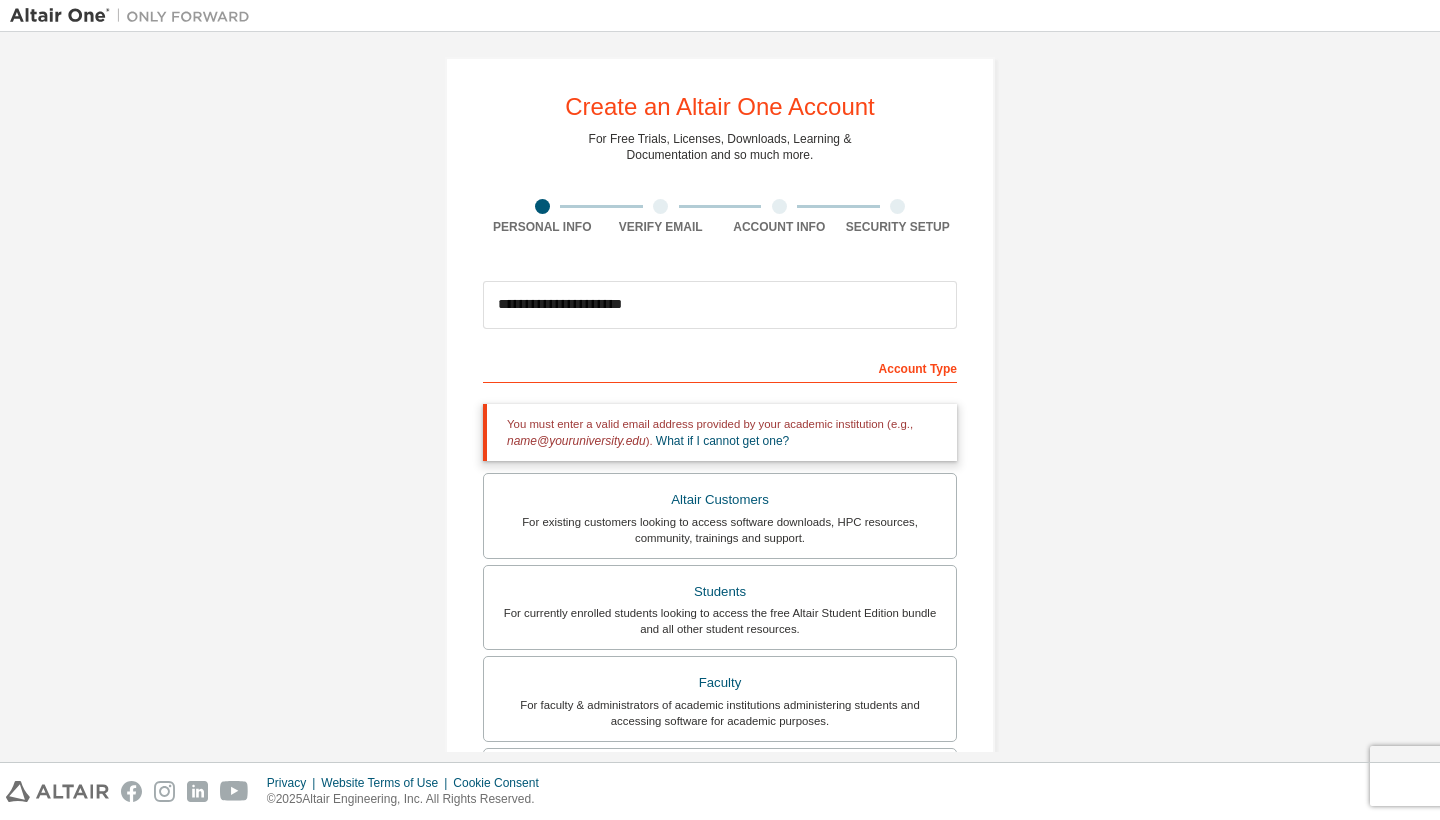 click on "**********" at bounding box center [720, 397] 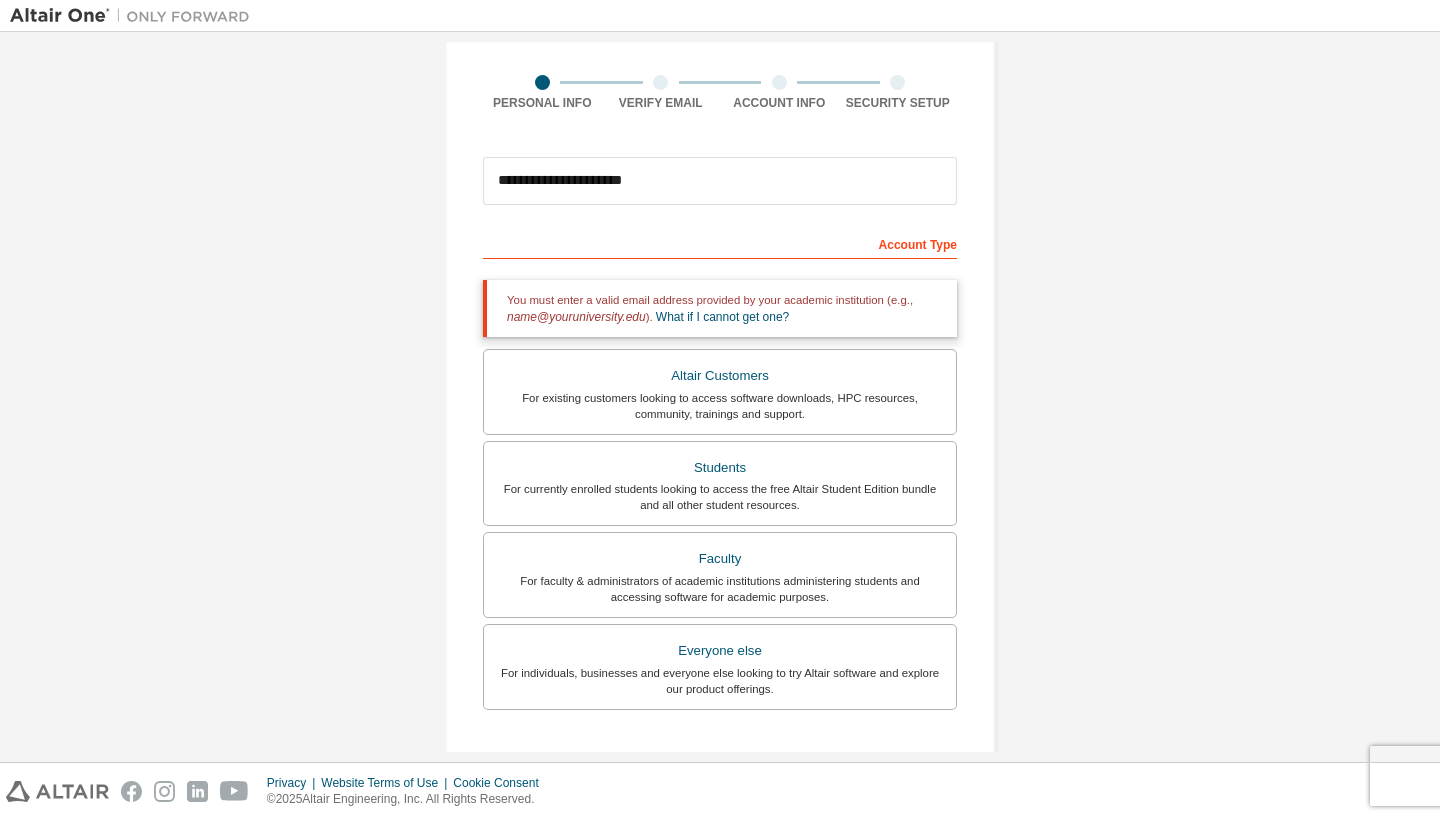 scroll, scrollTop: 193, scrollLeft: 0, axis: vertical 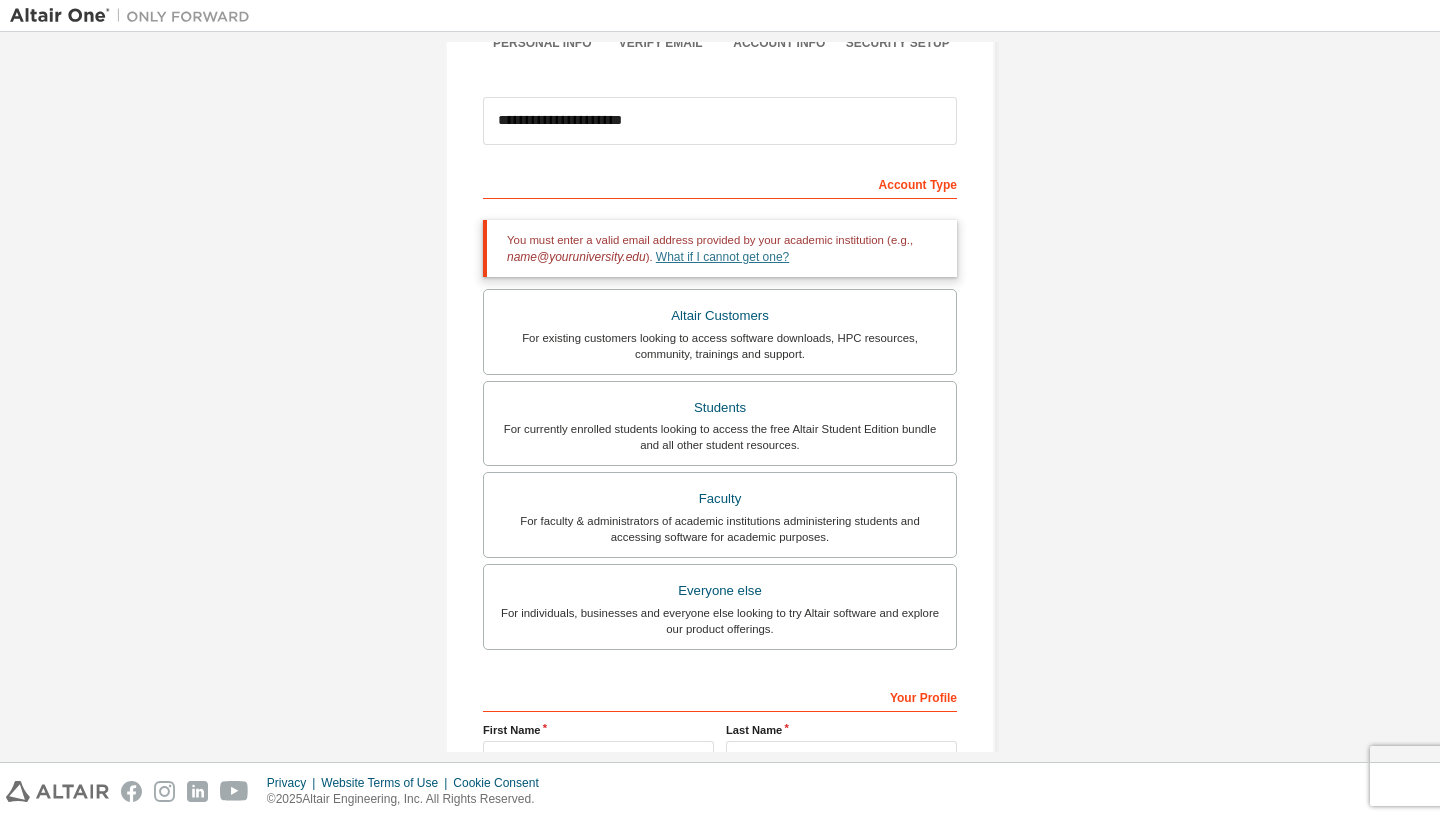 click on "What if I cannot get one?" at bounding box center [722, 257] 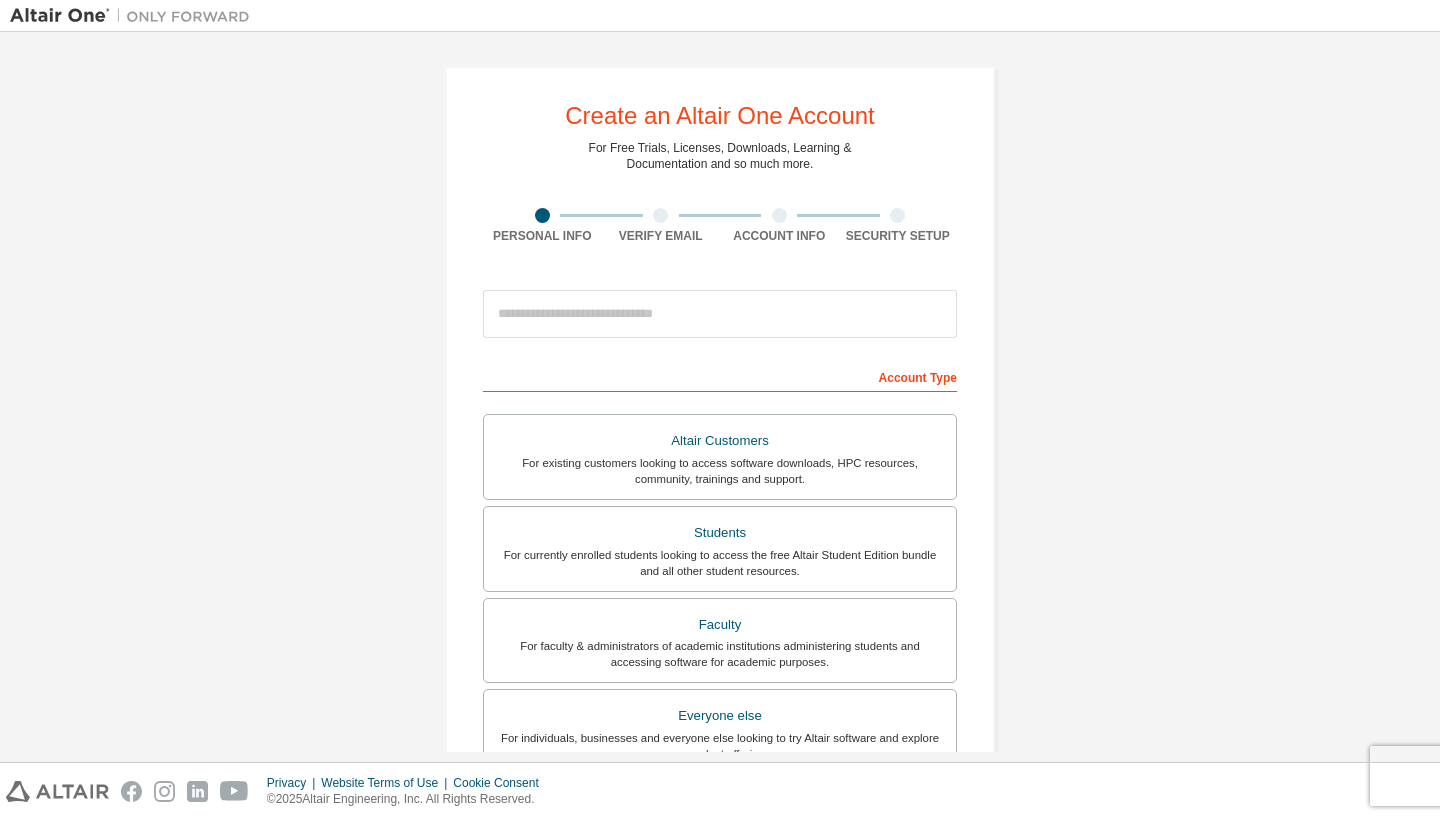 scroll, scrollTop: 0, scrollLeft: 0, axis: both 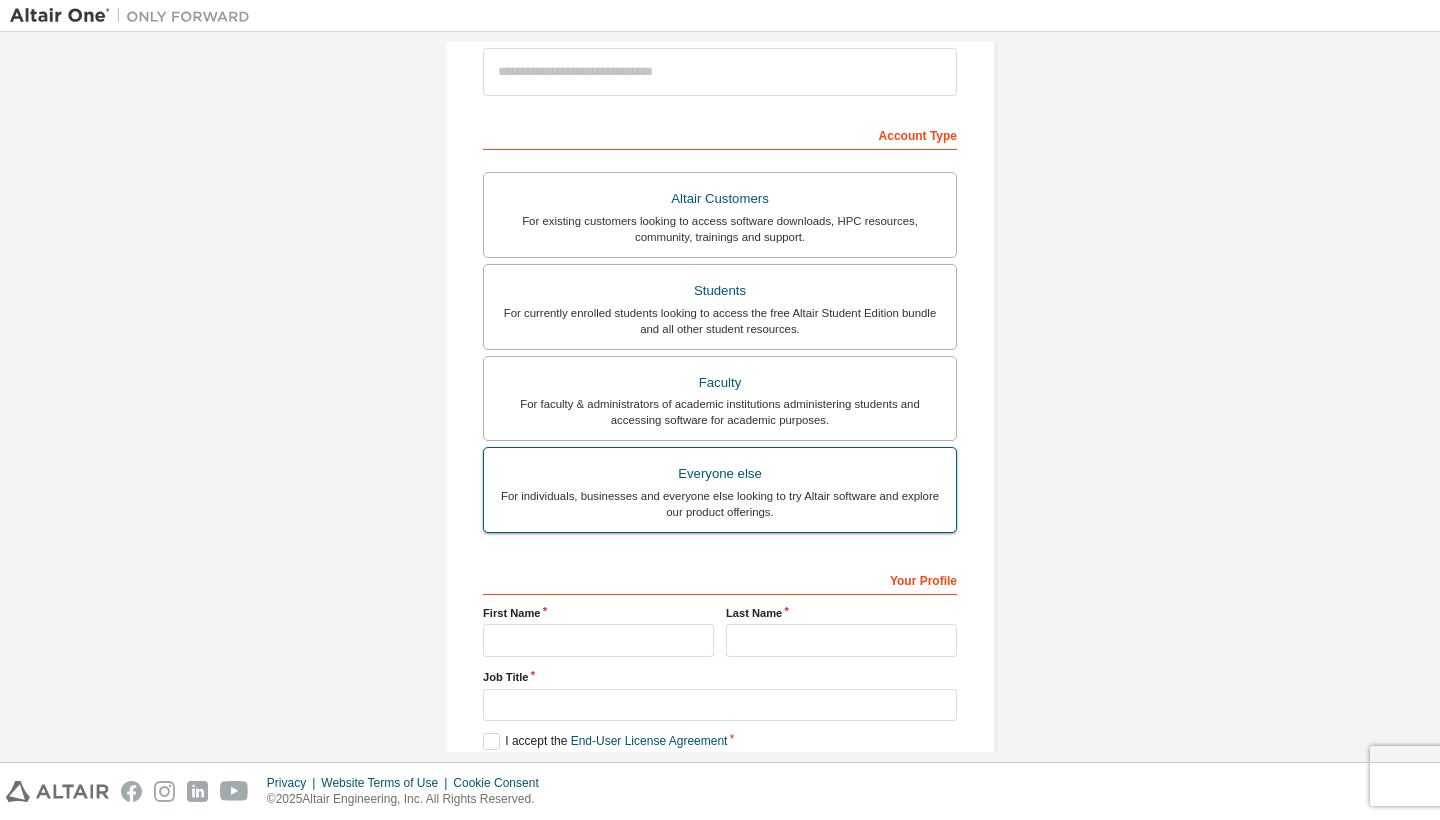 click on "For individuals, businesses and everyone else looking to try Altair software and explore our product offerings." at bounding box center [720, 504] 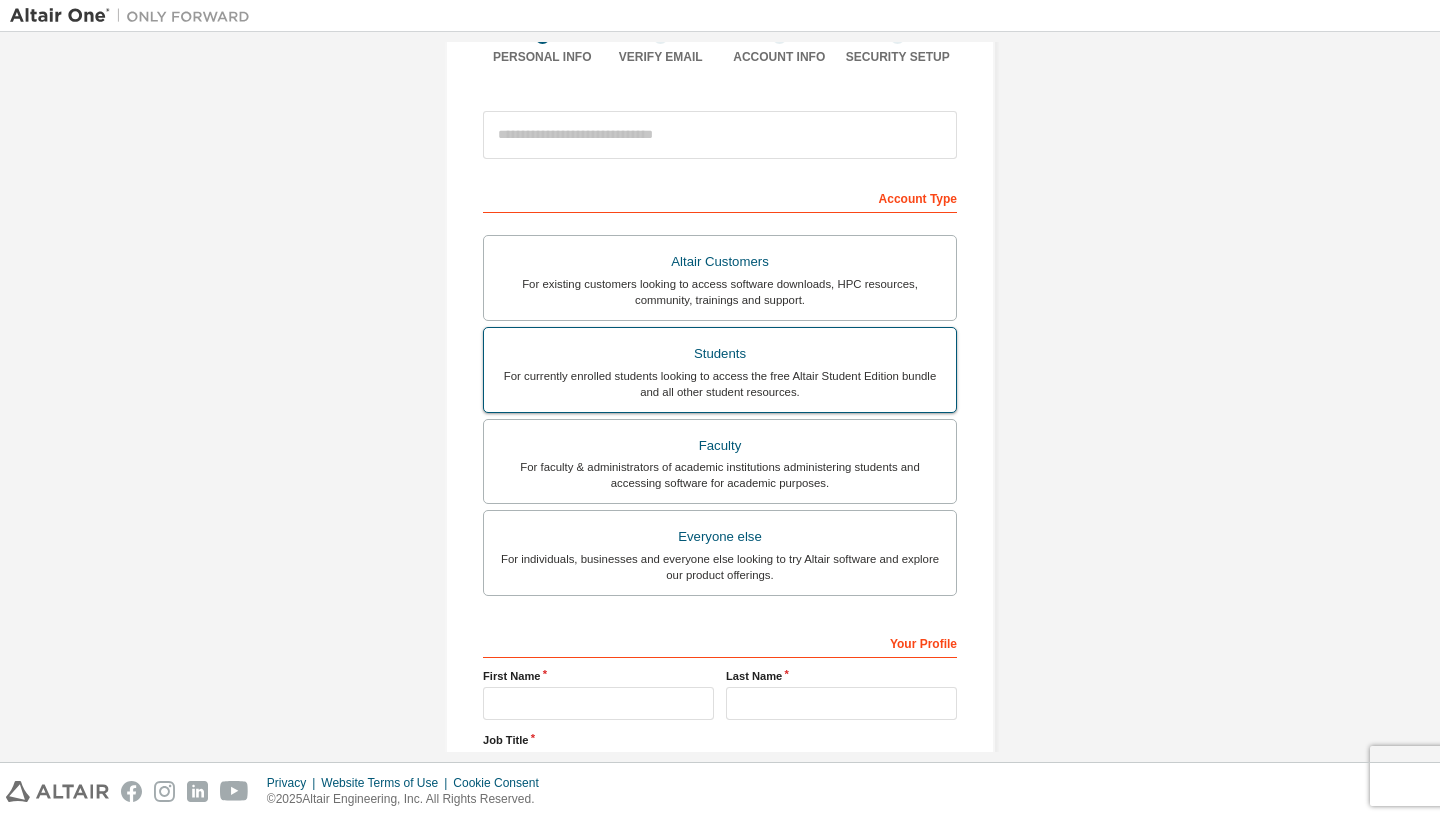 click on "Students" at bounding box center [720, 354] 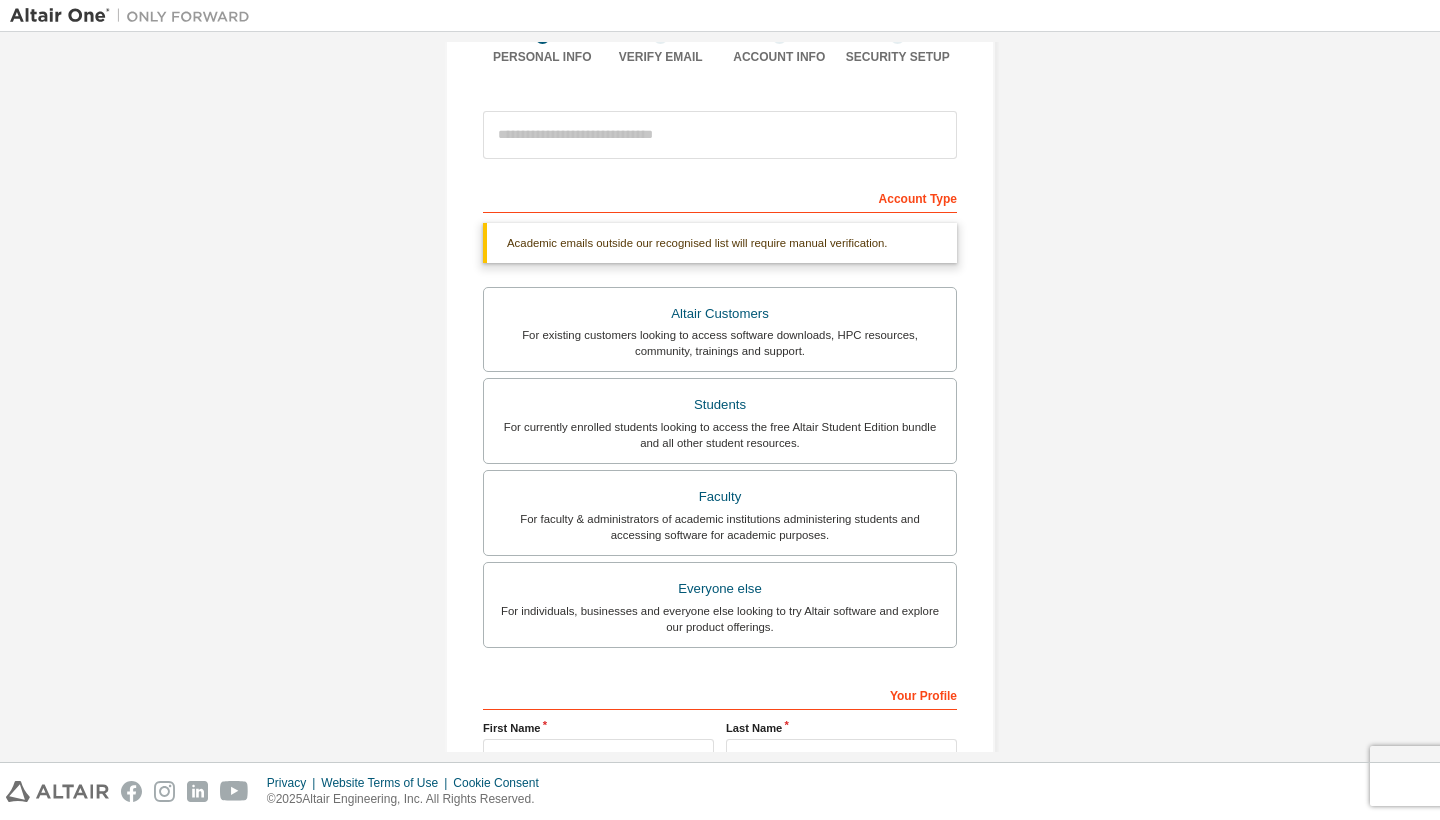 click on "Academic emails outside our recognised list will require manual verification." at bounding box center (720, 243) 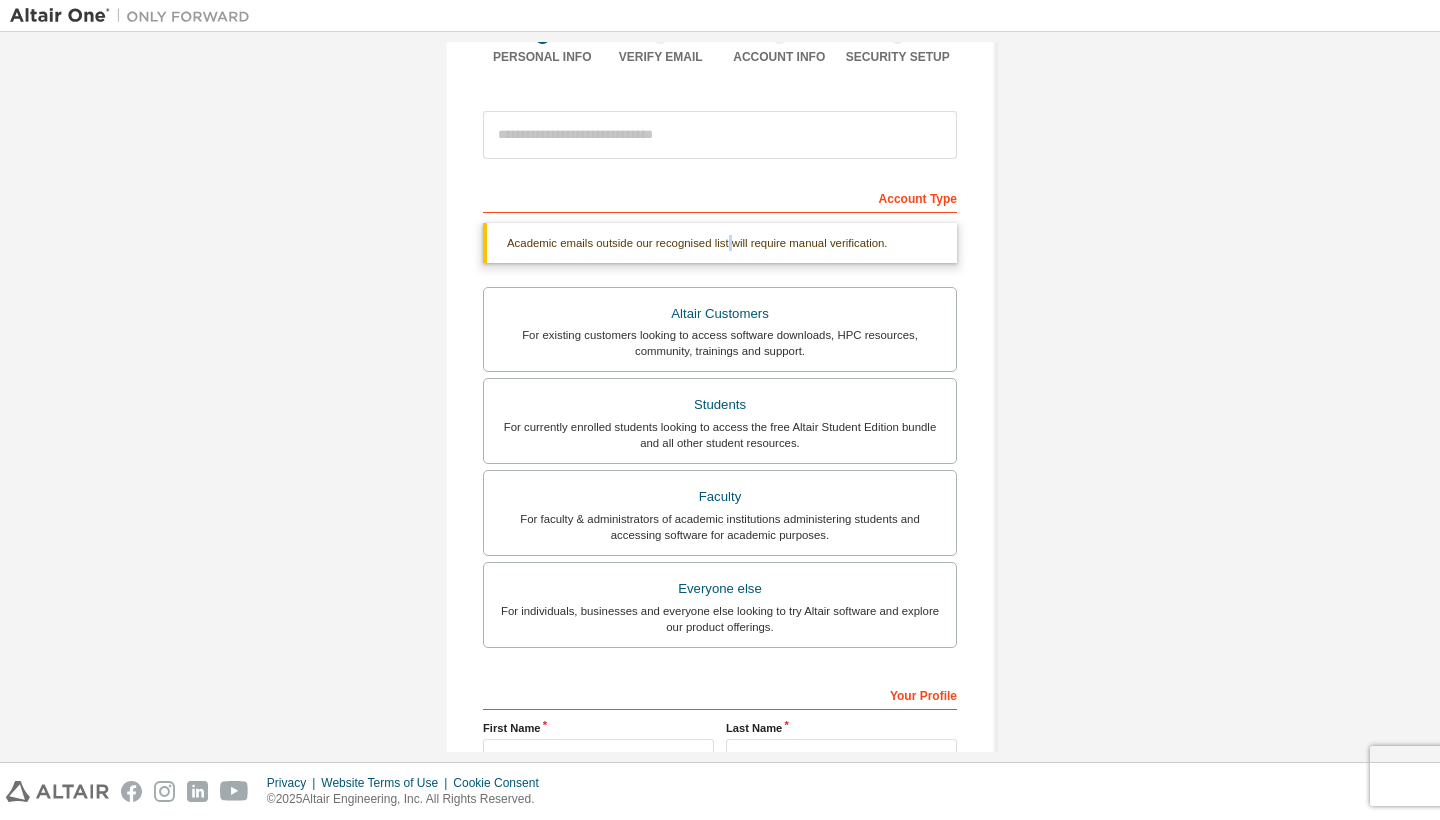 click on "Academic emails outside our recognised list will require manual verification." at bounding box center [720, 243] 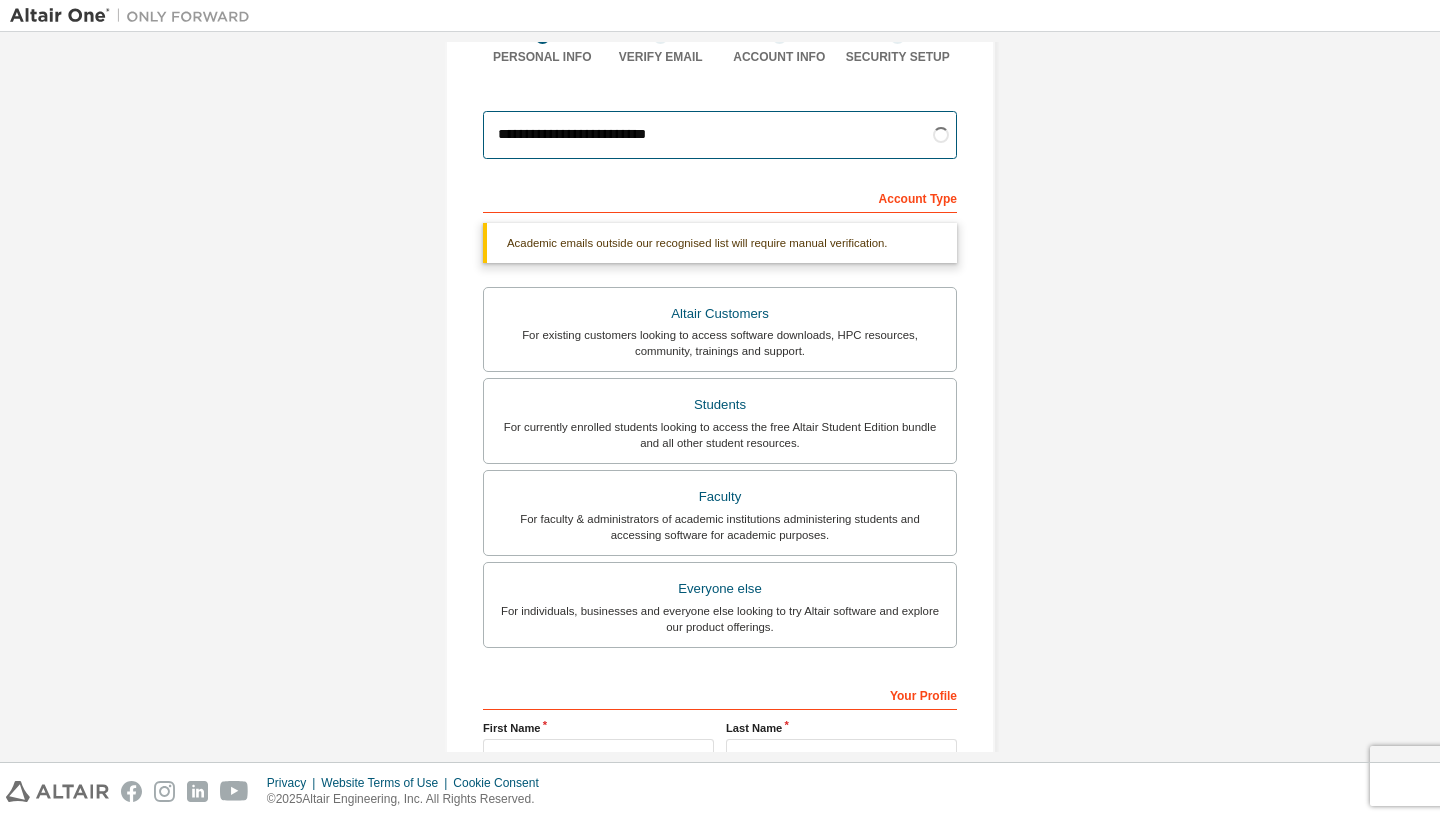 type on "**********" 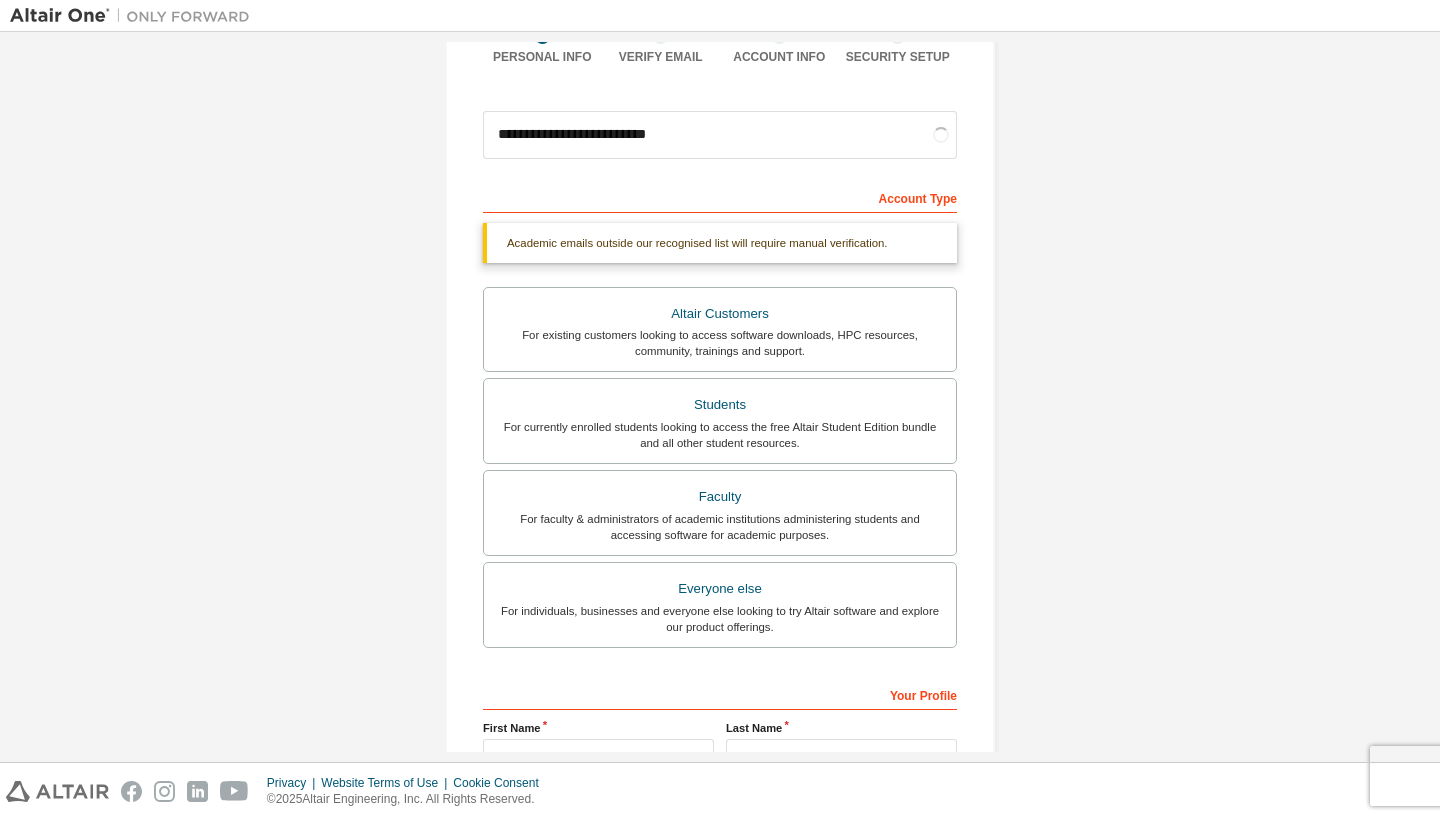 click on "**********" at bounding box center (720, 418) 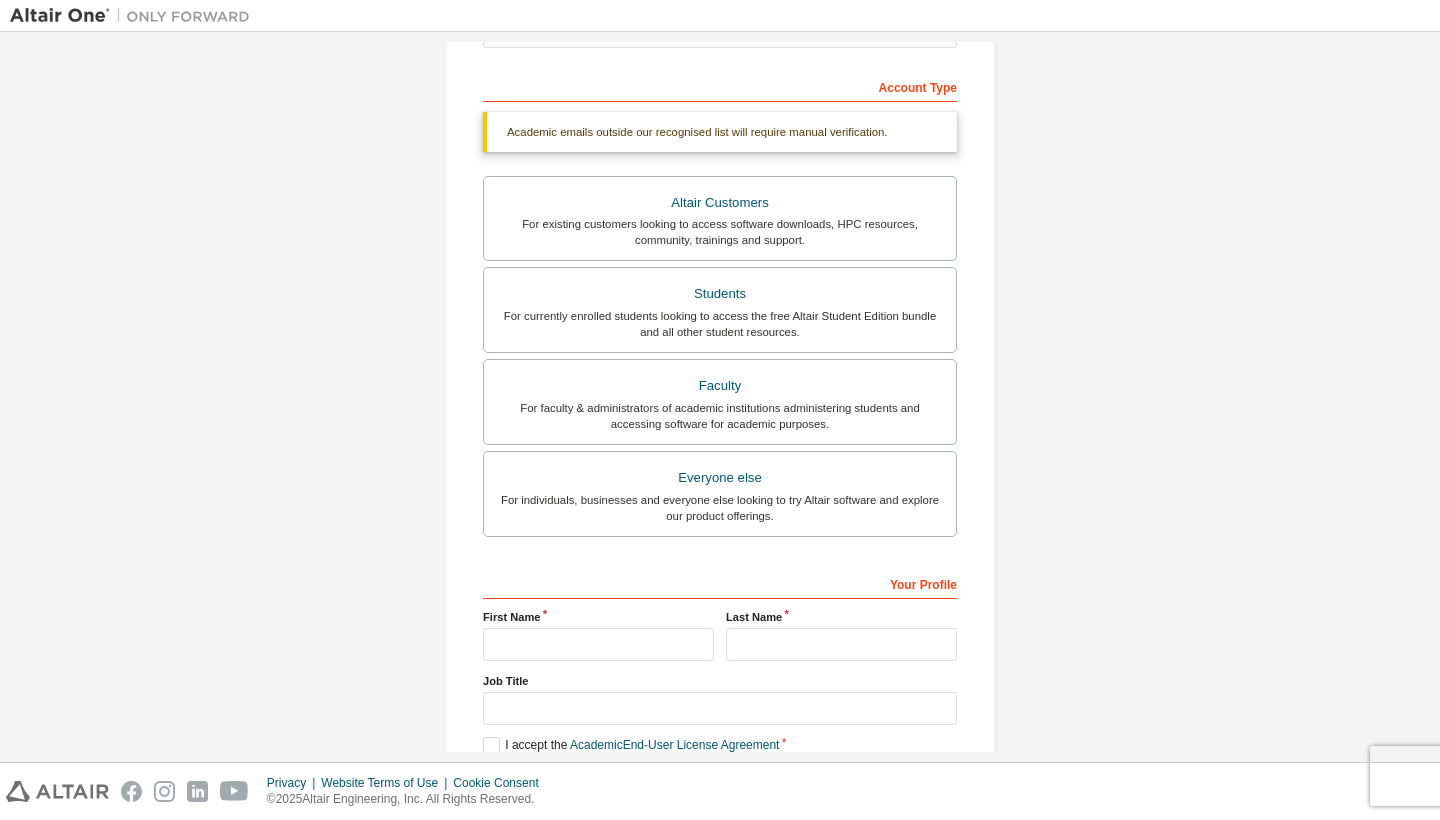 scroll, scrollTop: 407, scrollLeft: 0, axis: vertical 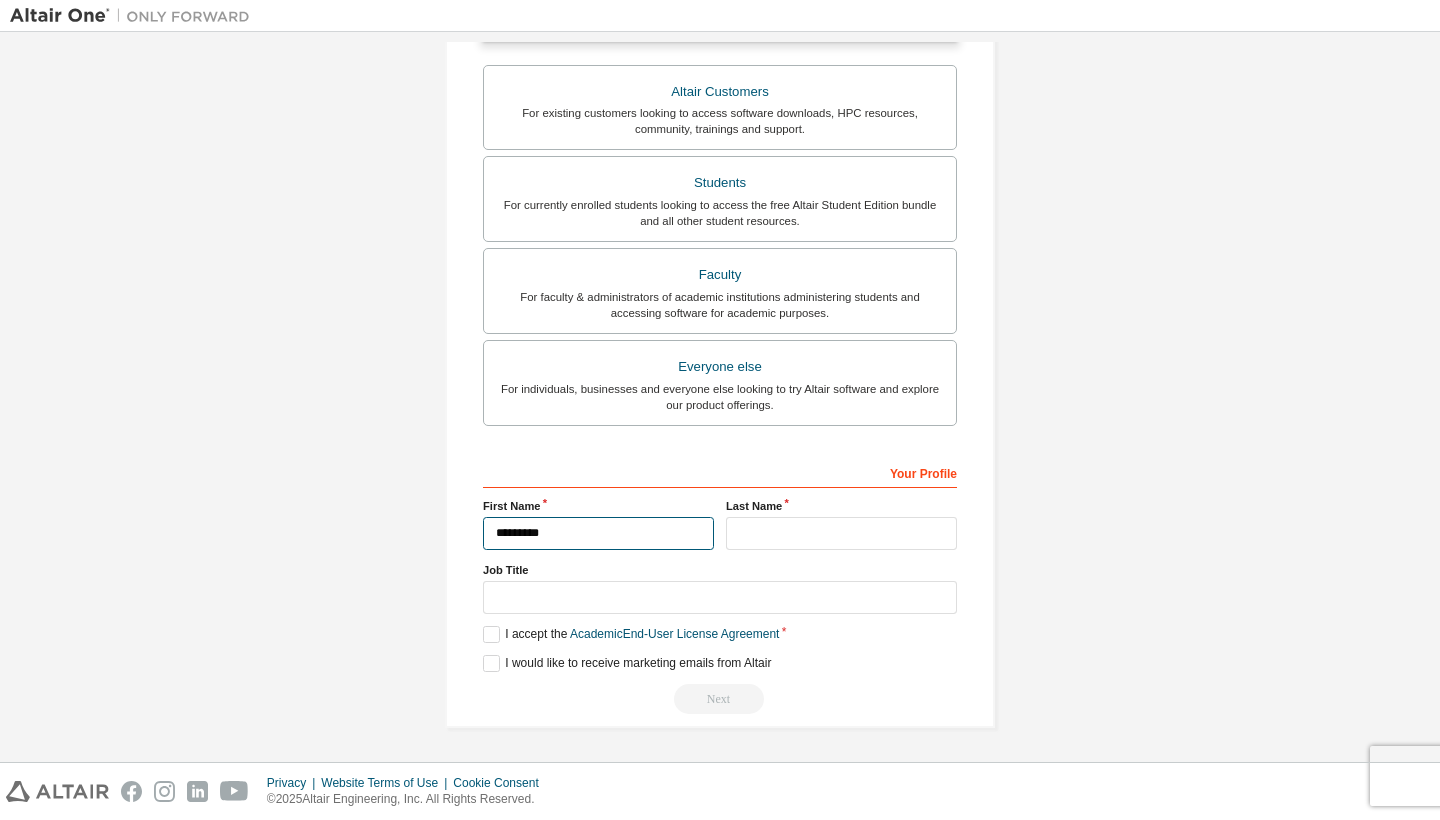 type on "*********" 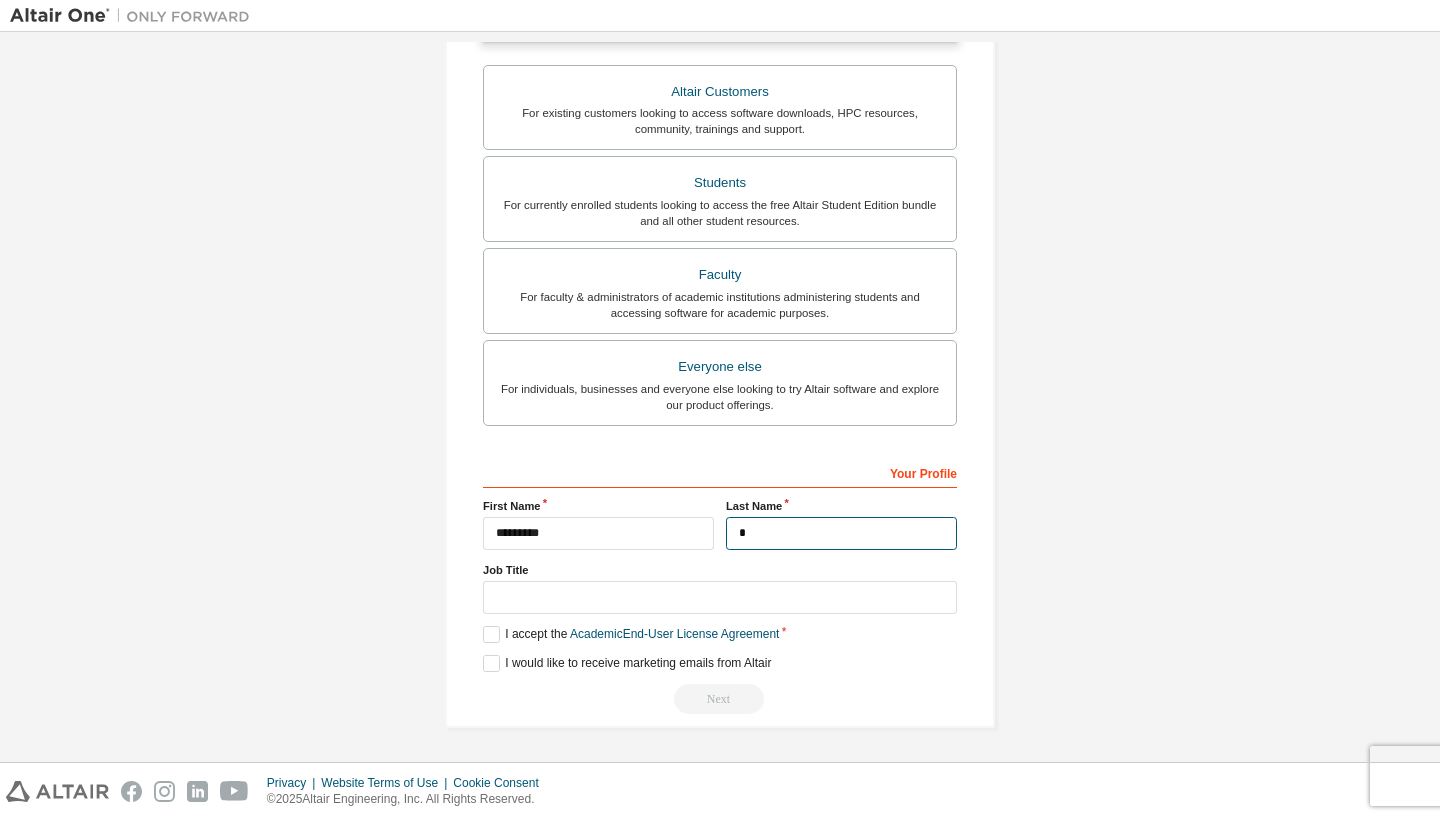 scroll, scrollTop: 403, scrollLeft: 0, axis: vertical 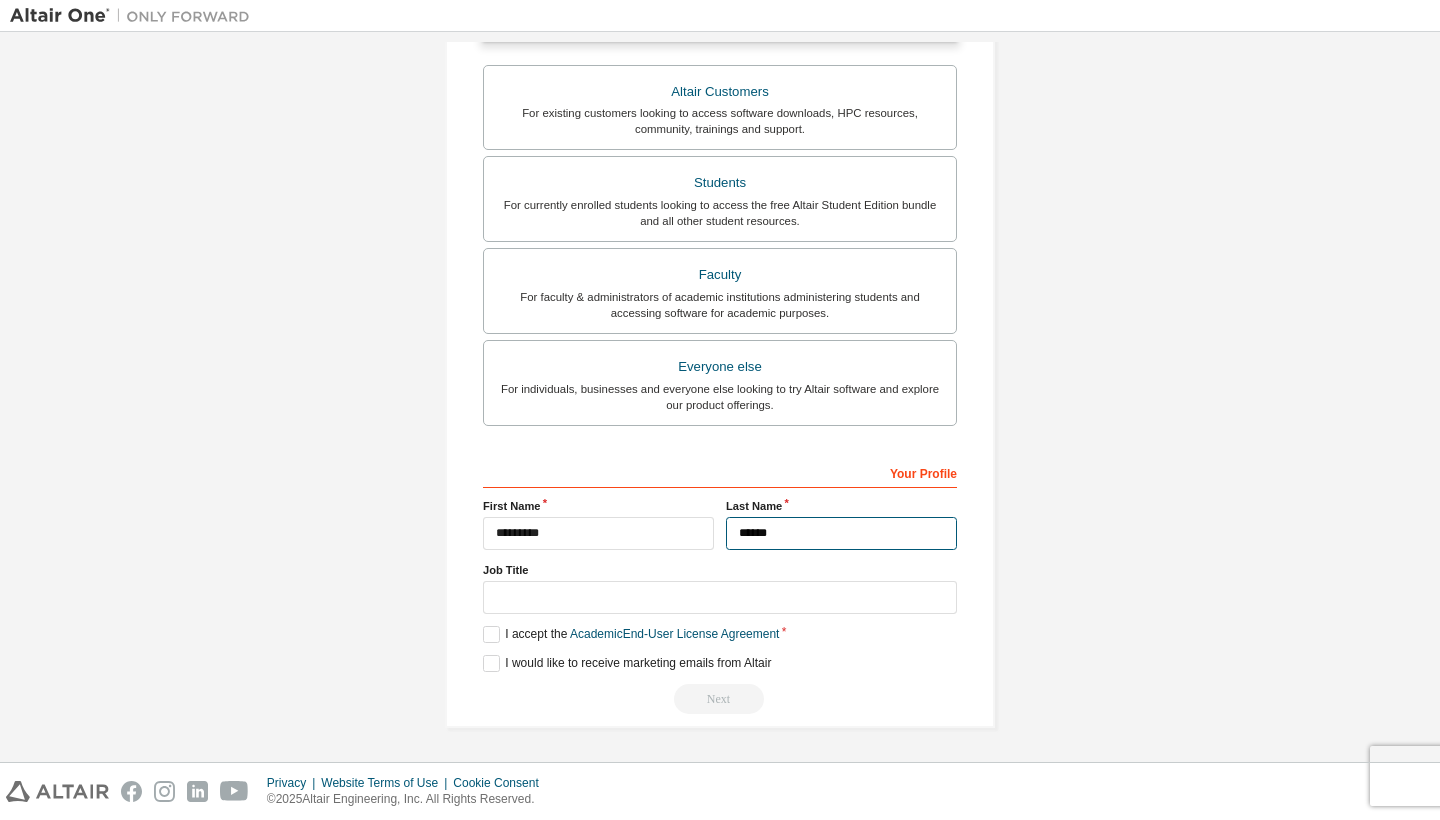 type on "******" 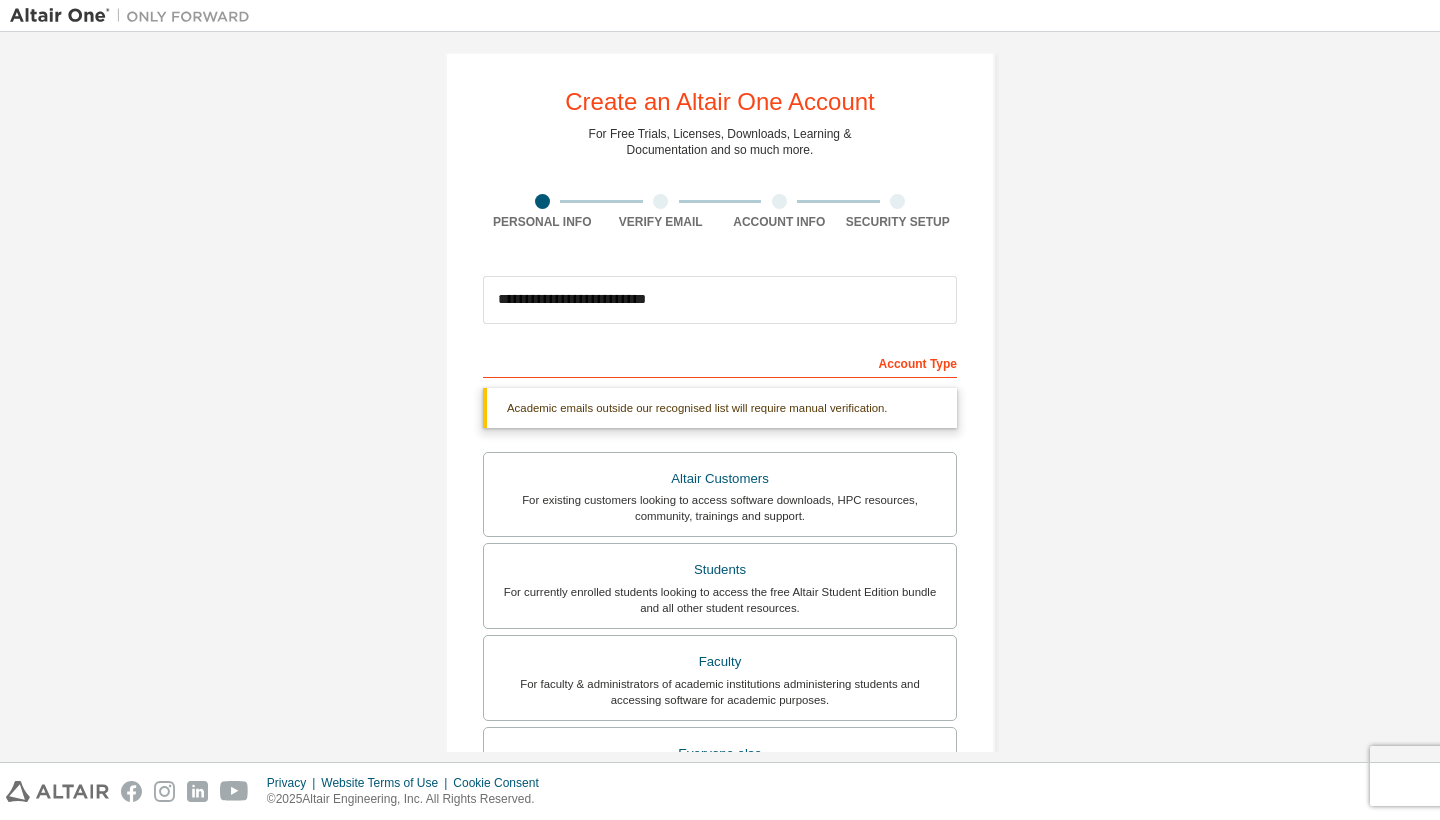 scroll, scrollTop: 56, scrollLeft: 0, axis: vertical 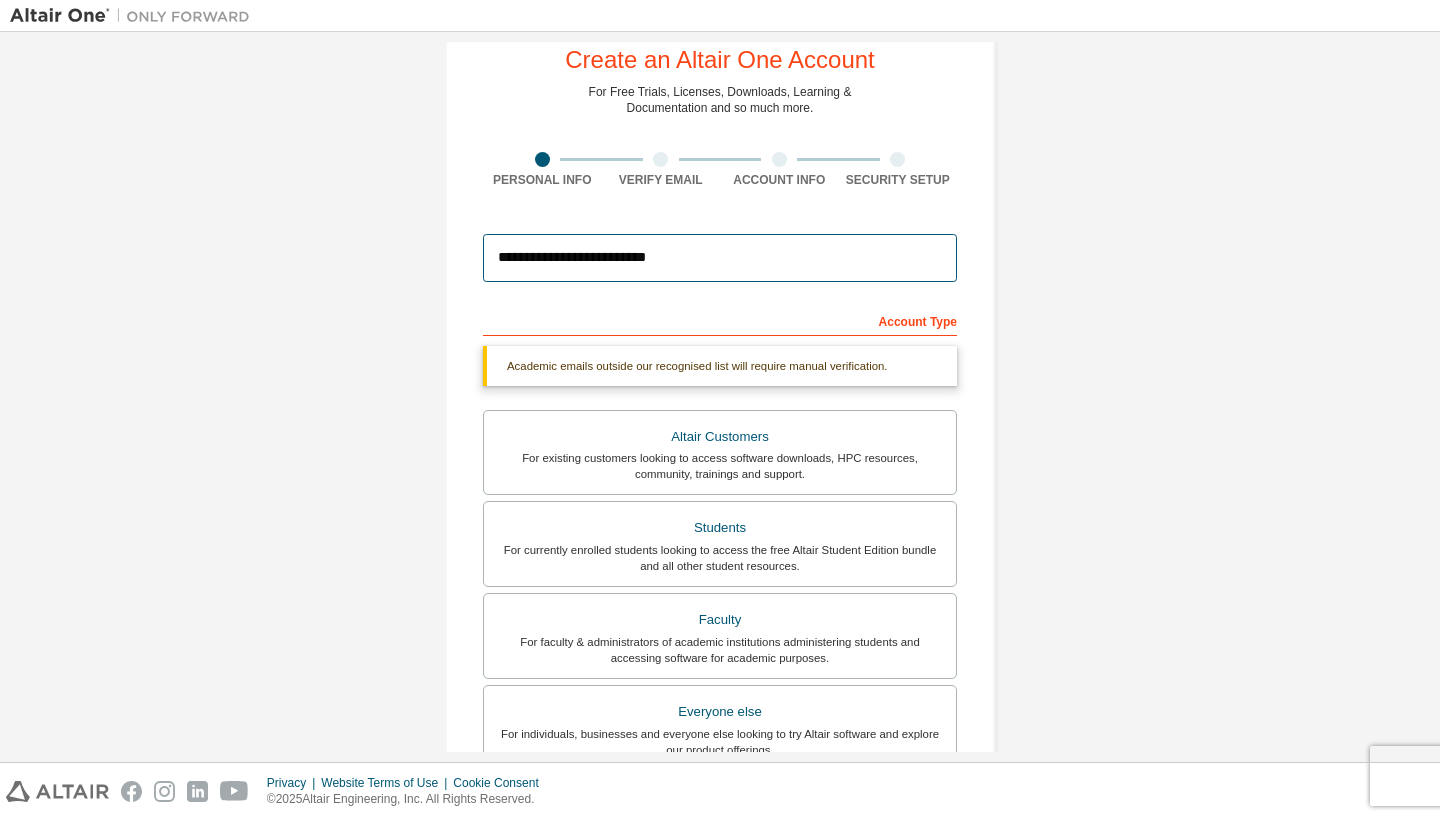 click on "**********" at bounding box center (720, 258) 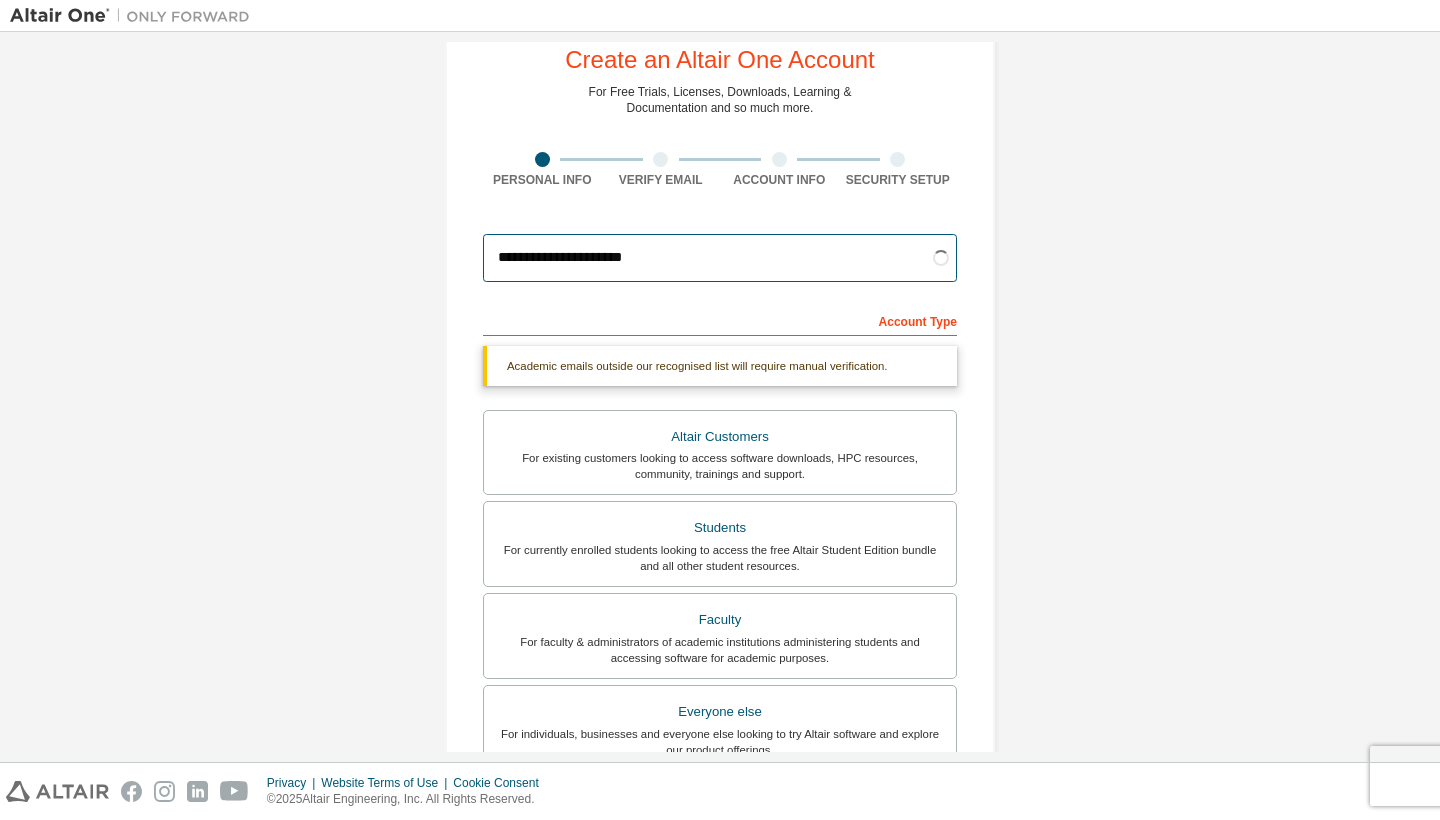 type on "**********" 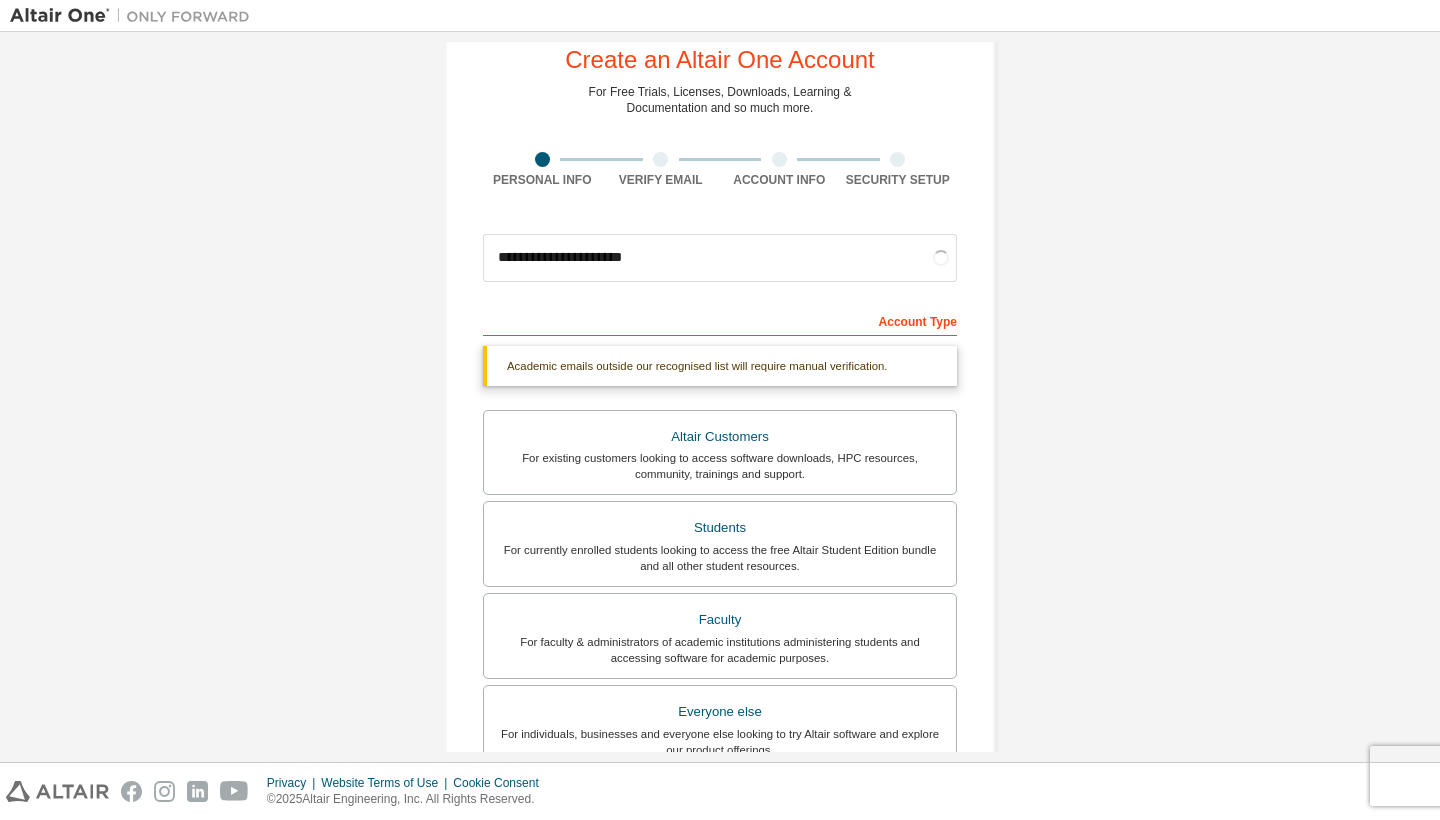click on "**********" at bounding box center (720, 541) 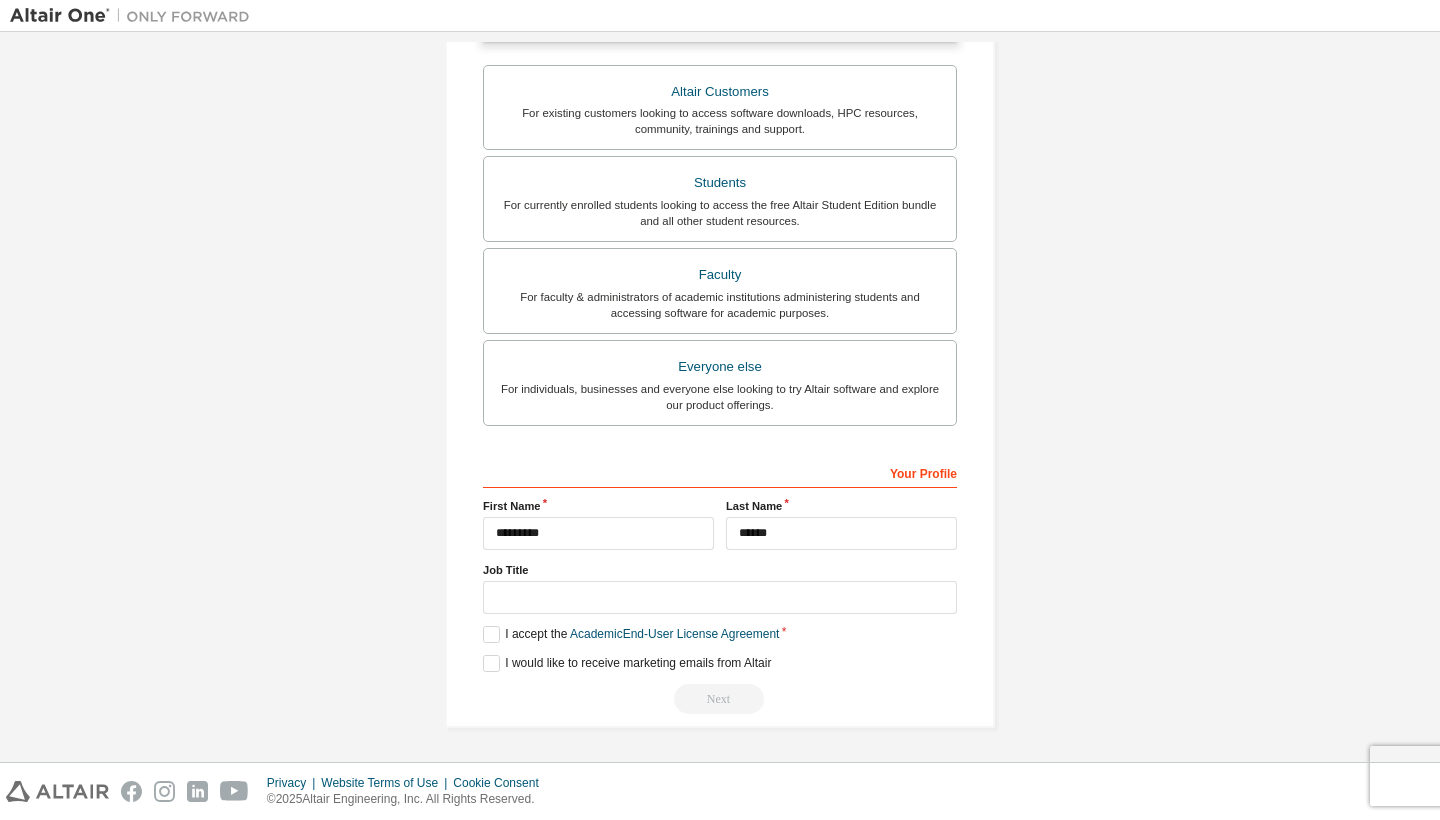 scroll, scrollTop: 403, scrollLeft: 0, axis: vertical 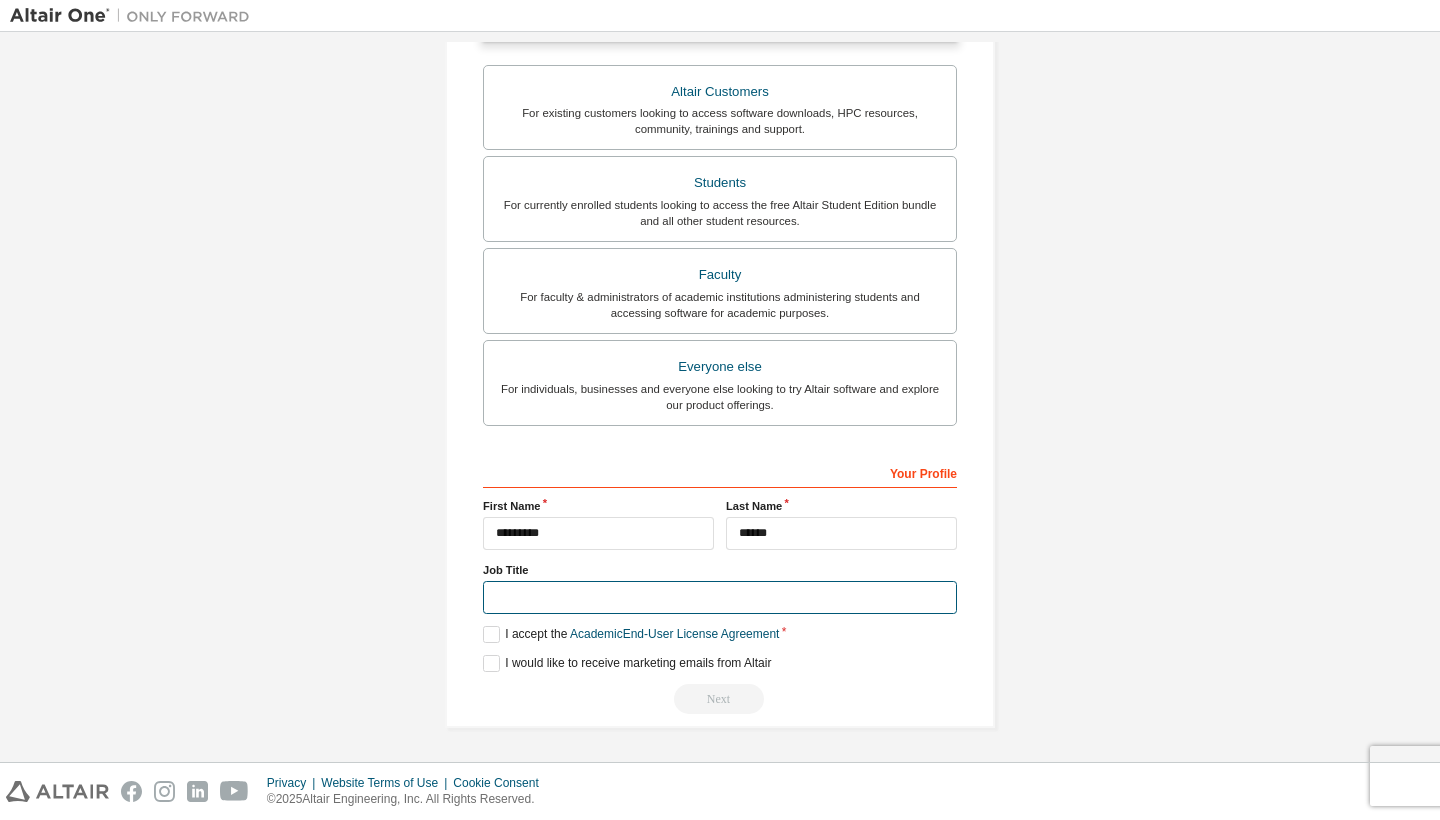 click at bounding box center [720, 597] 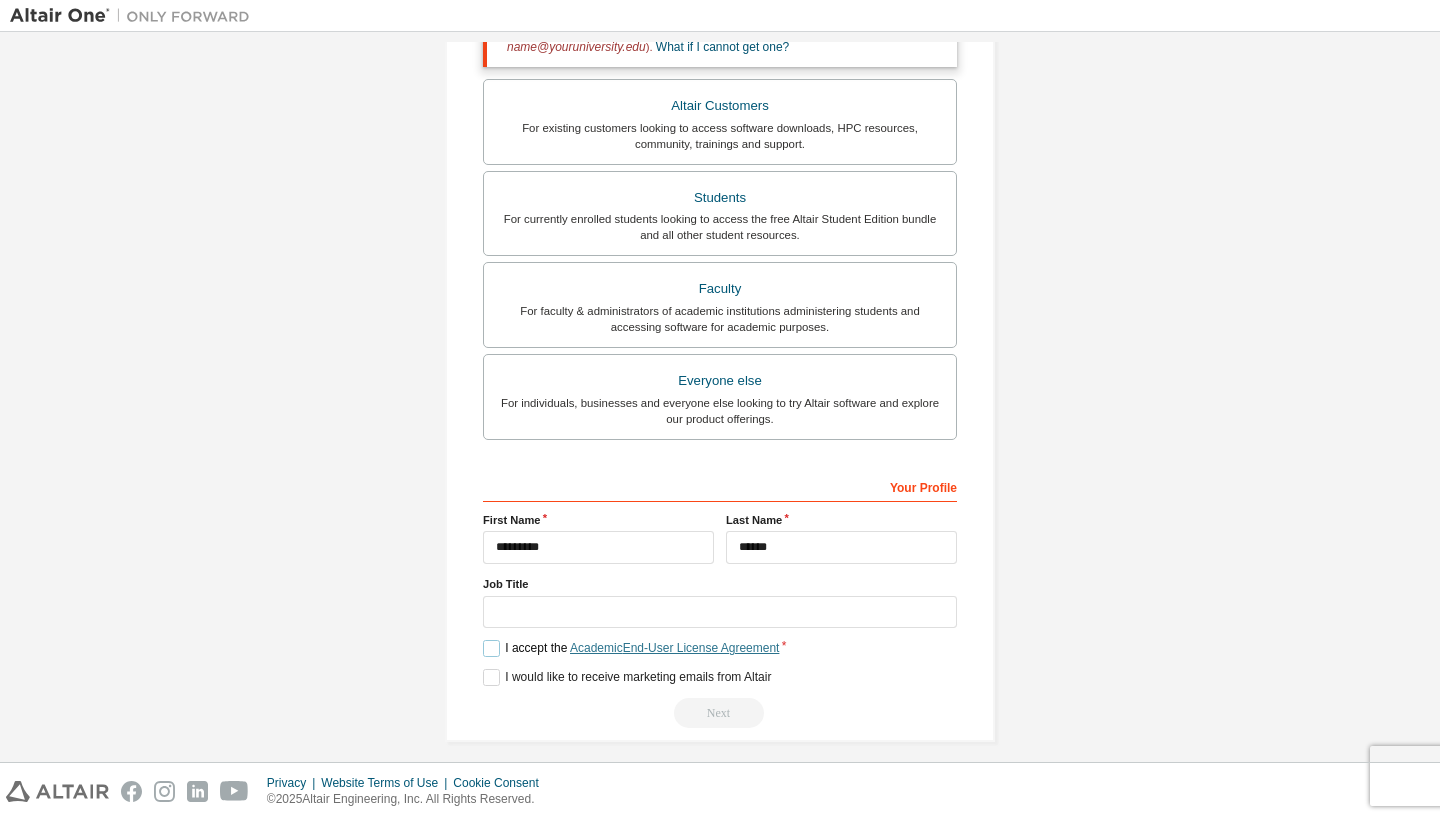 click on "Academic   End-User License Agreement" at bounding box center [674, 648] 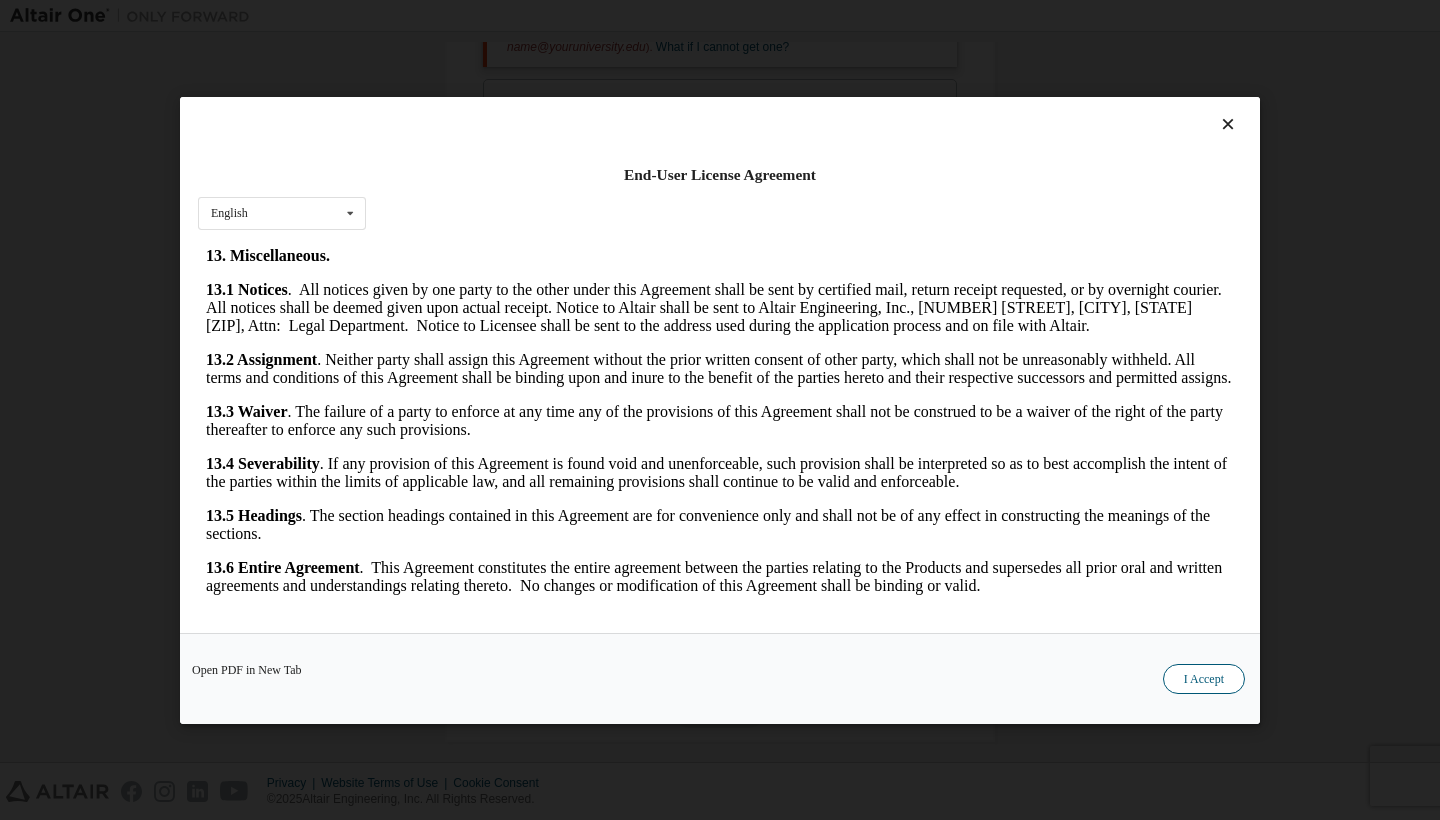 scroll, scrollTop: 3201, scrollLeft: 0, axis: vertical 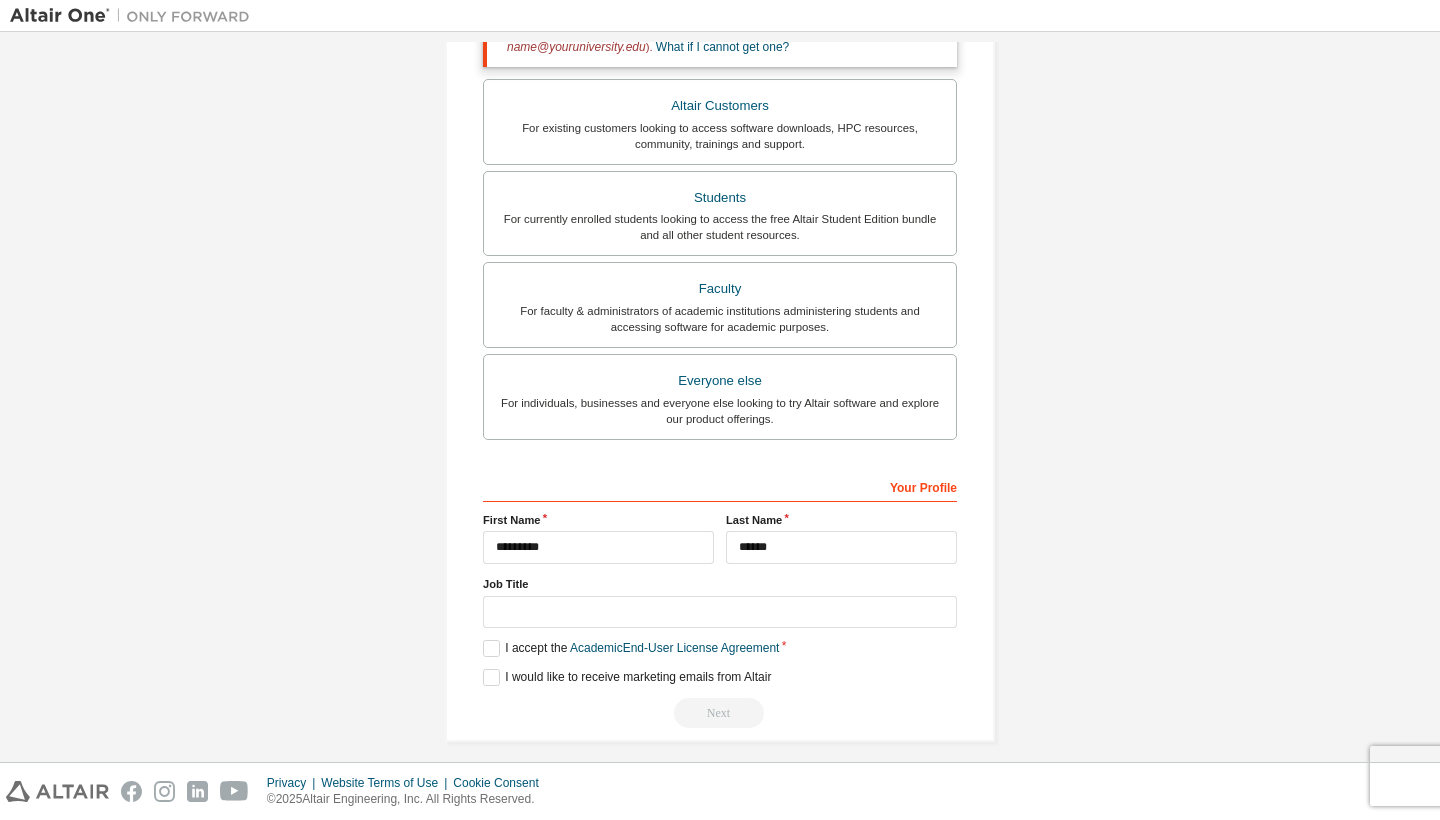 click on "Next" at bounding box center (720, 713) 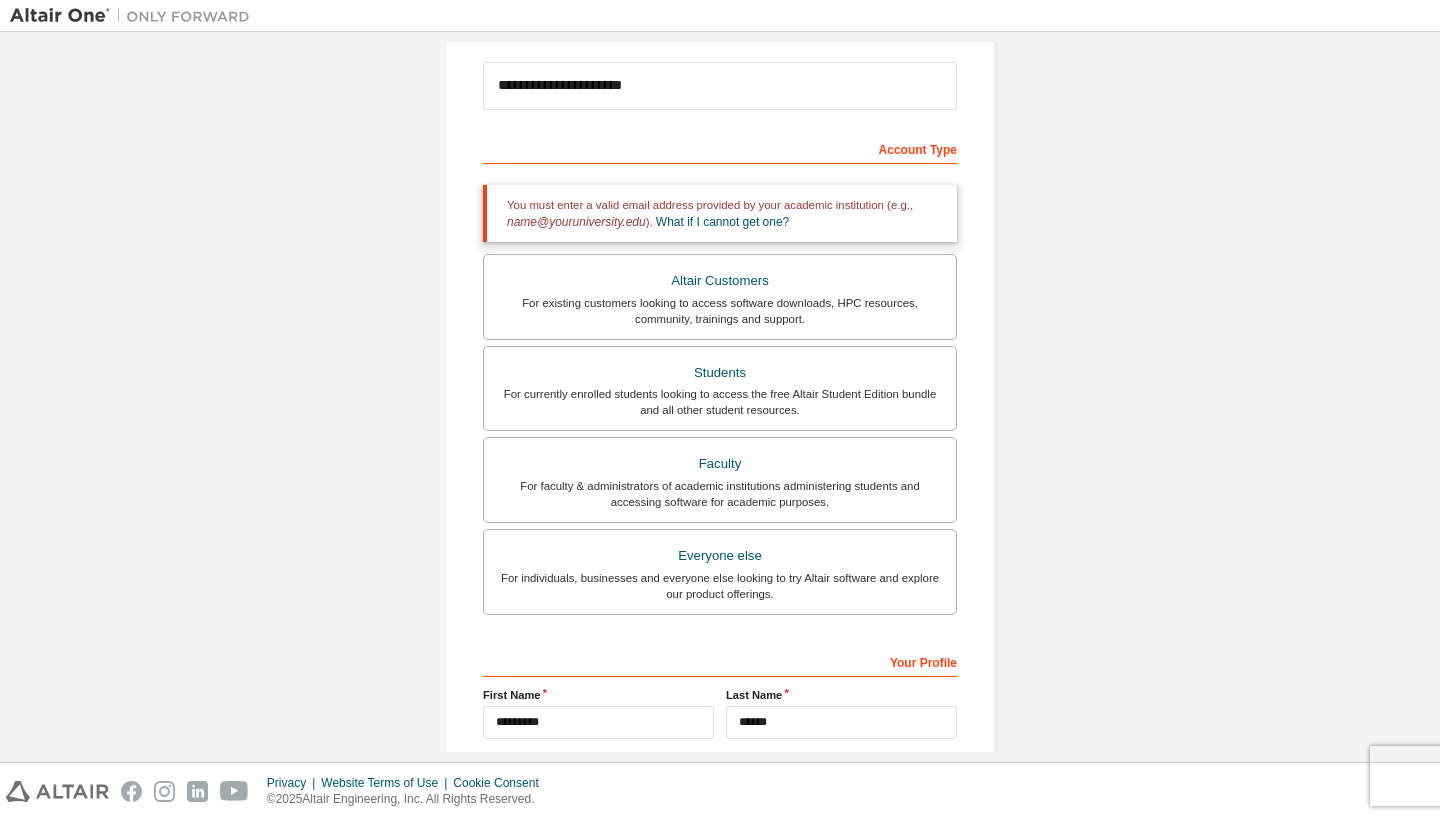 scroll, scrollTop: 216, scrollLeft: 0, axis: vertical 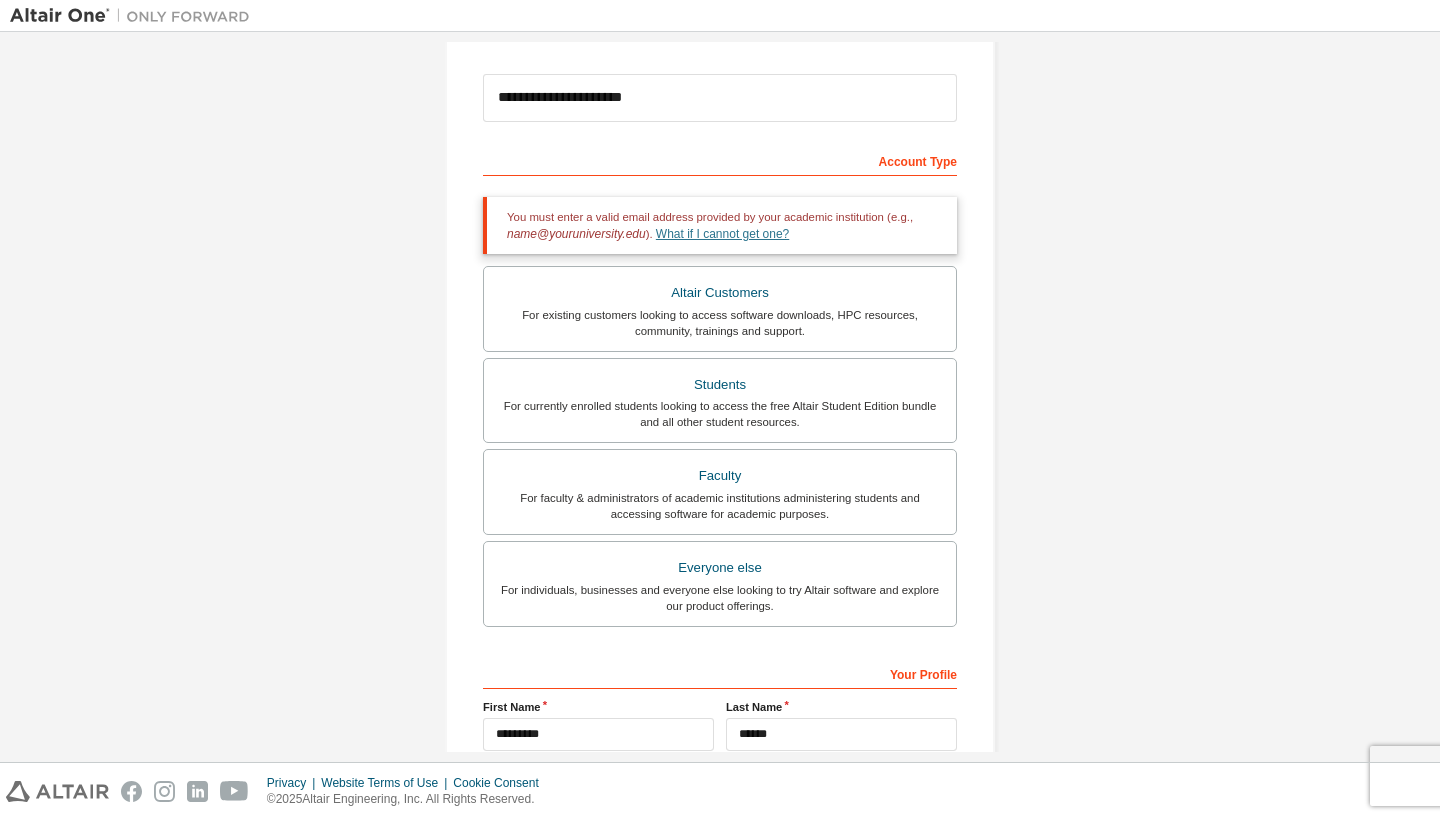 click on "What if I cannot get one?" at bounding box center (722, 234) 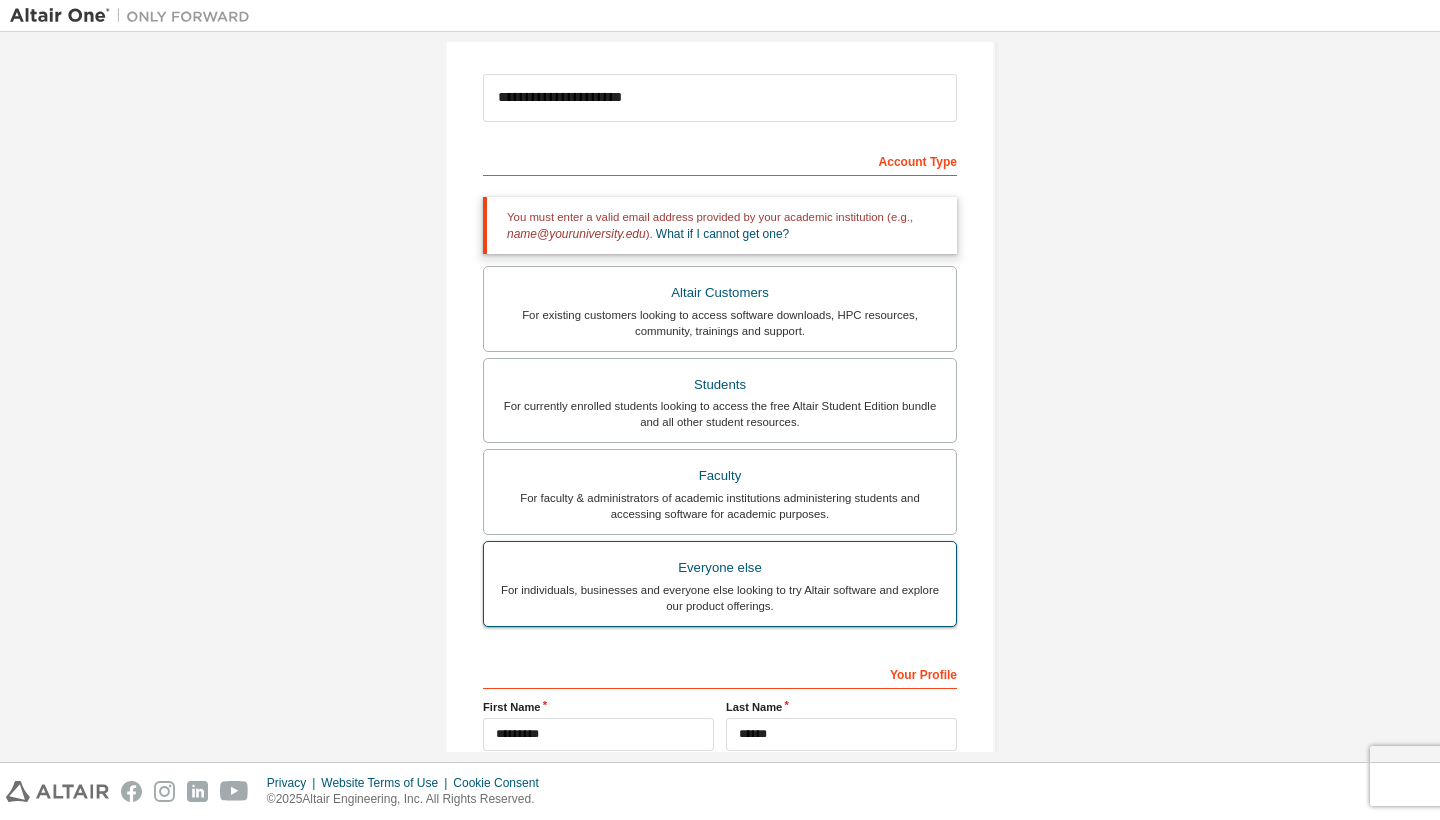 click on "For individuals, businesses and everyone else looking to try Altair software and explore our product offerings." at bounding box center [720, 598] 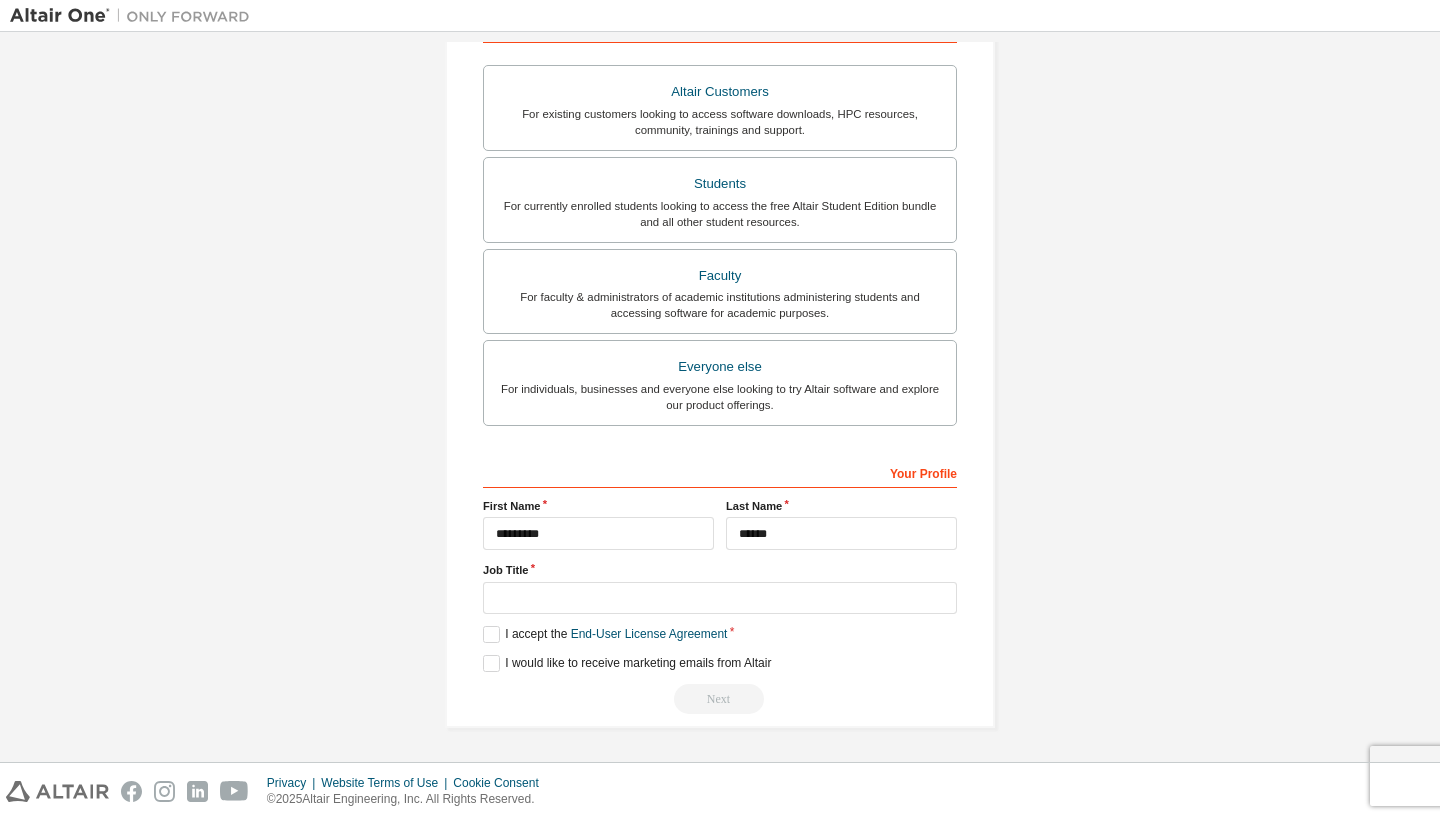 scroll, scrollTop: 351, scrollLeft: 0, axis: vertical 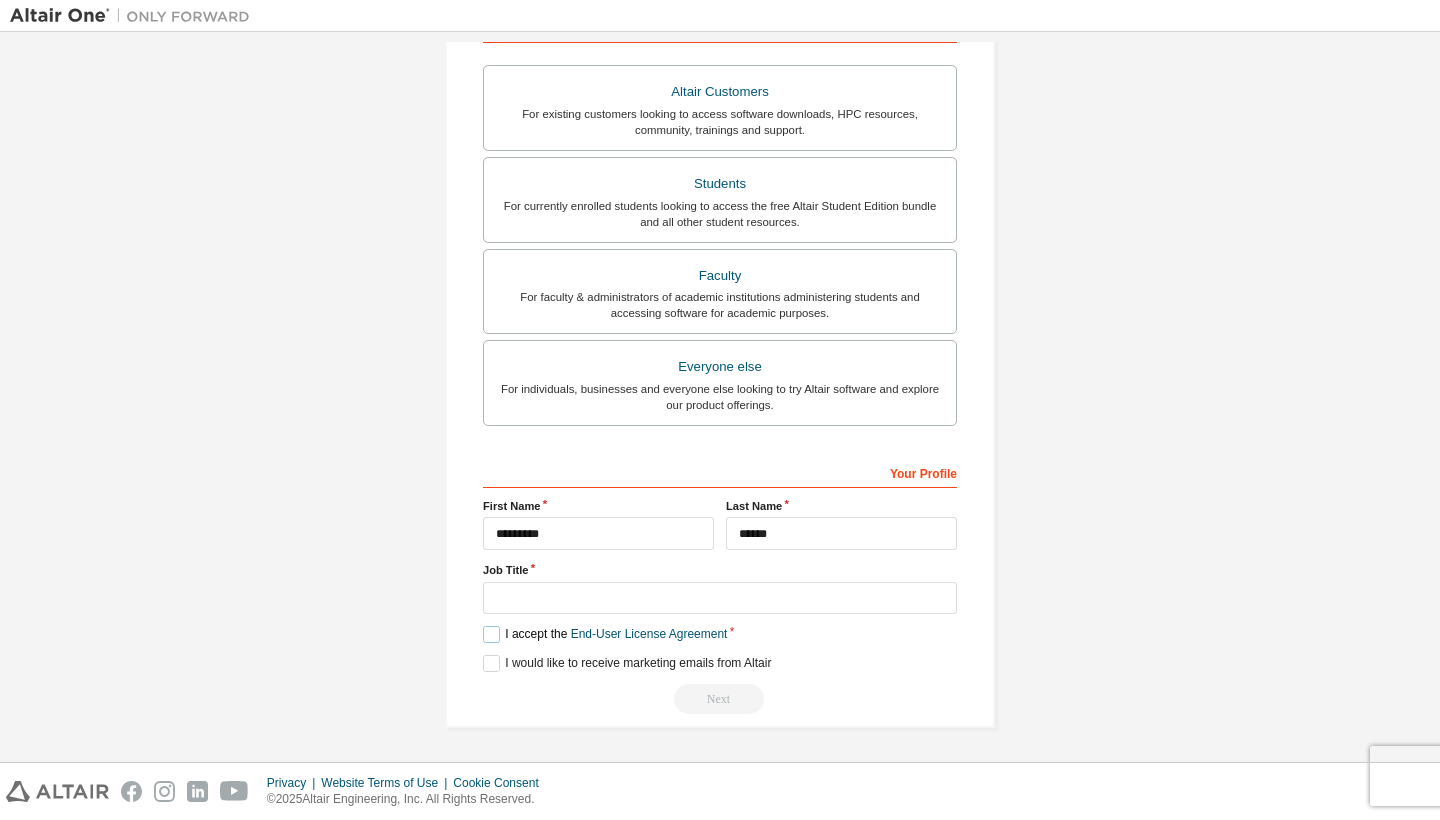 click on "I accept the    End-User License Agreement" at bounding box center (605, 634) 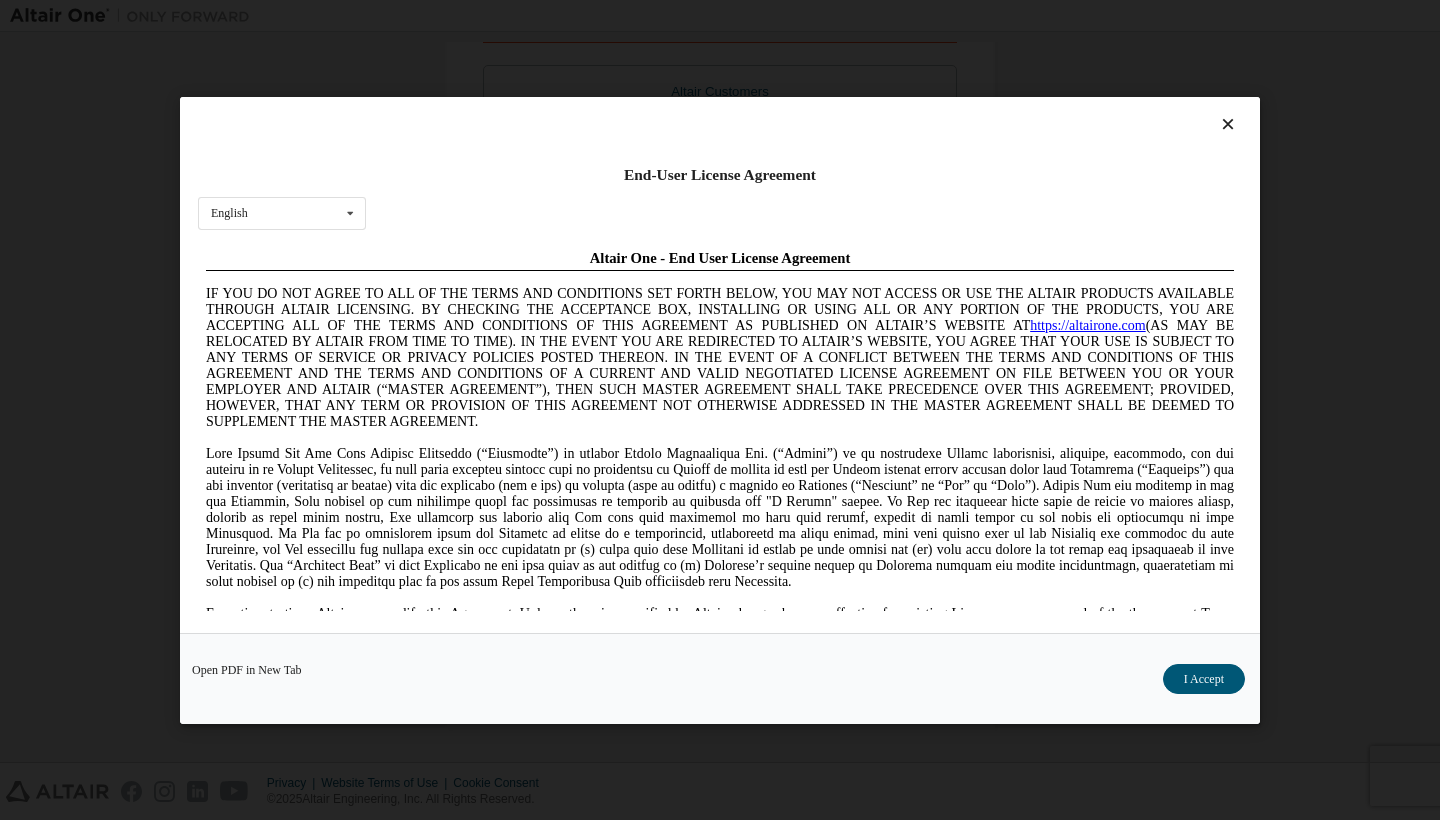scroll, scrollTop: 0, scrollLeft: 0, axis: both 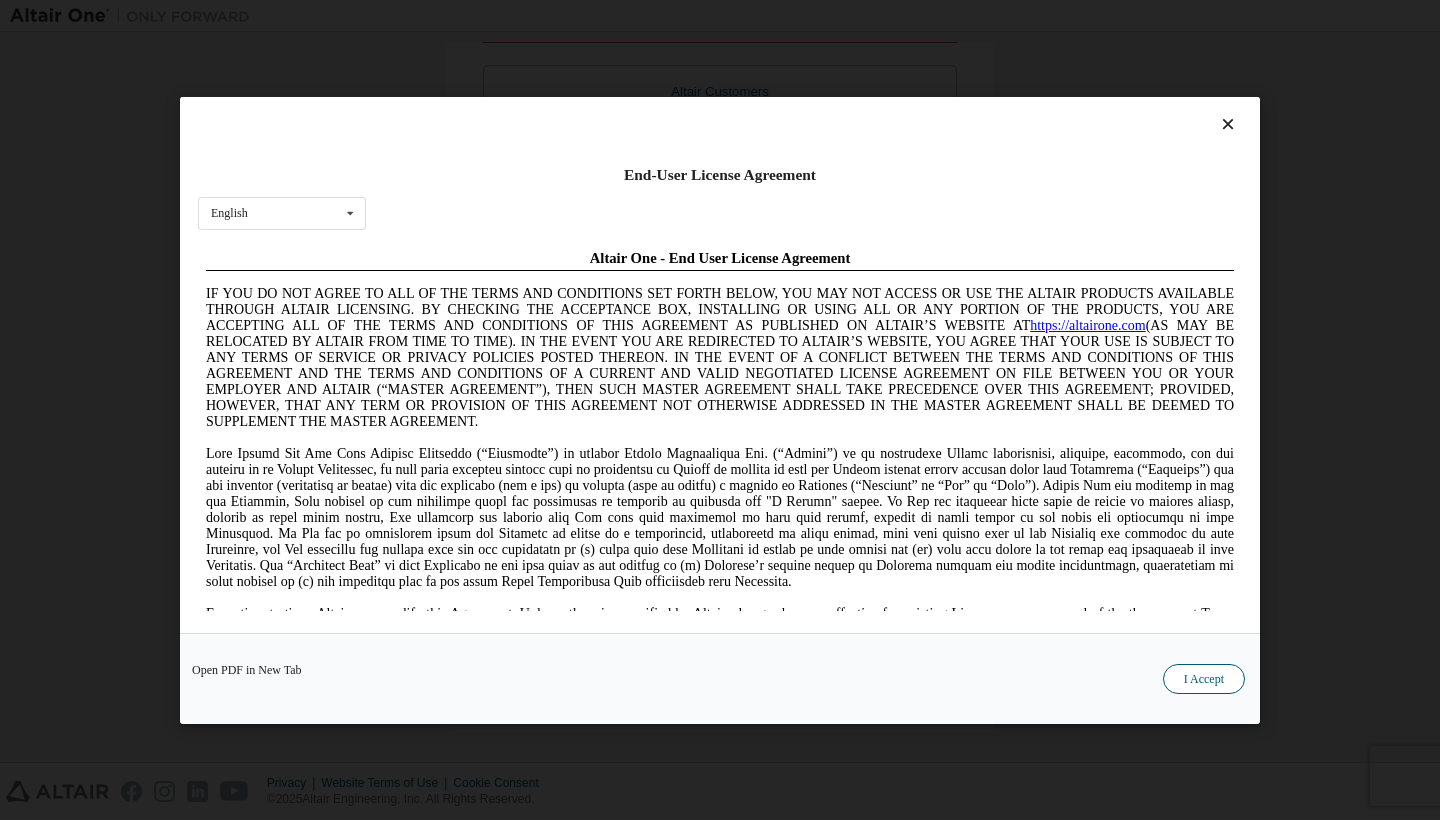 click on "I Accept" at bounding box center (1204, 679) 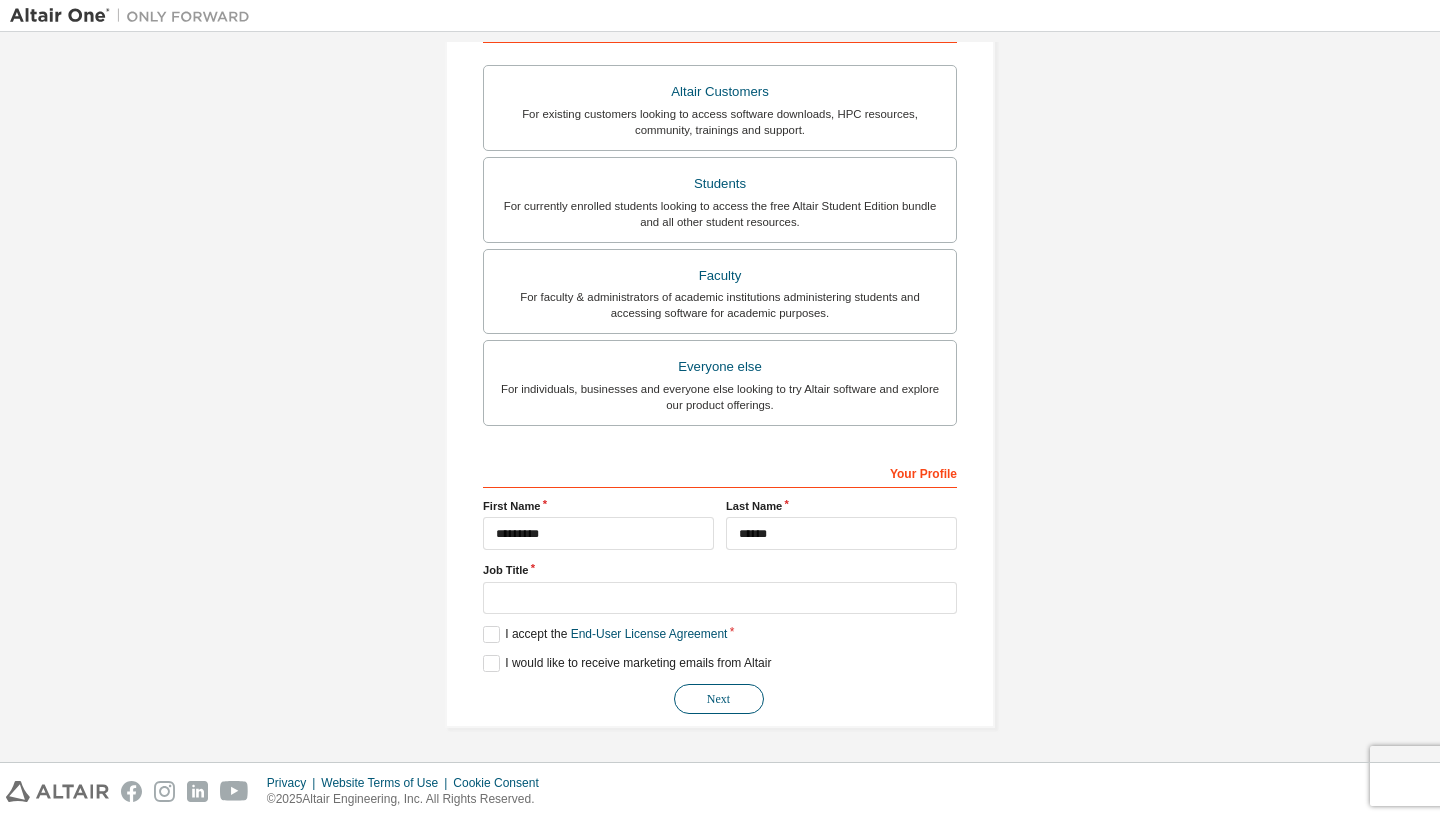click on "Next" at bounding box center [719, 699] 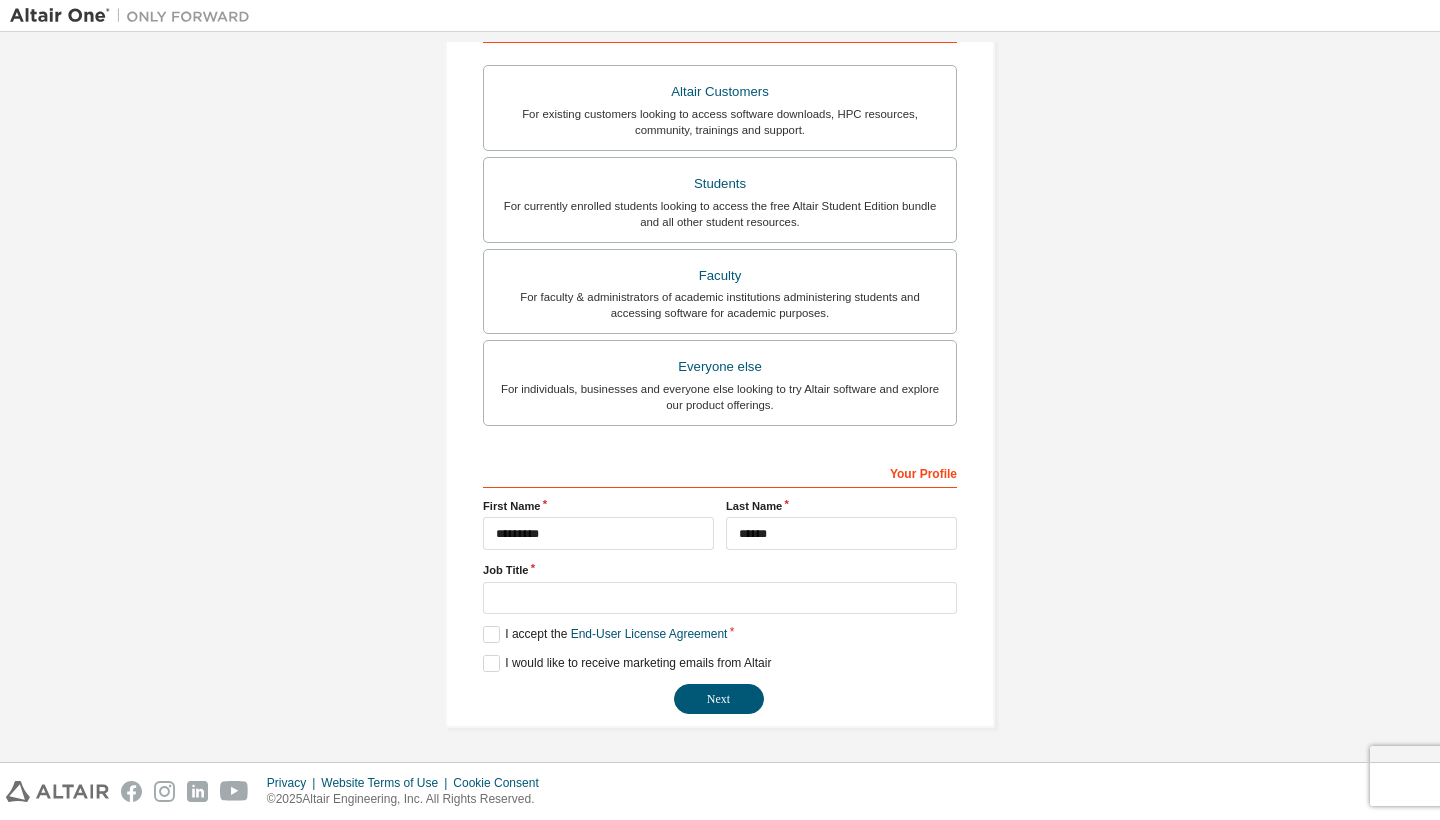click on "**********" at bounding box center [720, 222] 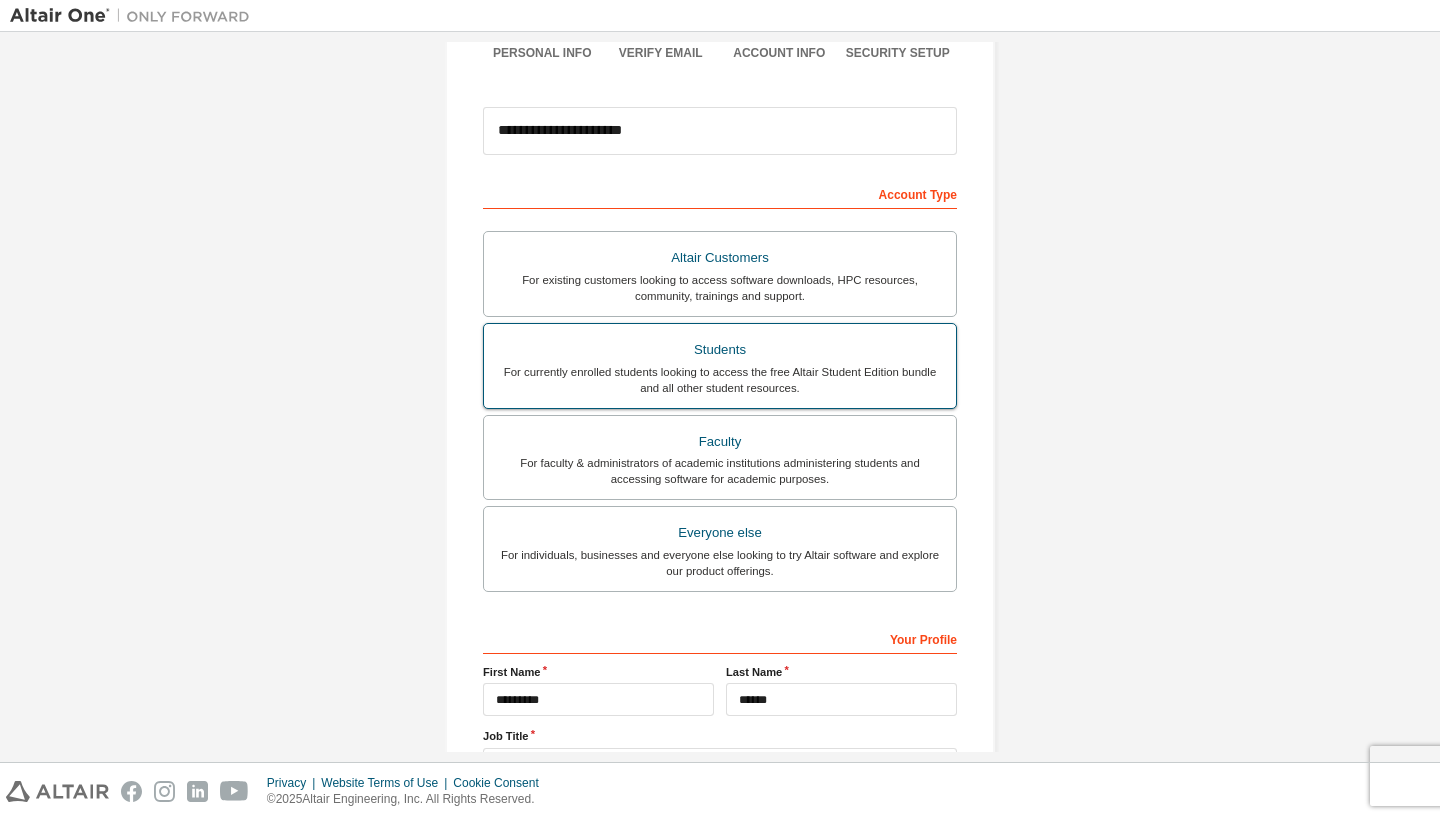 click on "For currently enrolled students looking to access the free Altair Student Edition bundle and all other student resources." at bounding box center (720, 380) 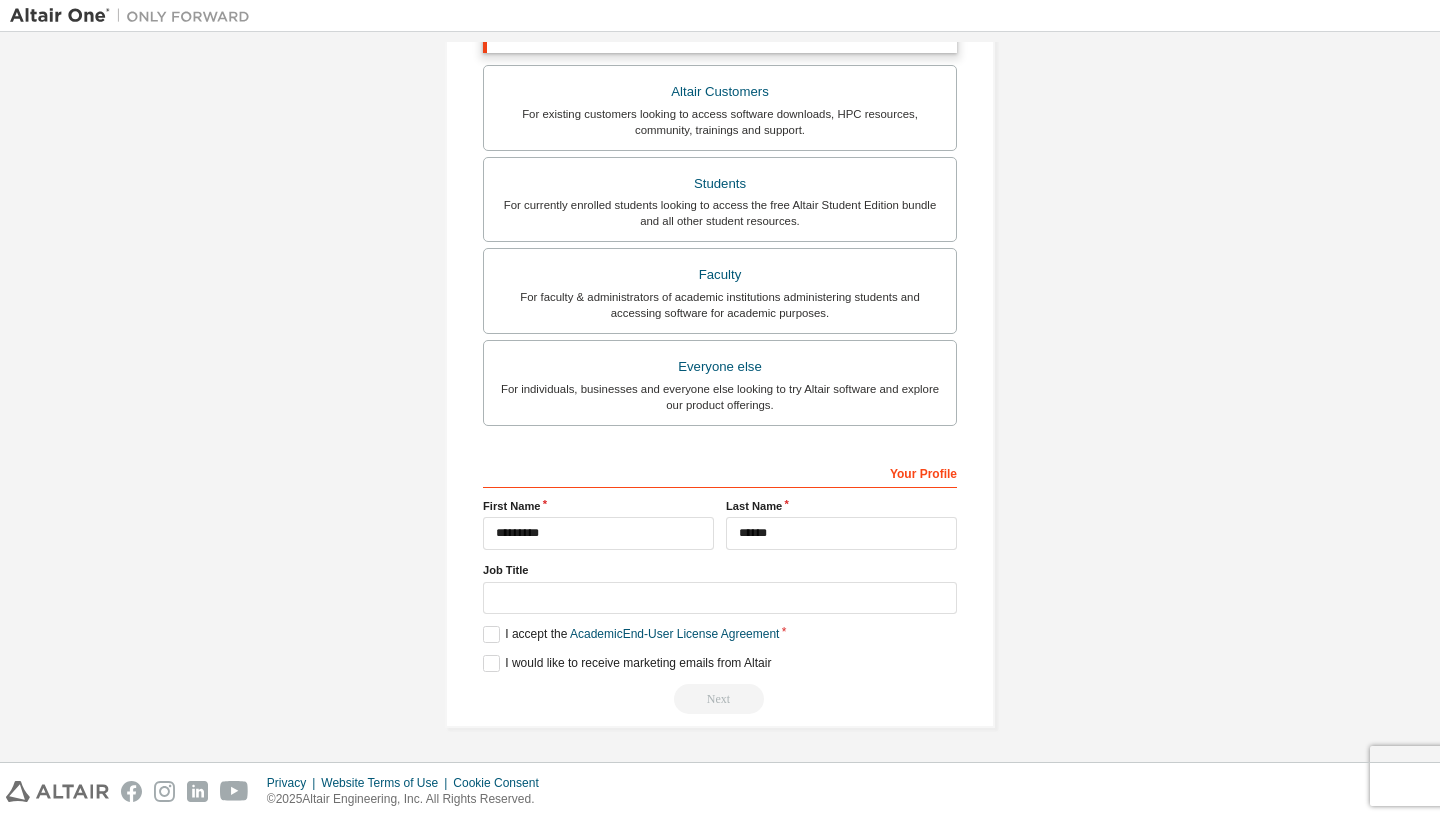 scroll, scrollTop: 419, scrollLeft: 0, axis: vertical 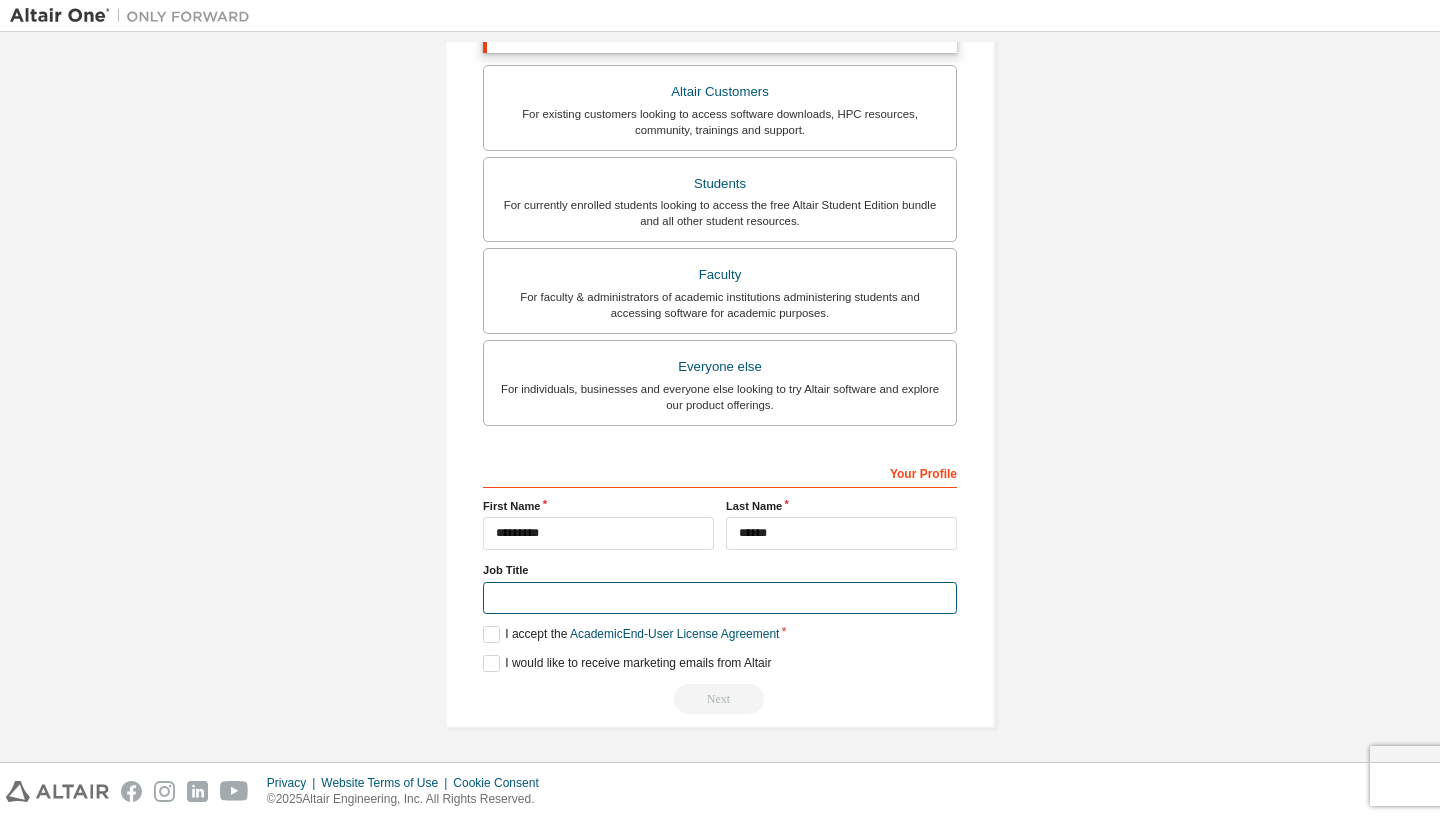 click at bounding box center (720, 598) 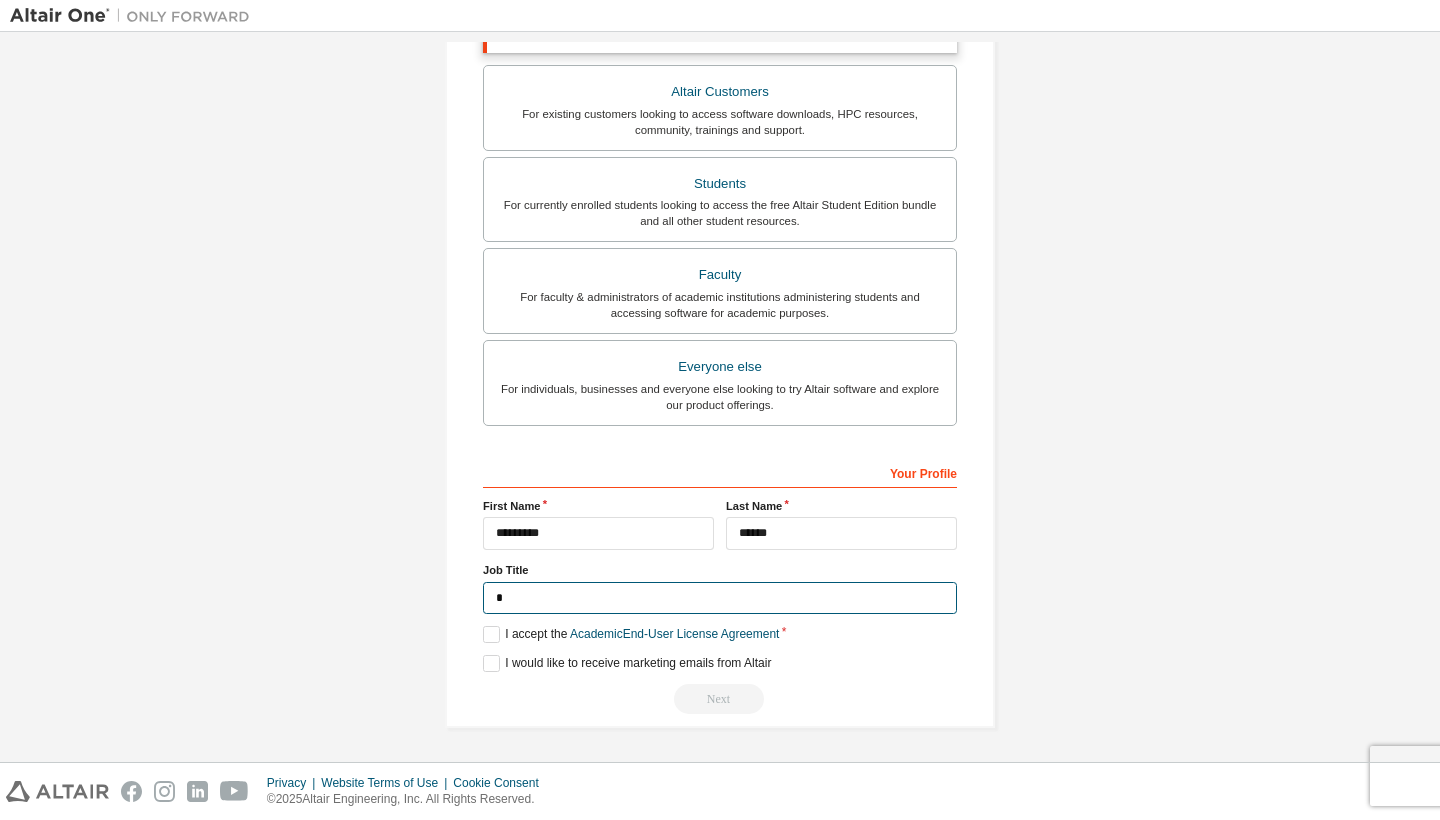 scroll, scrollTop: 415, scrollLeft: 0, axis: vertical 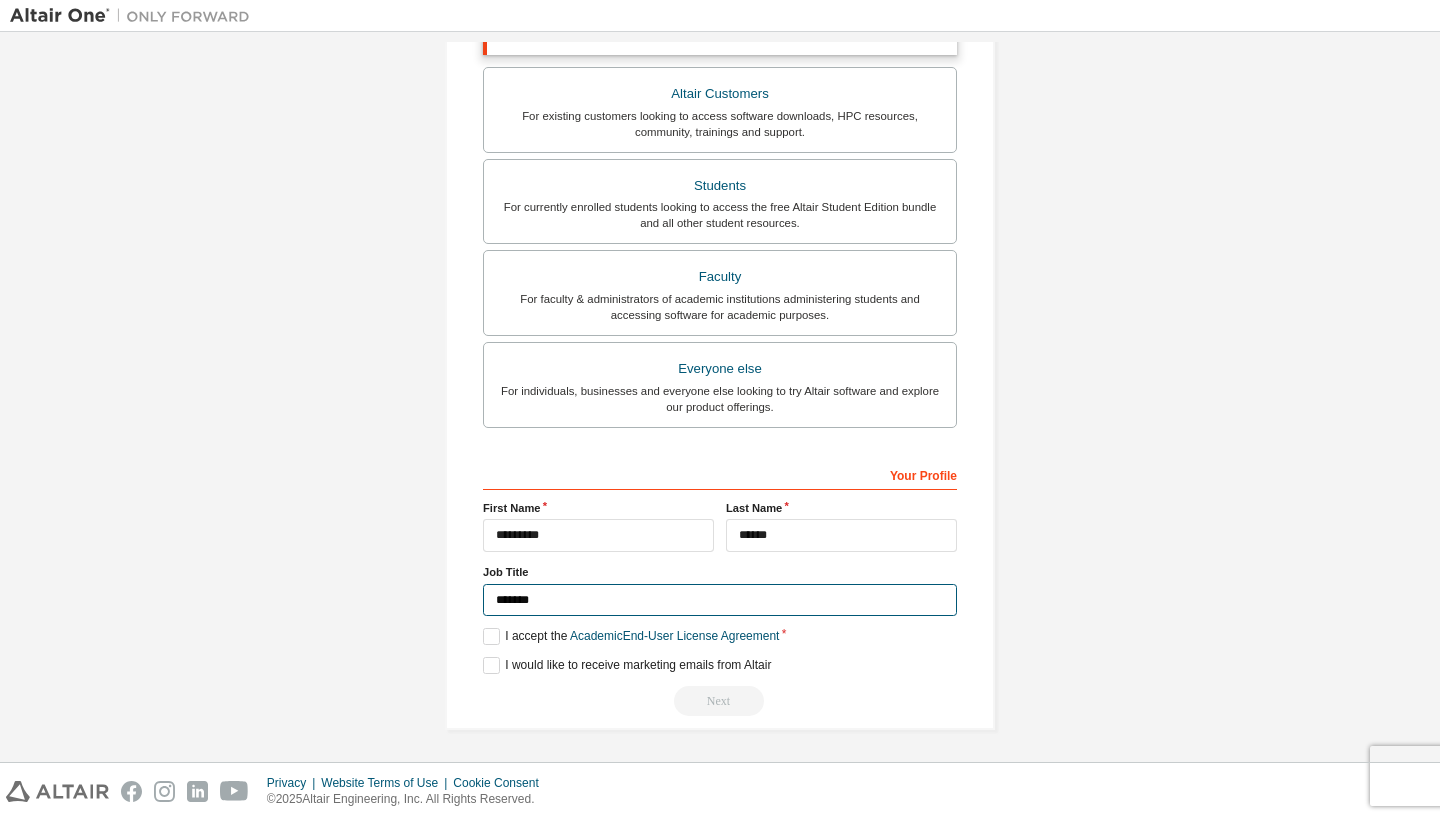type on "*******" 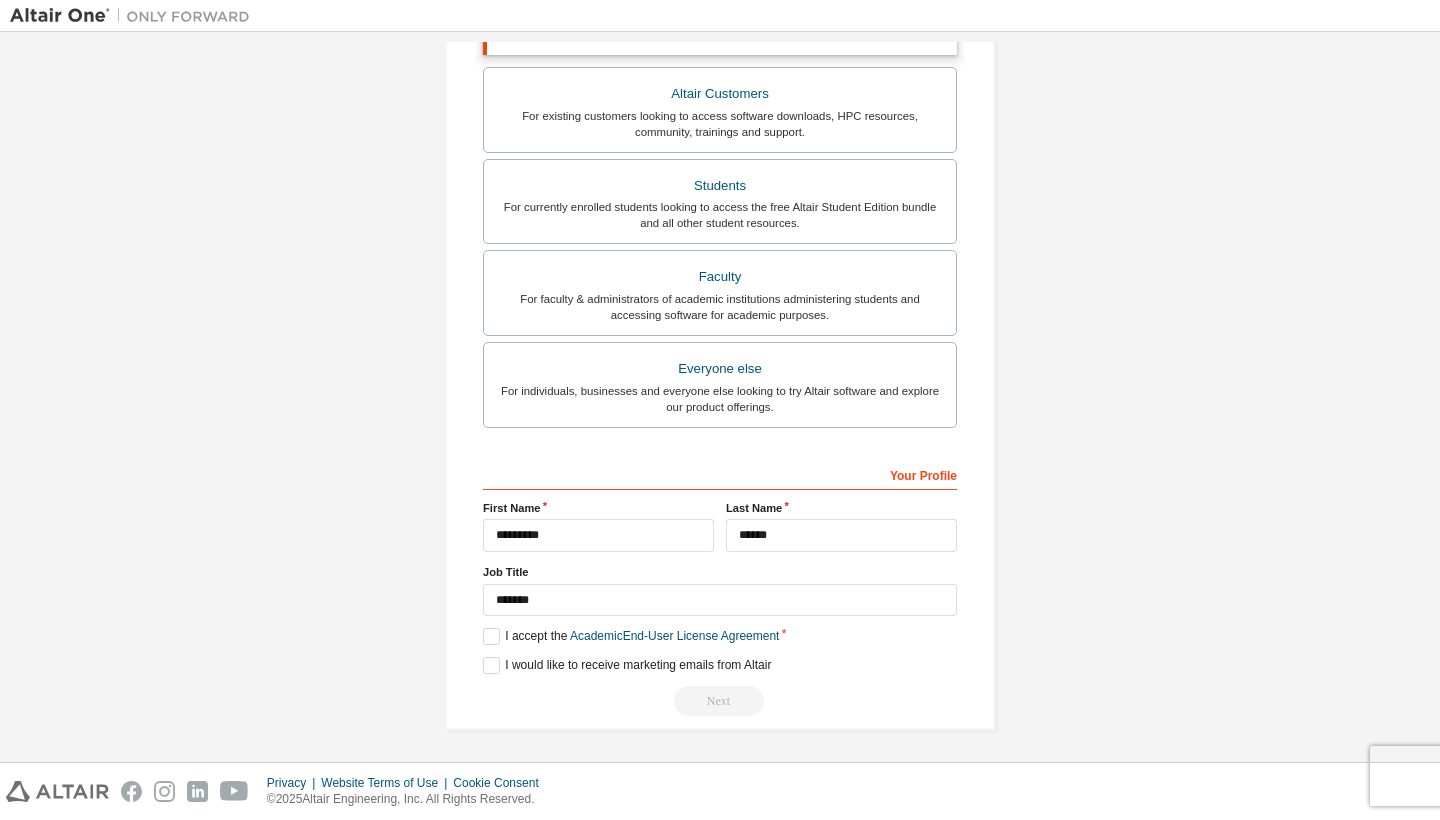 click on "**********" at bounding box center [720, 190] 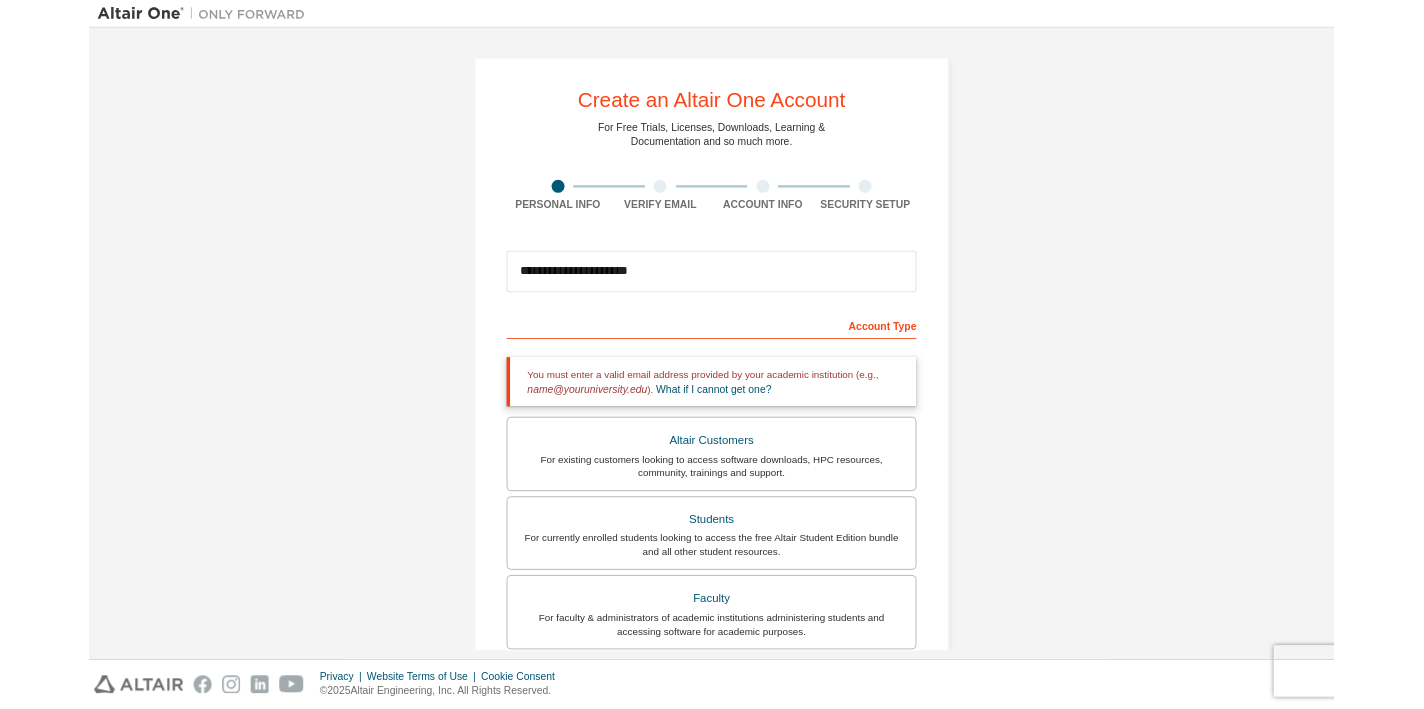 scroll, scrollTop: 0, scrollLeft: 0, axis: both 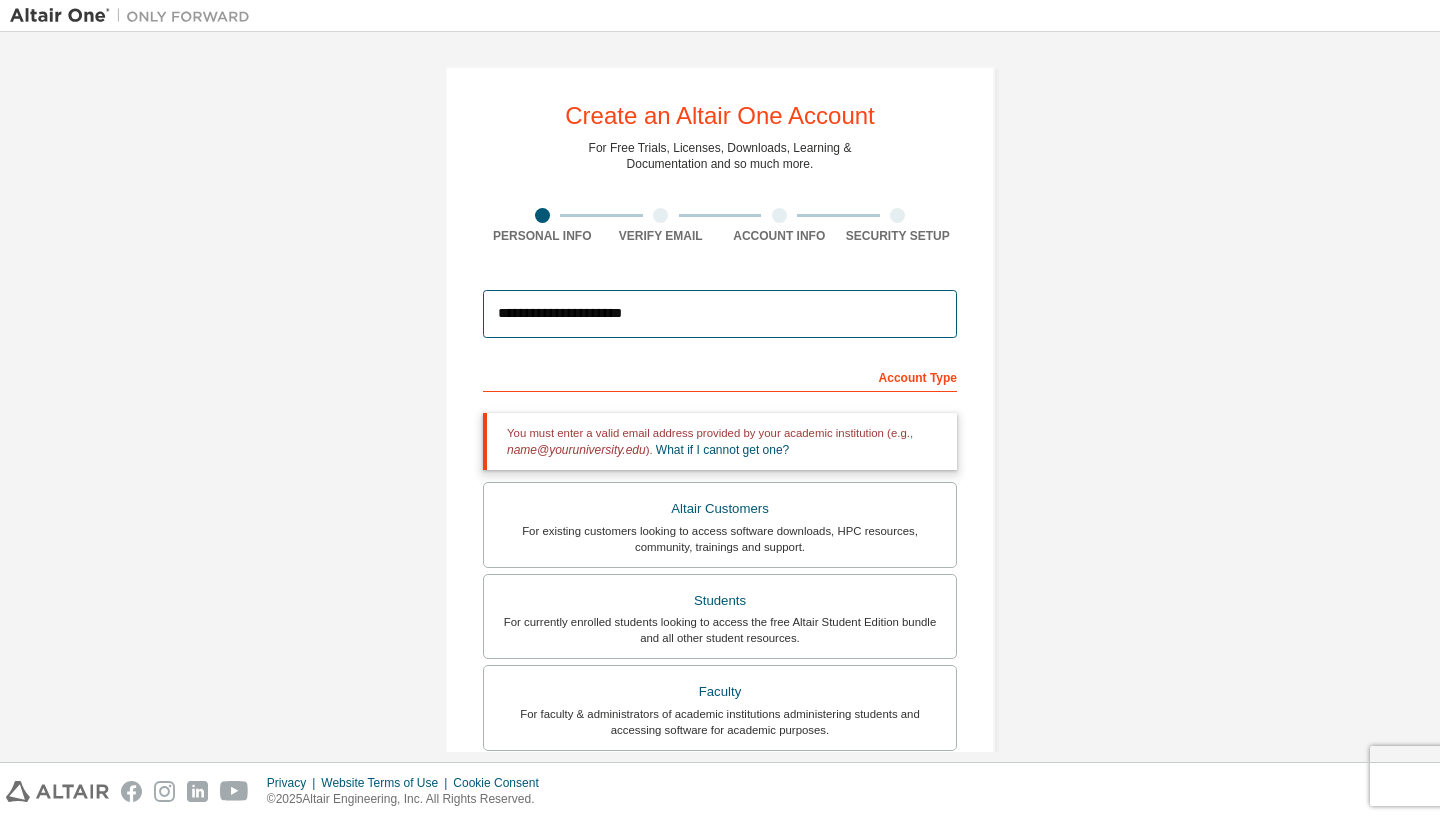 click on "**********" at bounding box center [720, 314] 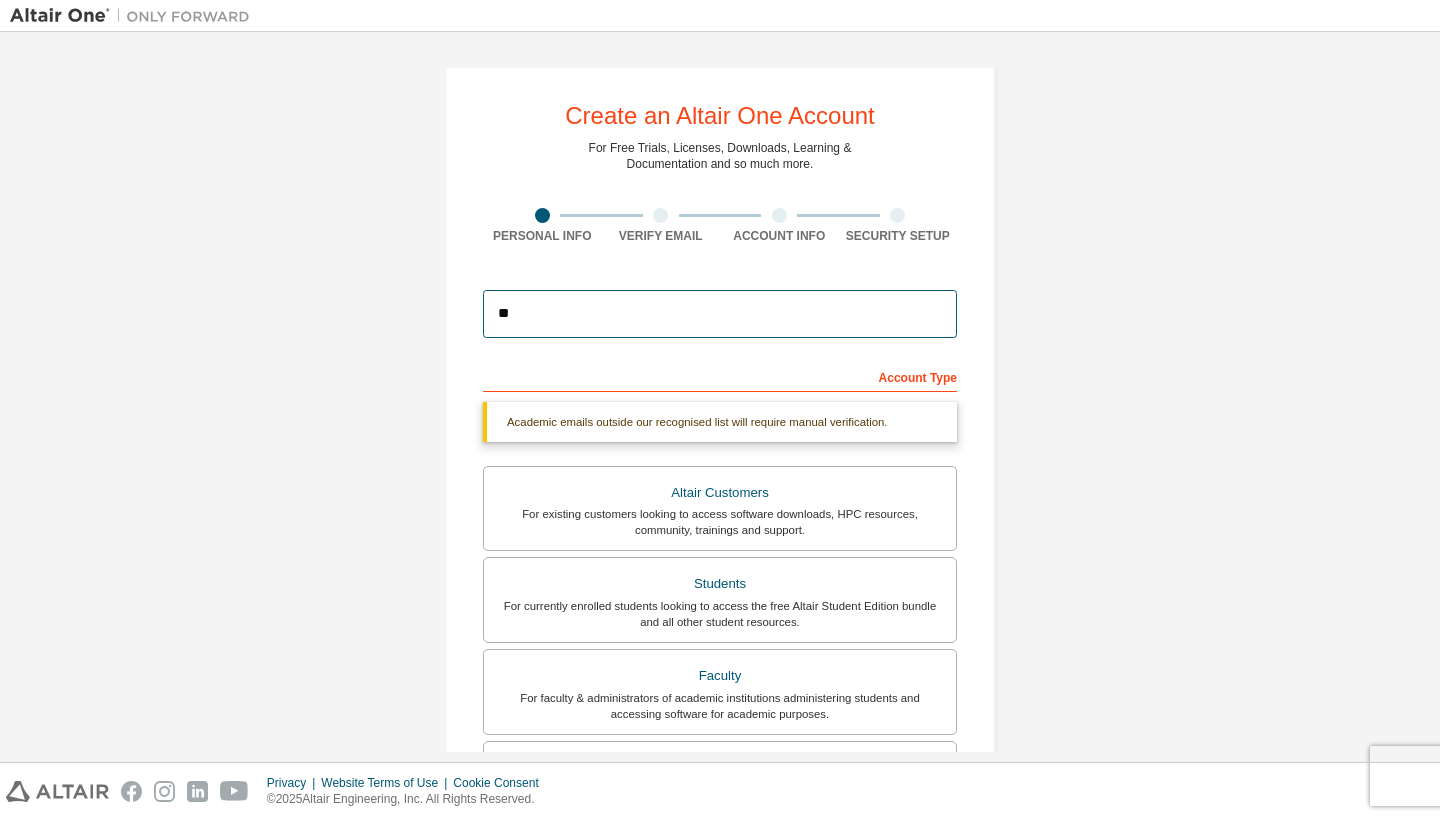 type on "*" 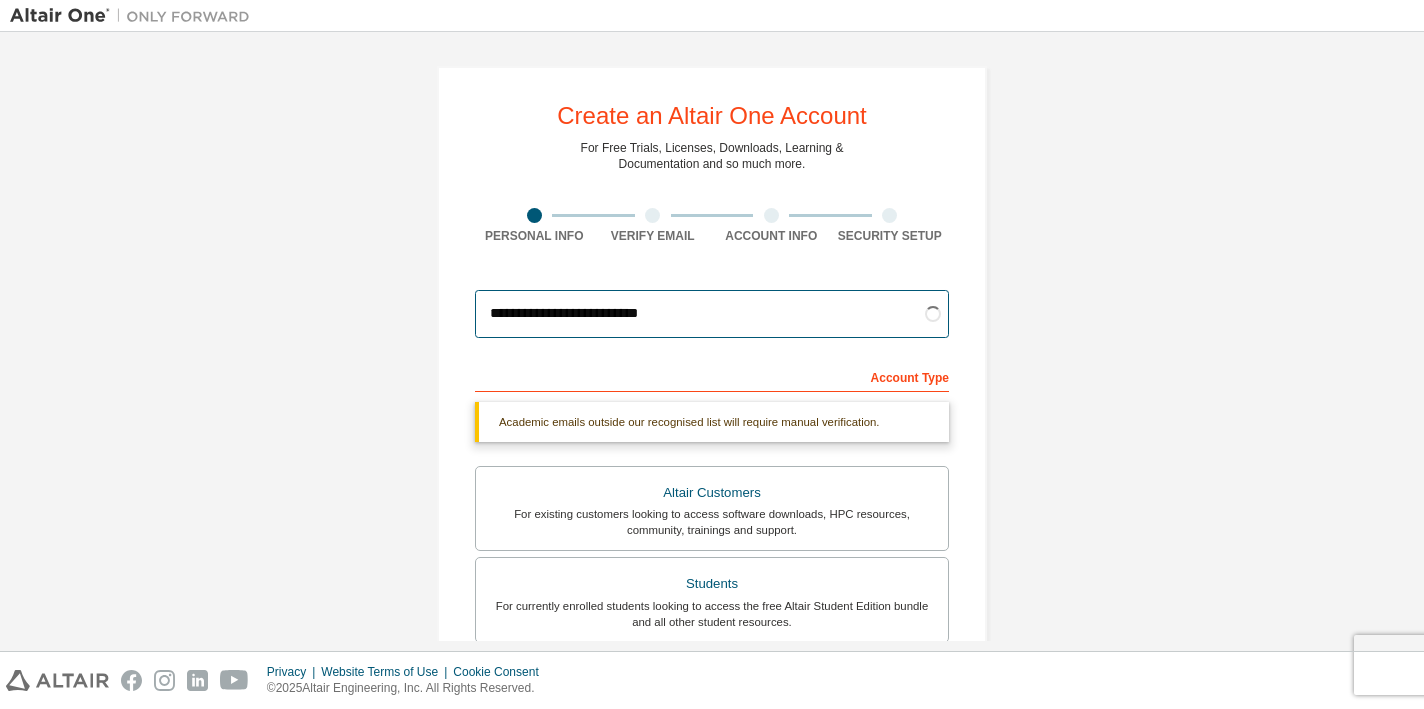 type on "**********" 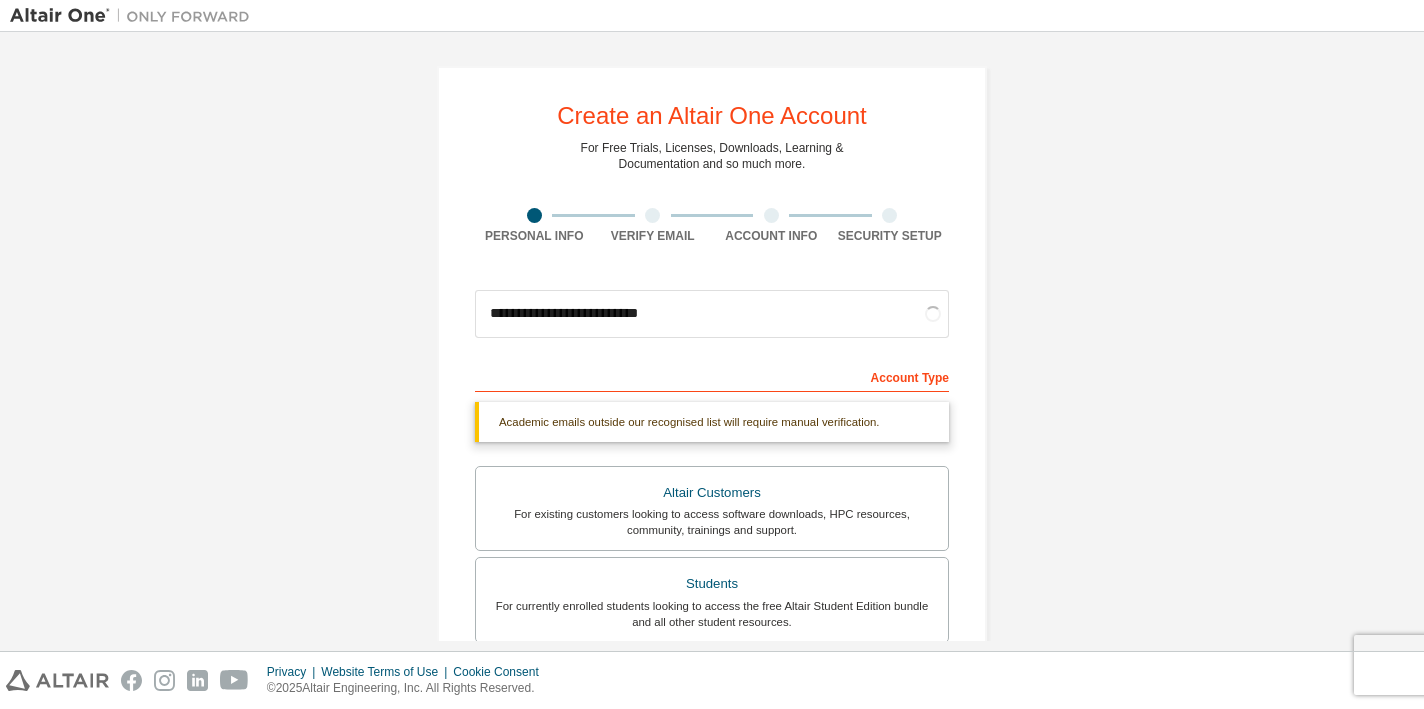 click on "**********" at bounding box center (712, 597) 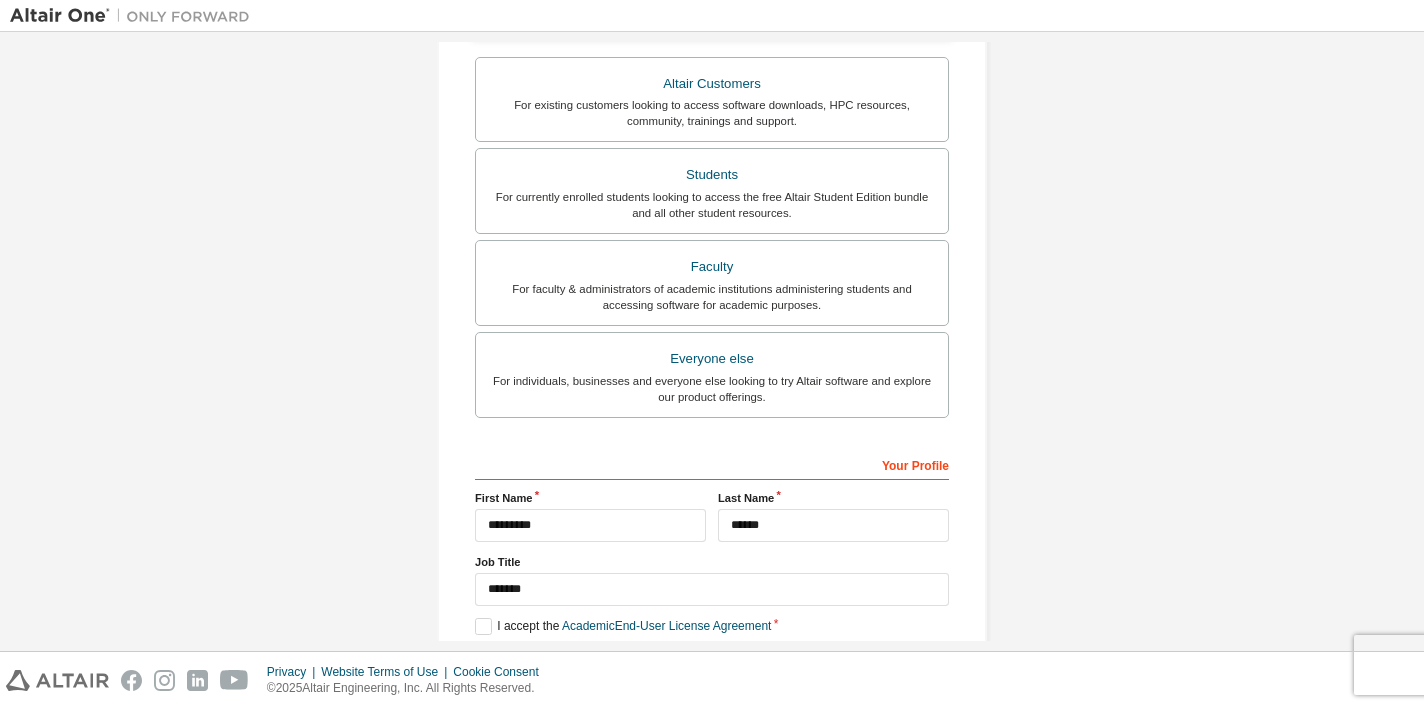 scroll, scrollTop: 510, scrollLeft: 0, axis: vertical 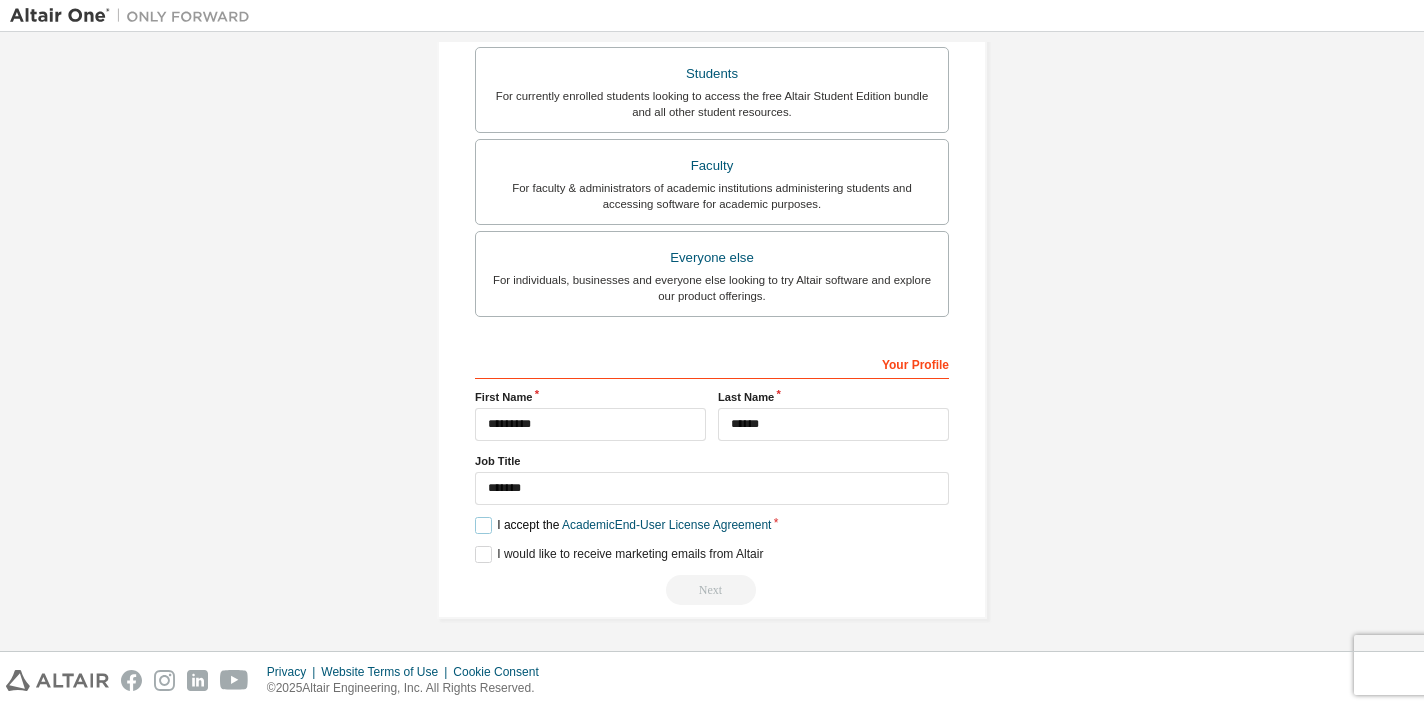 click on "I accept the   Academic   End-User License Agreement" at bounding box center (623, 525) 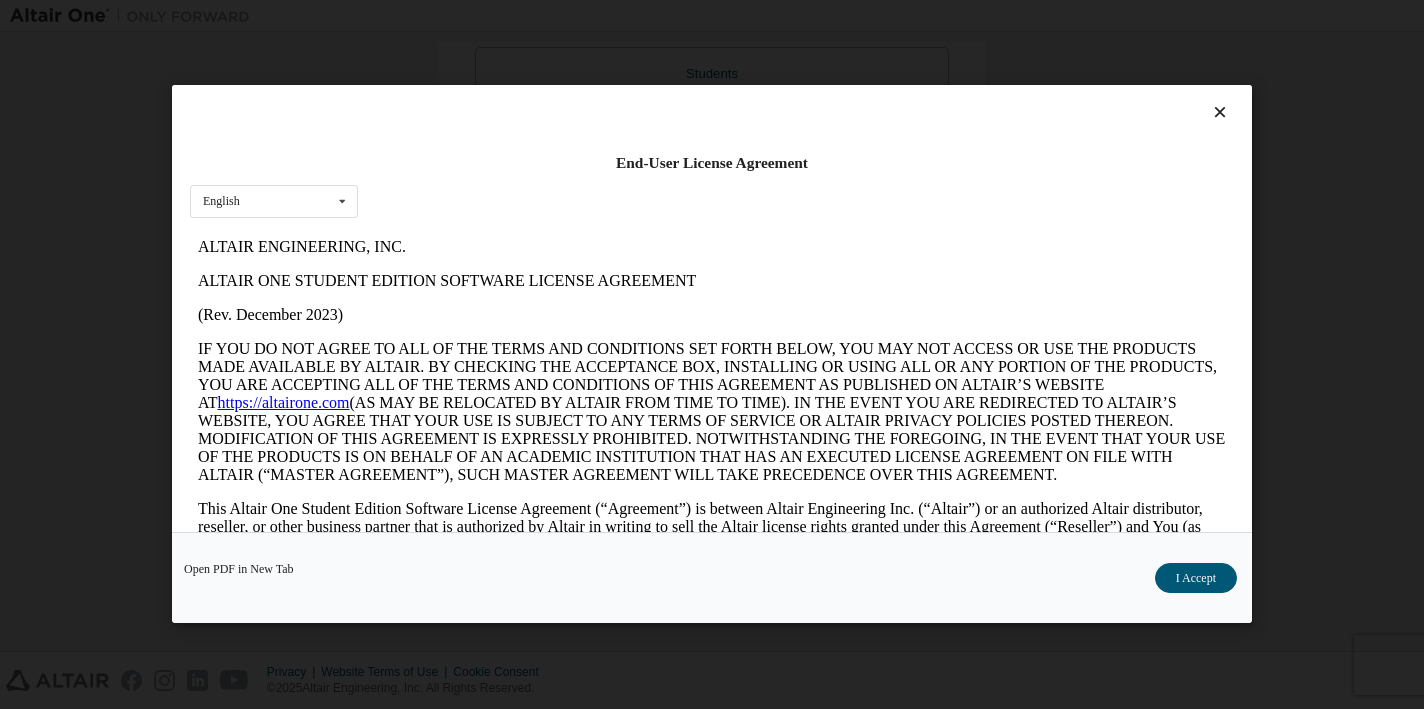 scroll, scrollTop: 0, scrollLeft: 0, axis: both 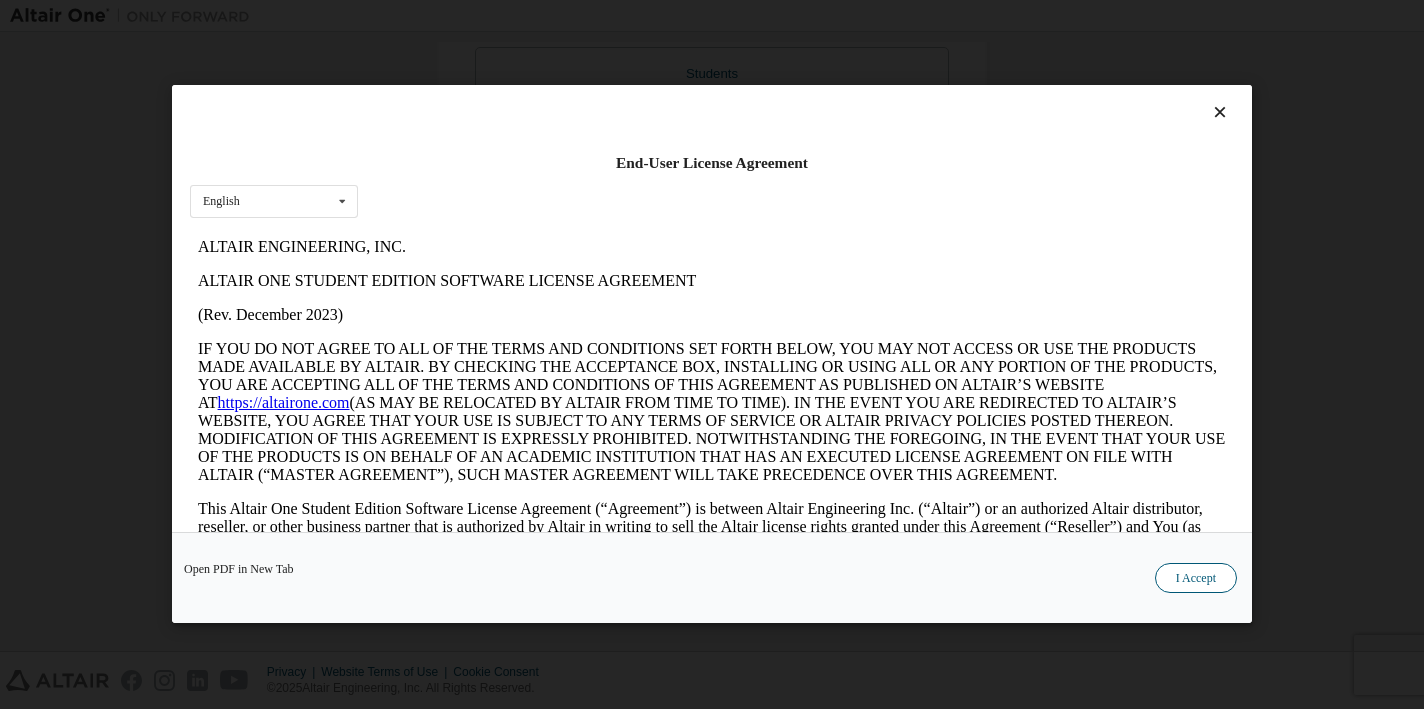 click on "I Accept" at bounding box center [1196, 579] 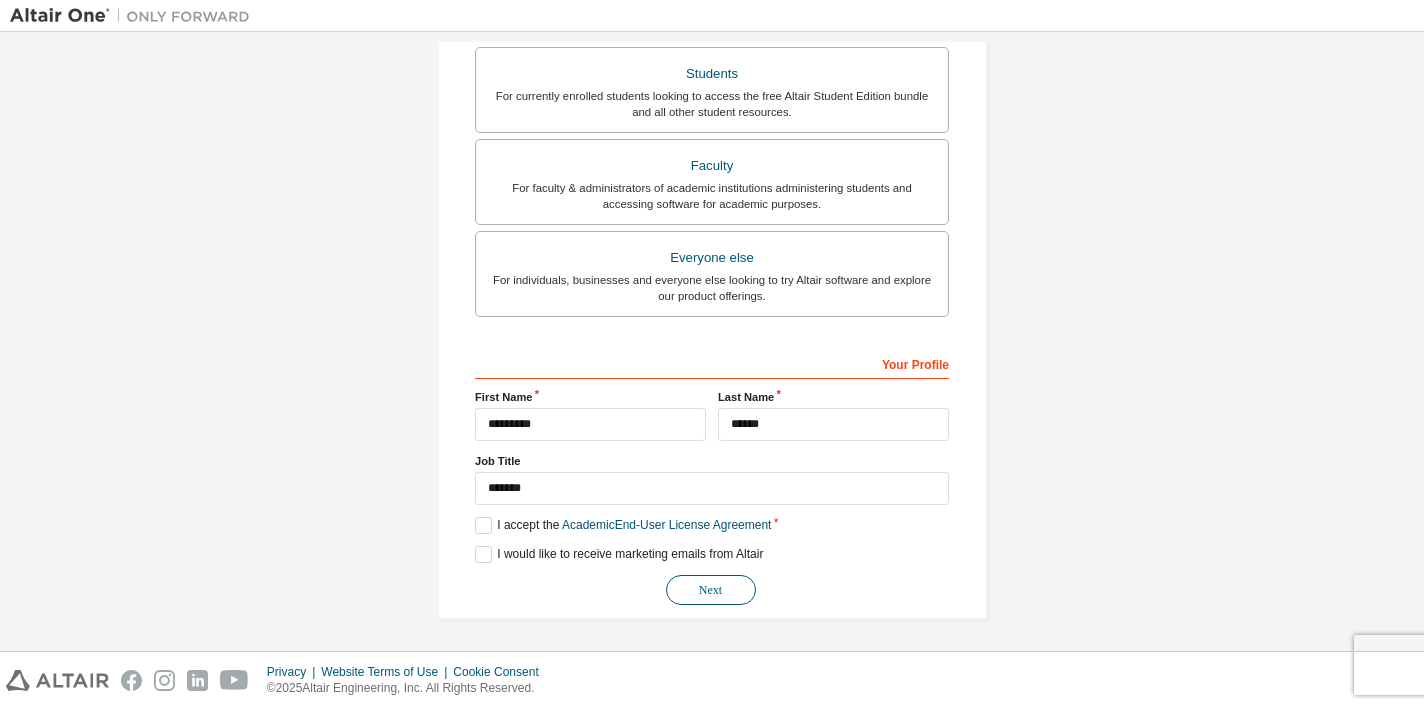 click on "Next" at bounding box center (711, 590) 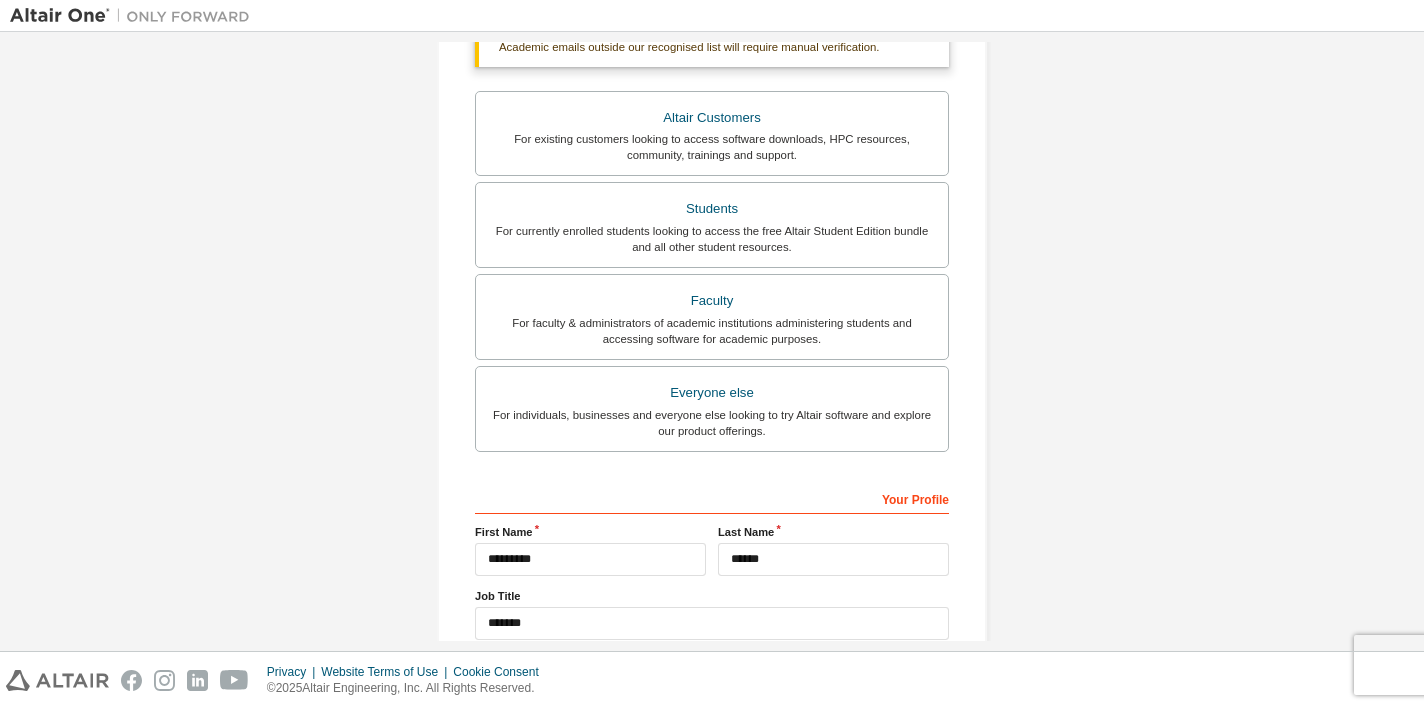 scroll, scrollTop: 0, scrollLeft: 0, axis: both 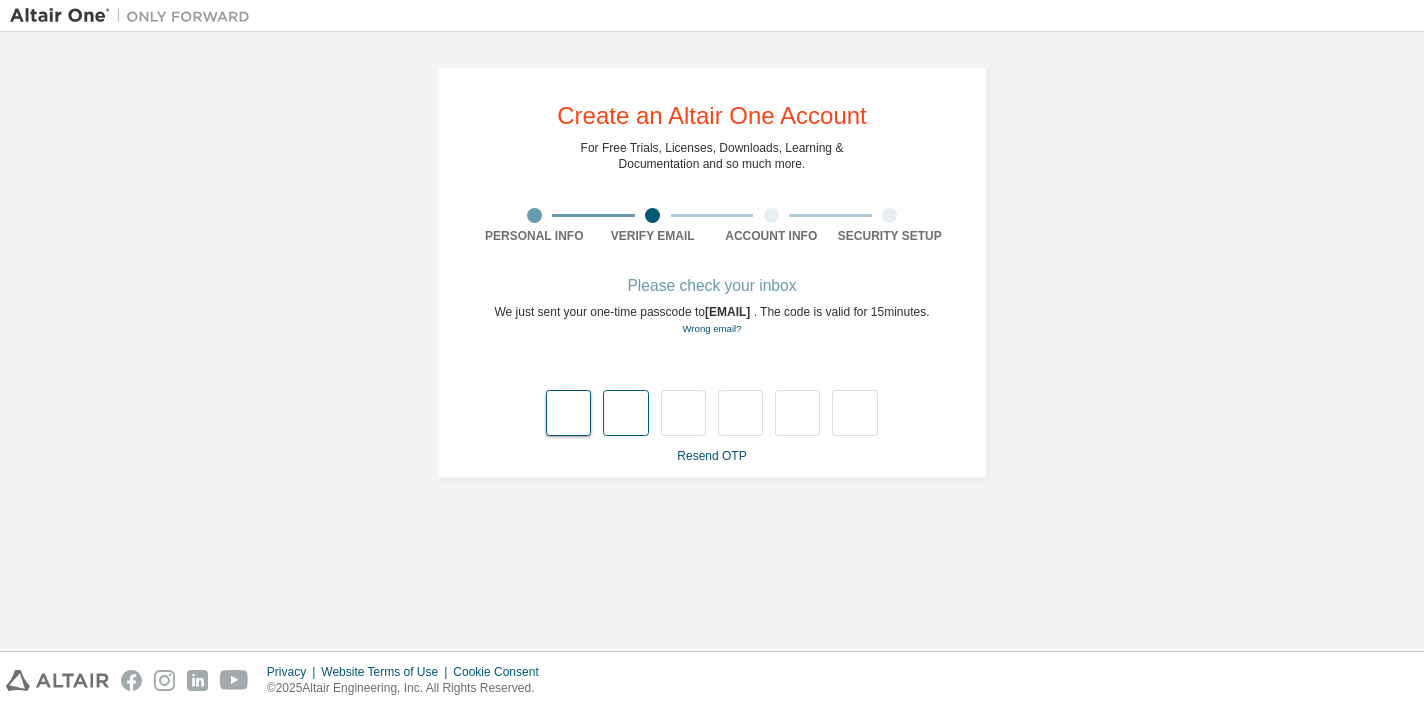 type on "*" 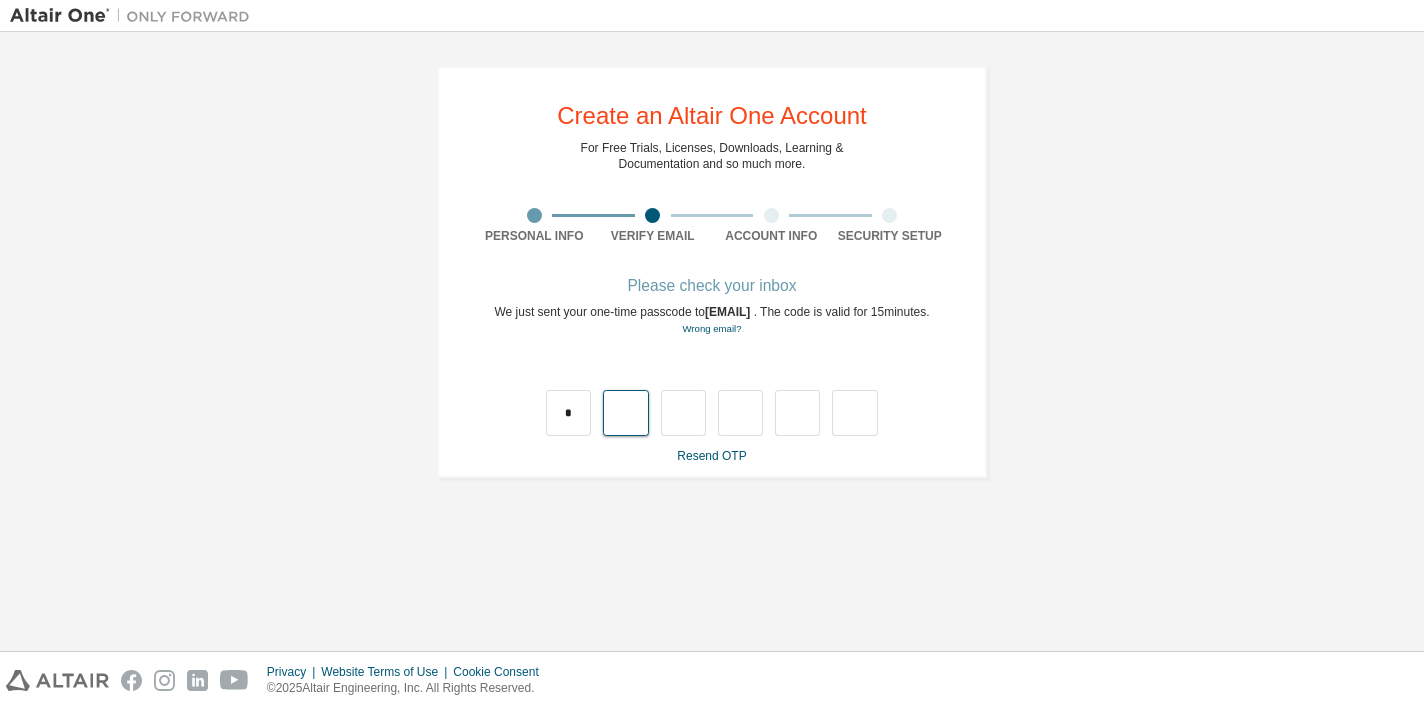 type on "*" 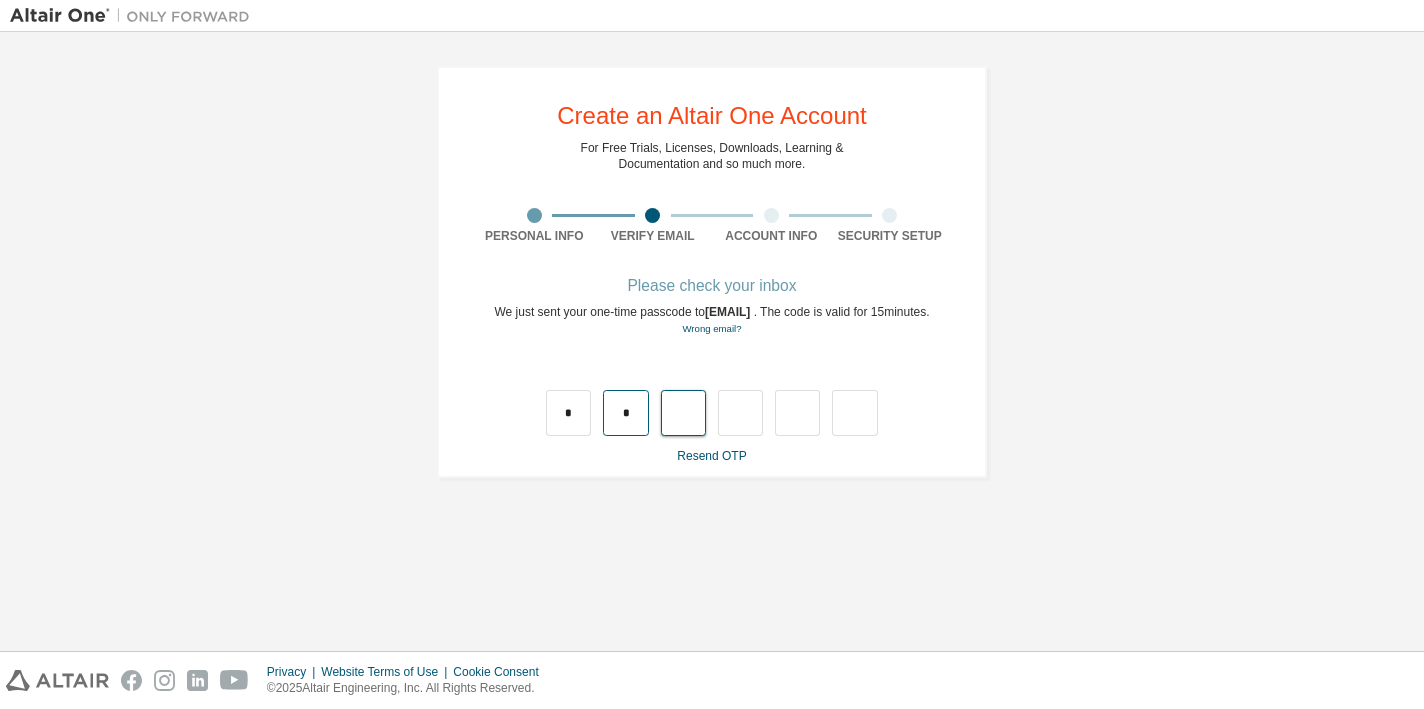 type on "*" 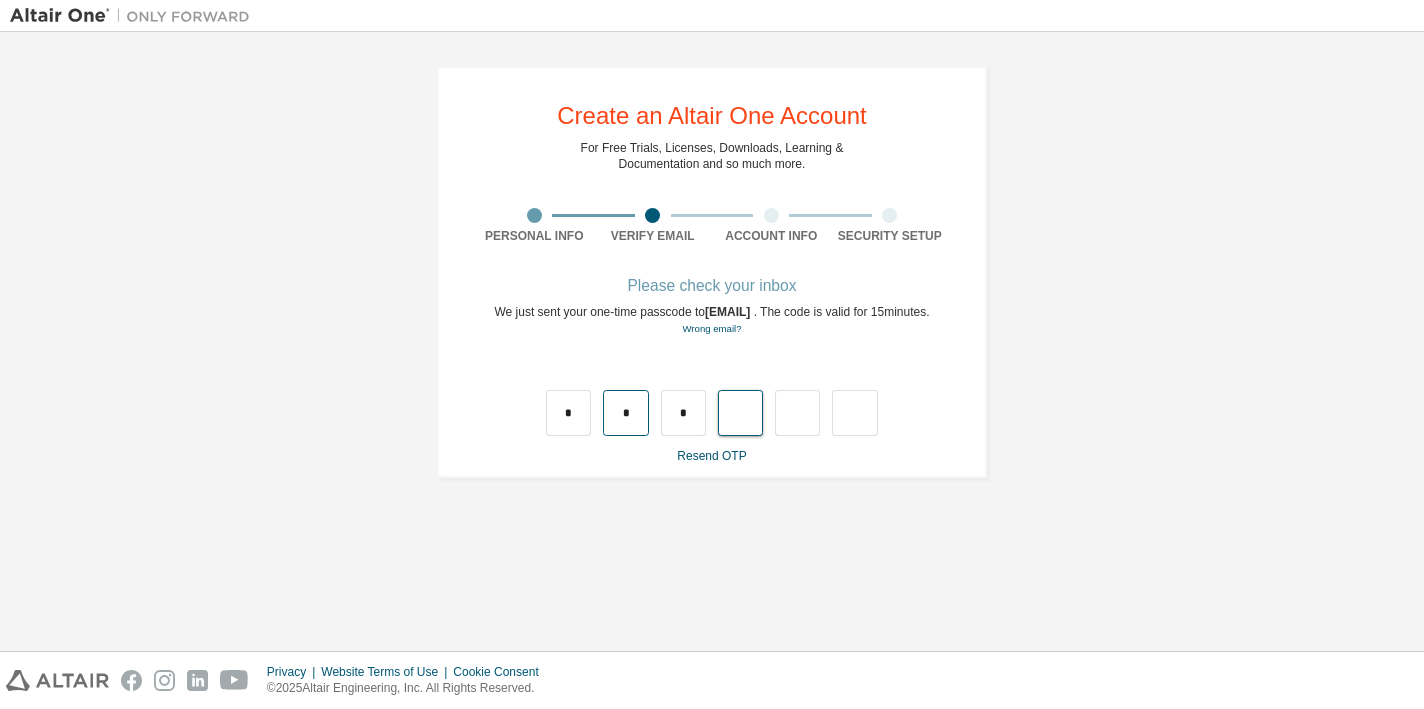 type on "*" 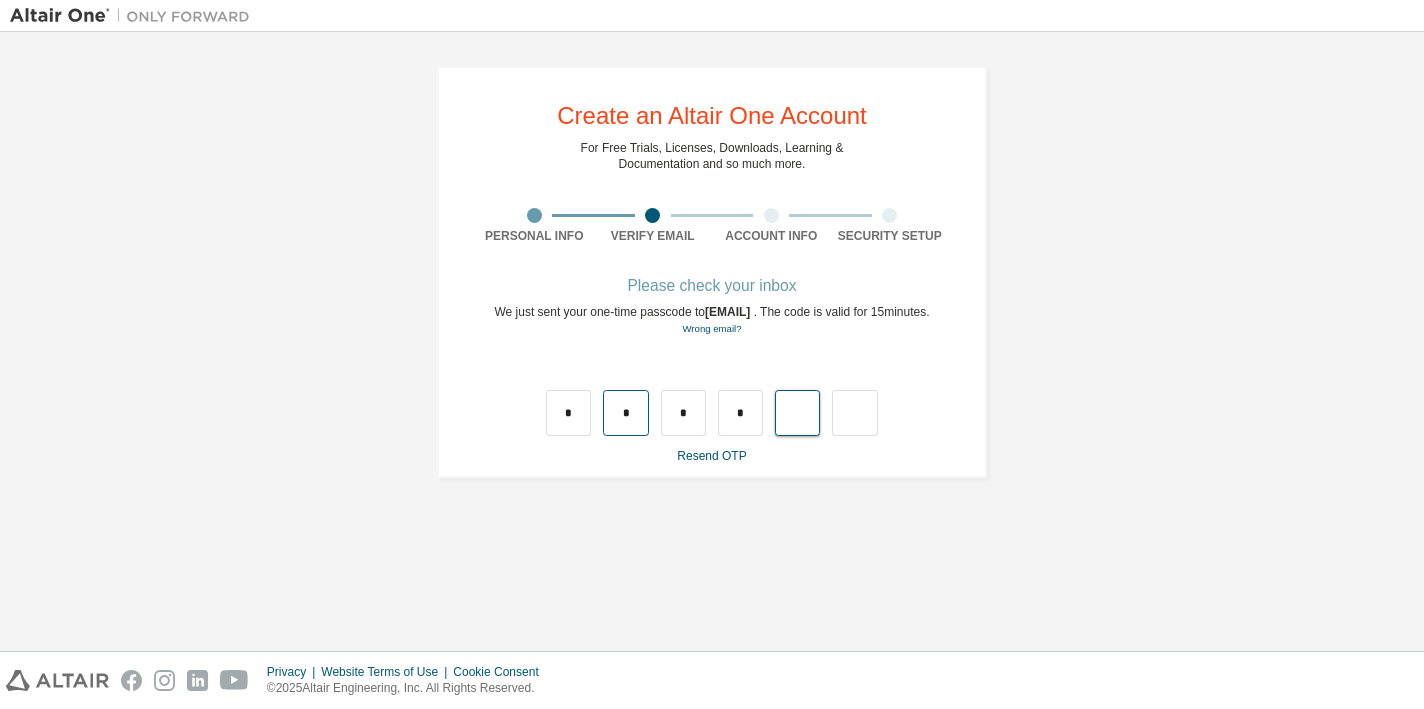 type on "*" 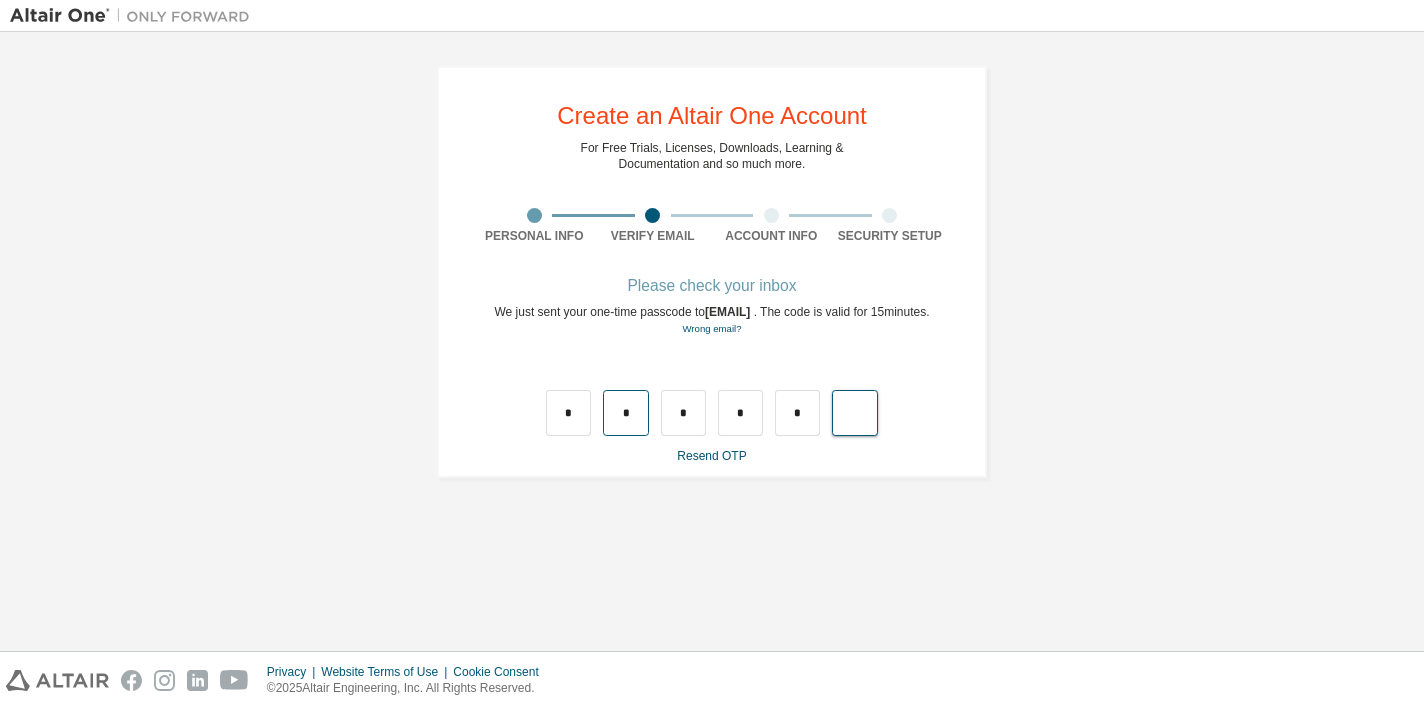 type on "*" 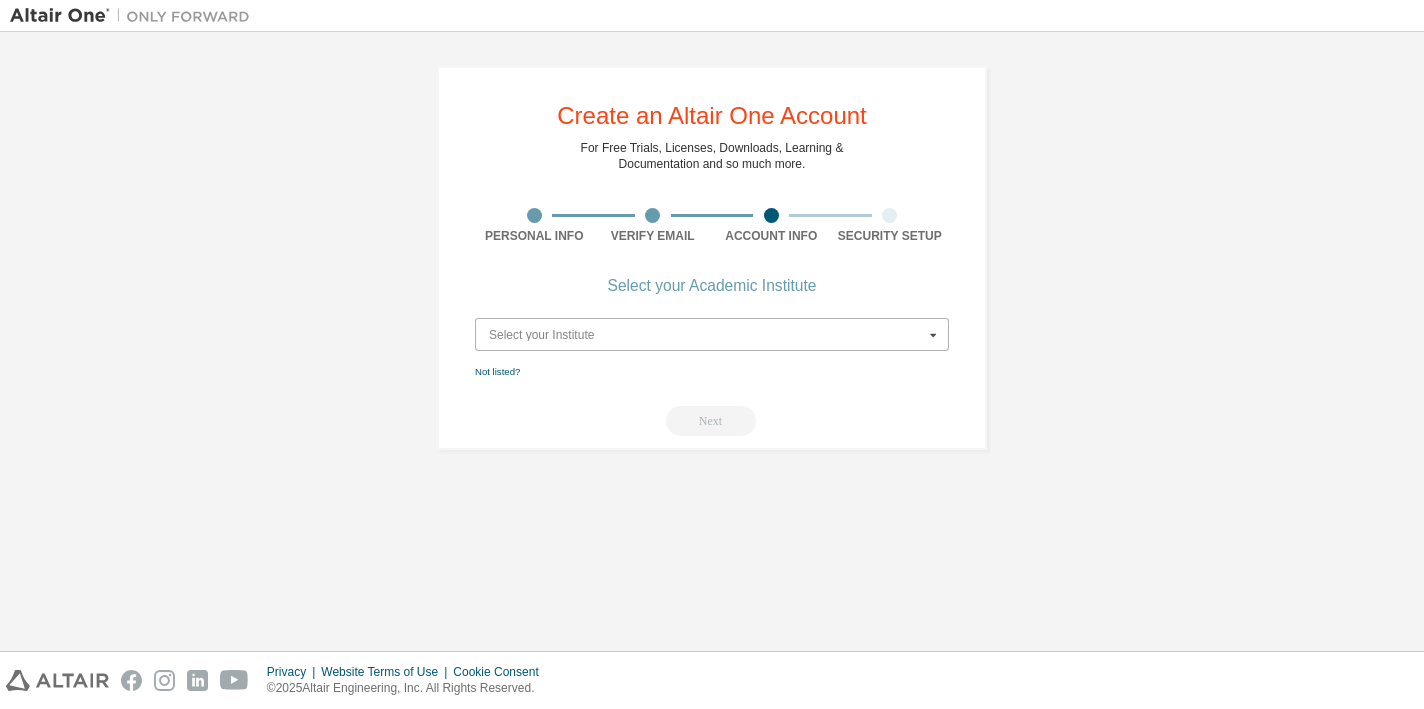click at bounding box center (713, 334) 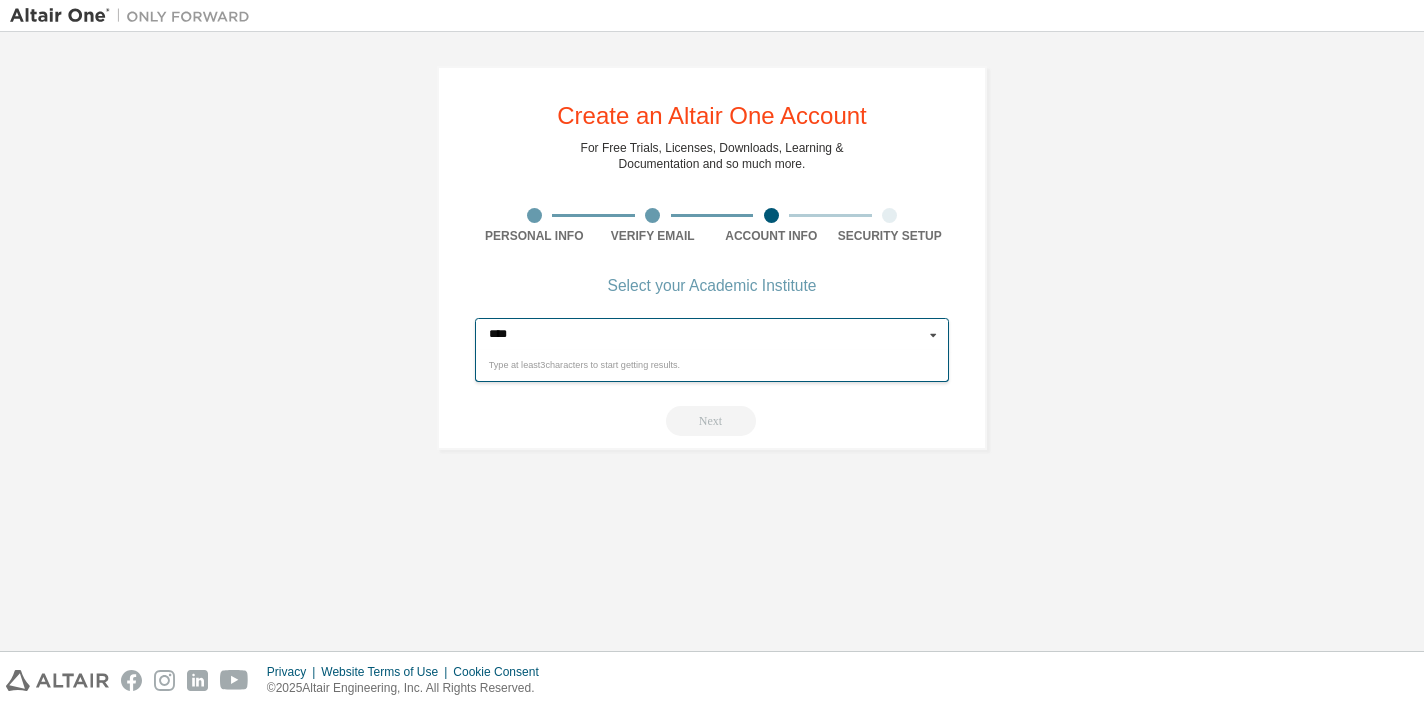 type on "*****" 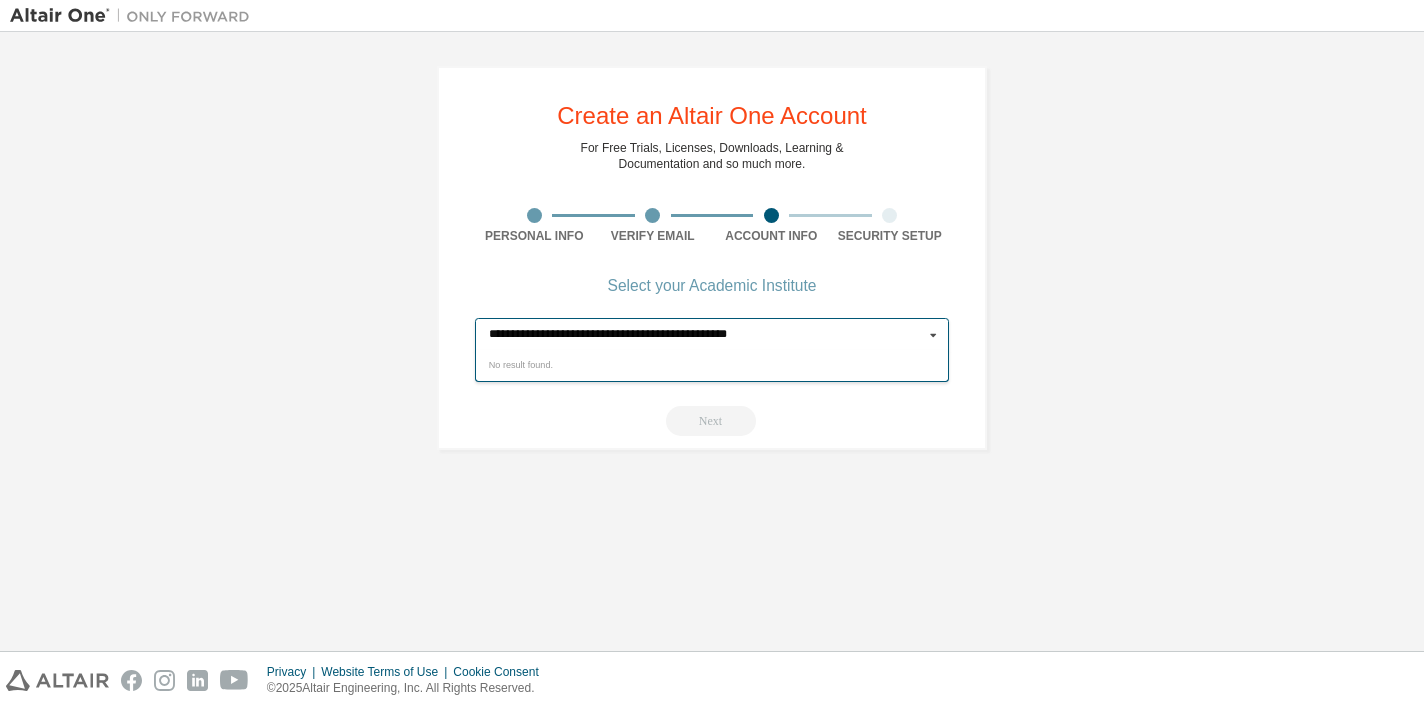 type on "**********" 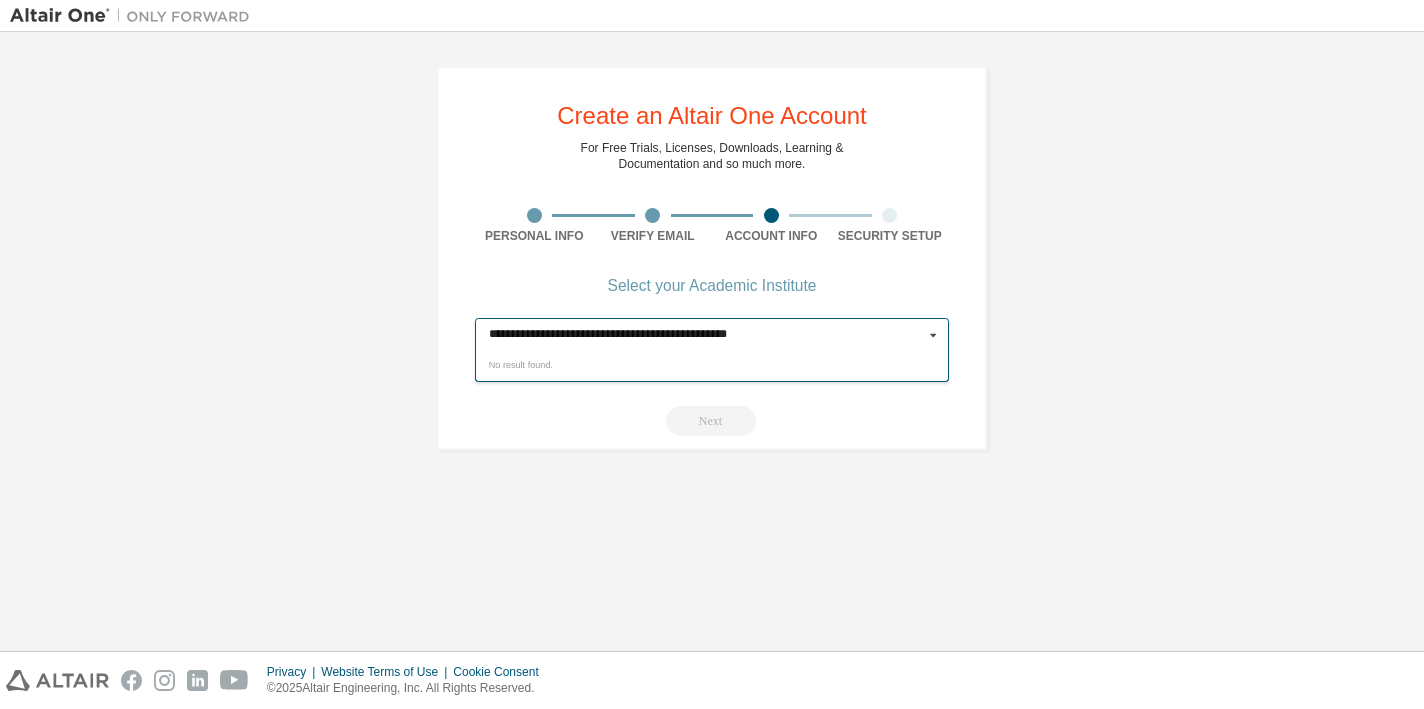 type 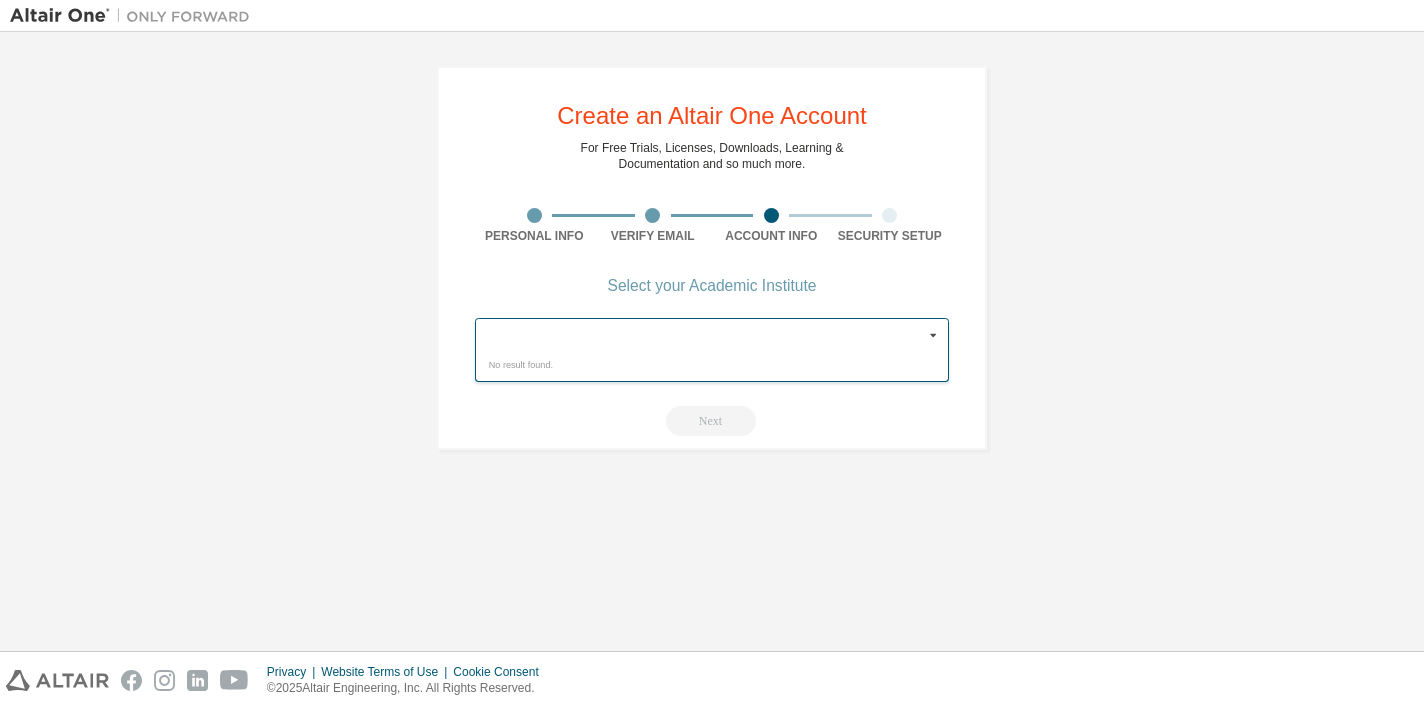 click on "Create an Altair One Account For Free Trials, Licenses, Downloads, Learning &  Documentation and so much more. Personal Info Verify Email Account Info Security Setup Select your Academic Institute Select your Institute No result found. Not listed? Next" at bounding box center [712, 341] 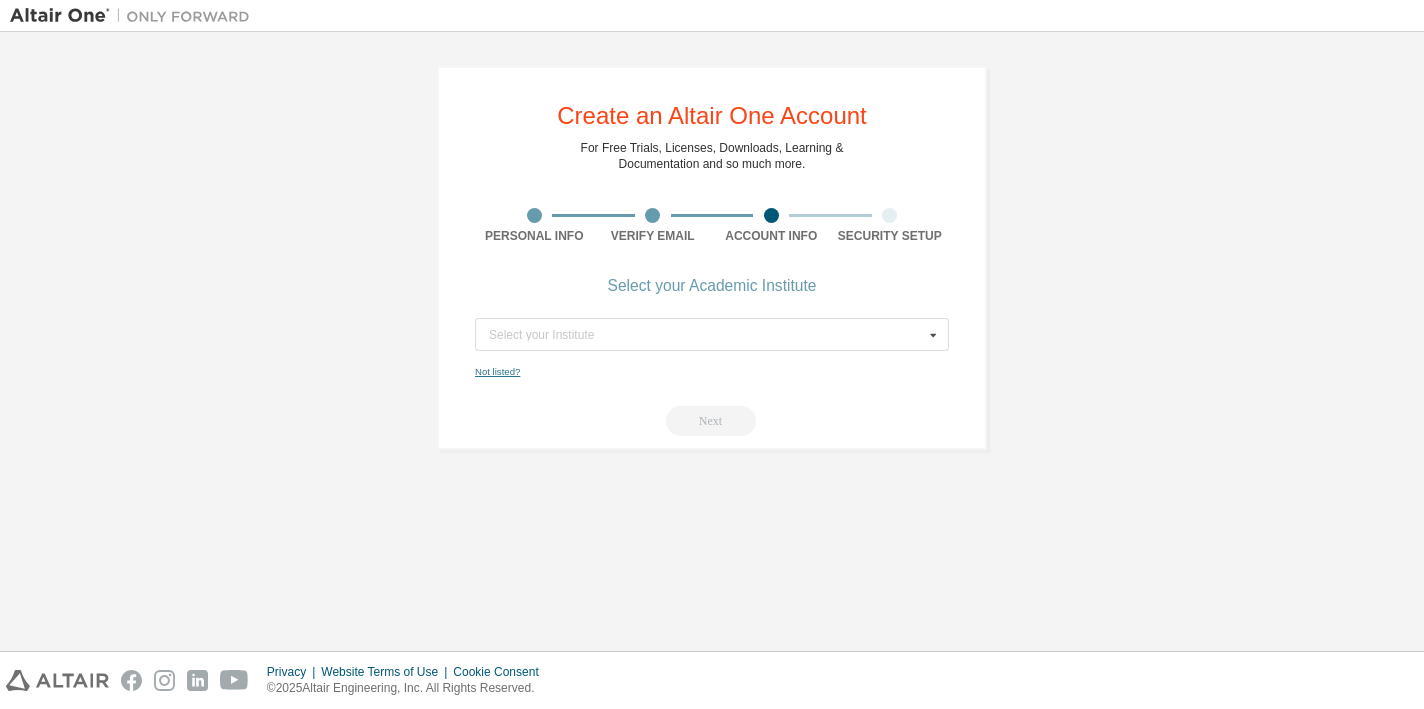 click on "Not listed?" at bounding box center (497, 371) 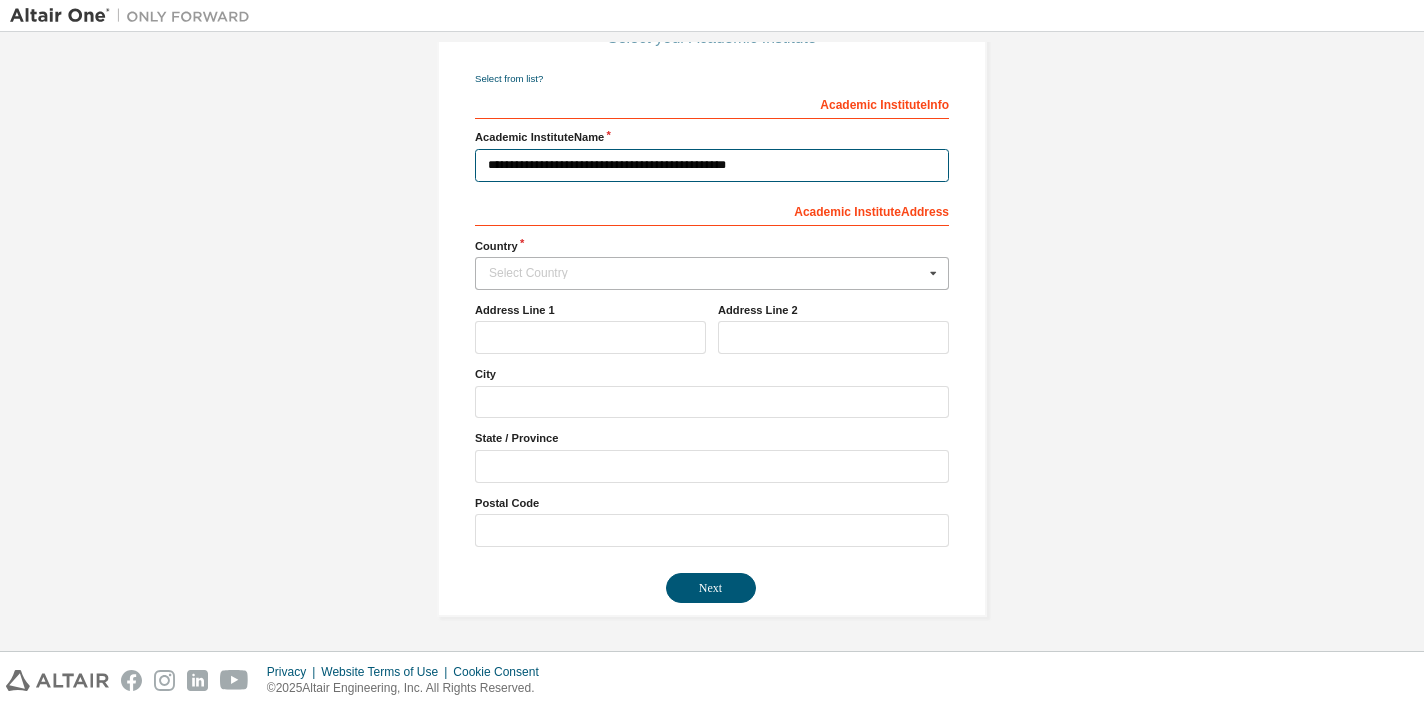 scroll, scrollTop: 262, scrollLeft: 0, axis: vertical 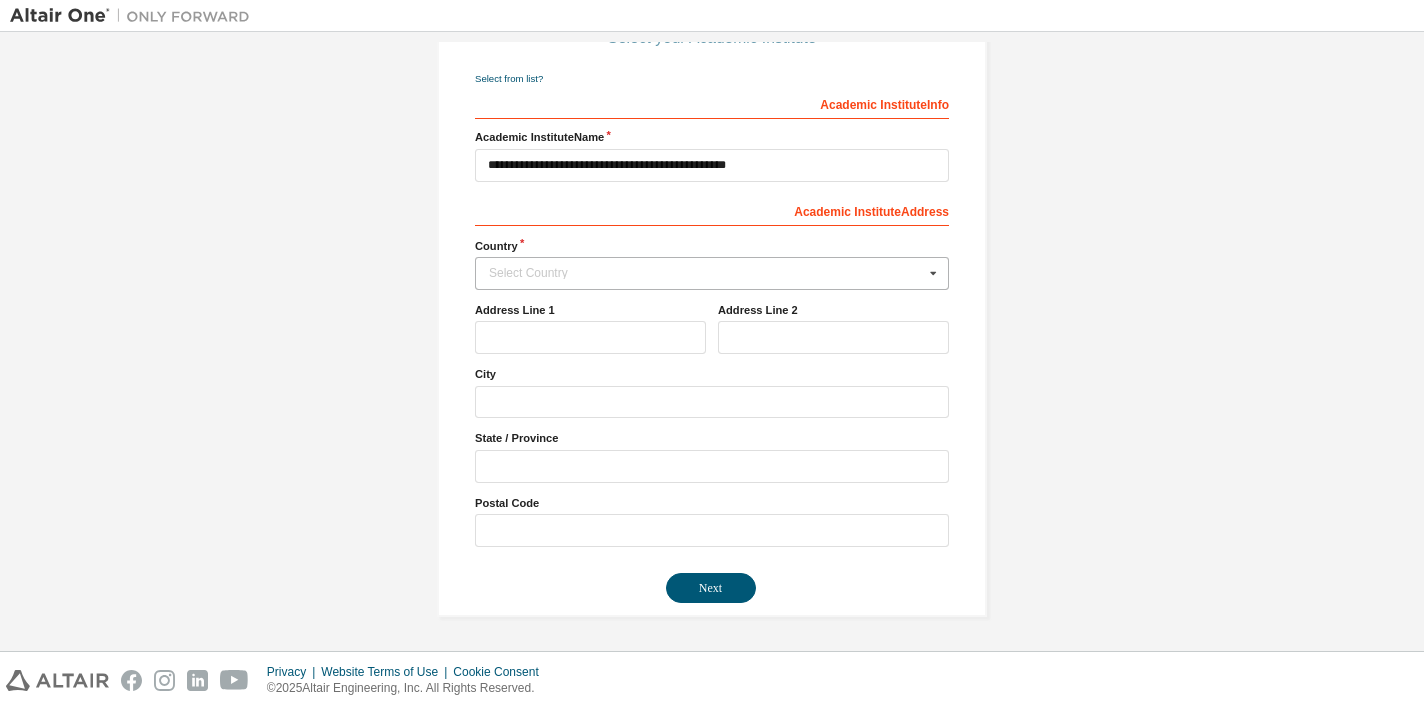 click on "Select Country" at bounding box center (706, 273) 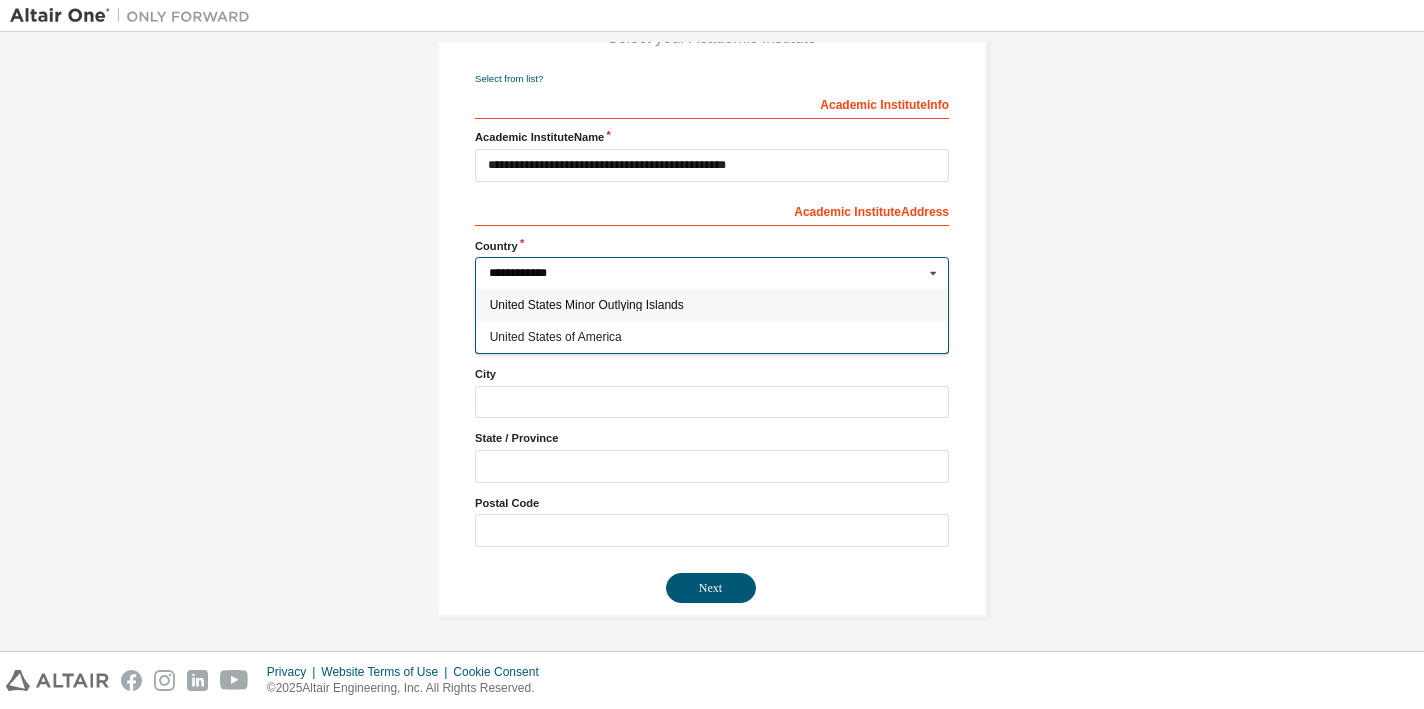type on "**********" 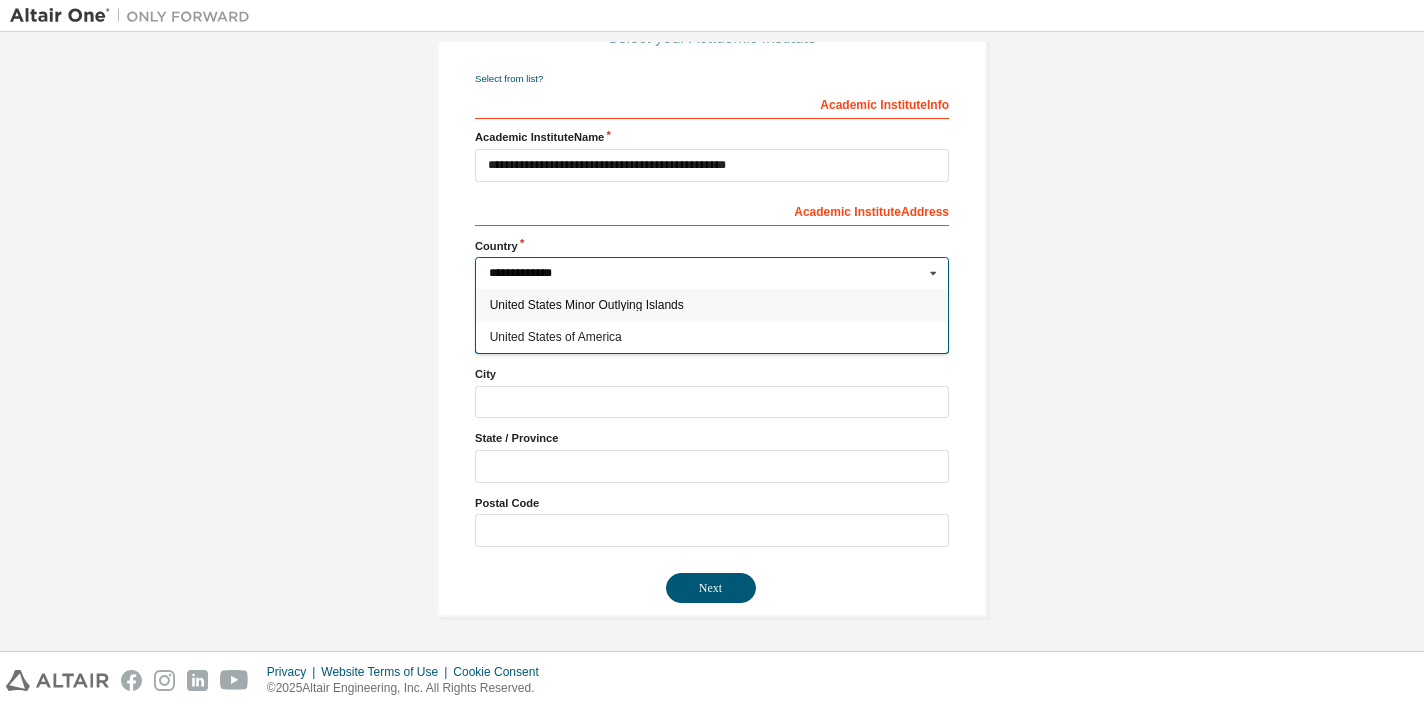 type on "***" 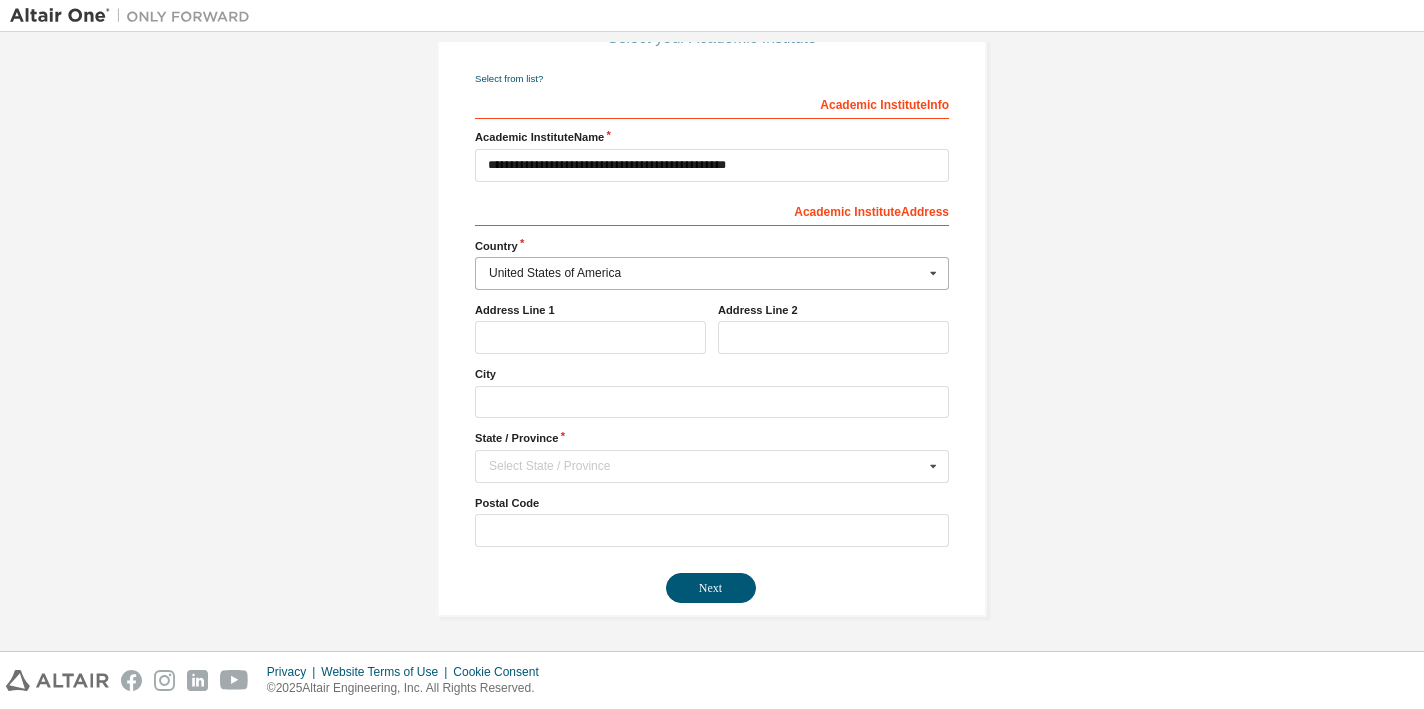 scroll, scrollTop: 261, scrollLeft: 0, axis: vertical 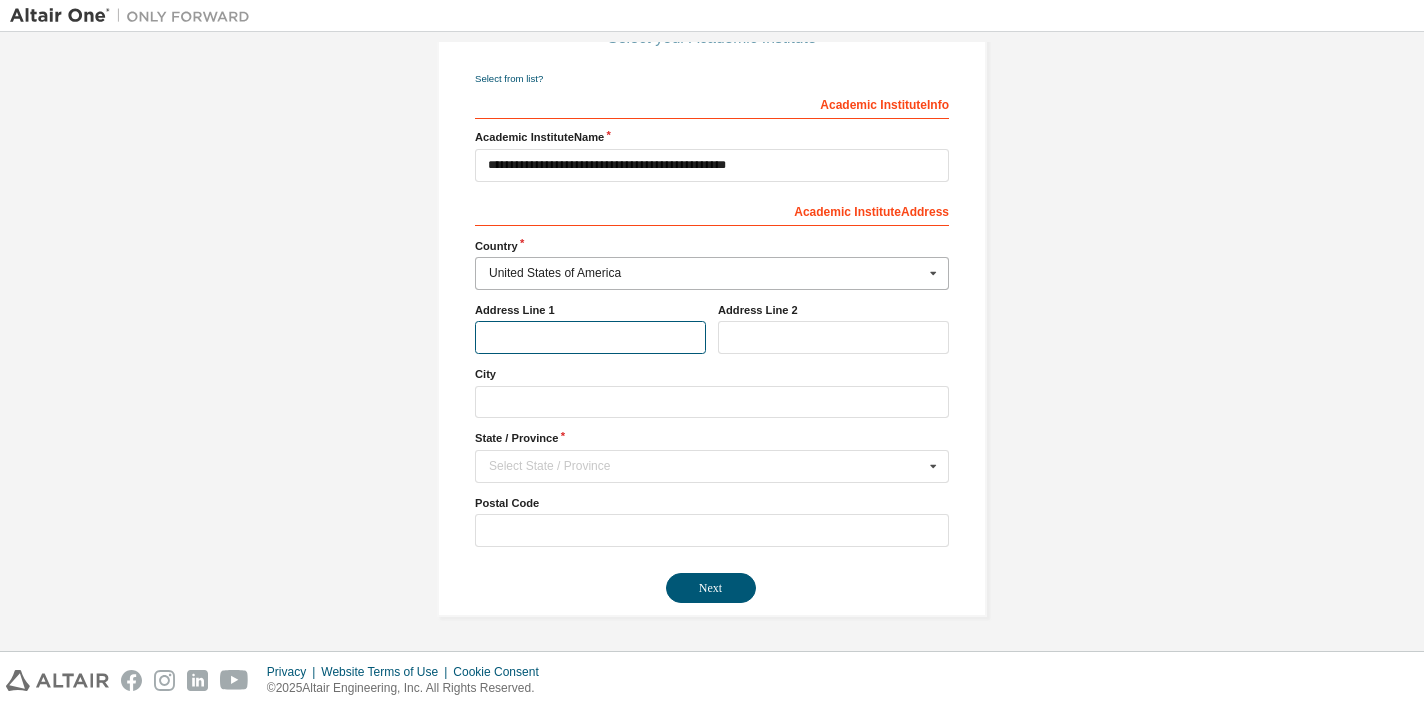 type on "*" 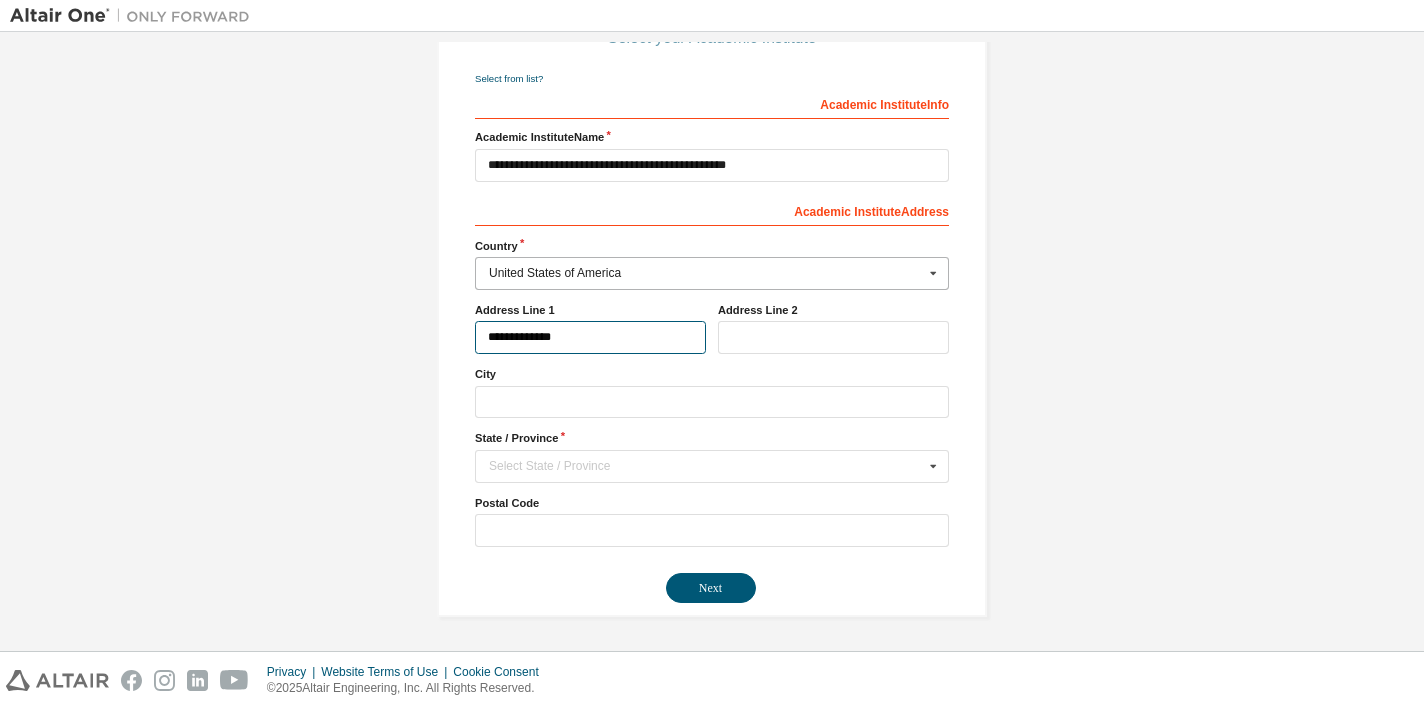 type on "**********" 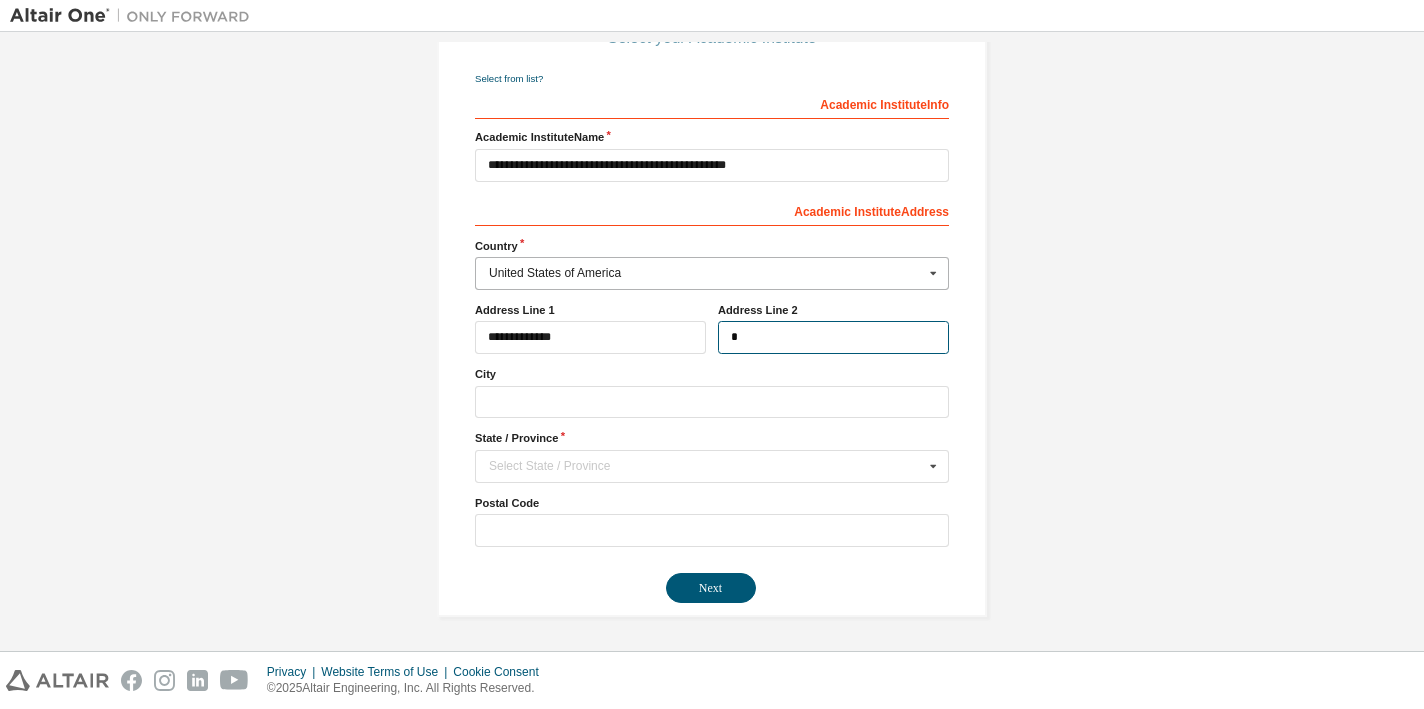 scroll, scrollTop: 257, scrollLeft: 0, axis: vertical 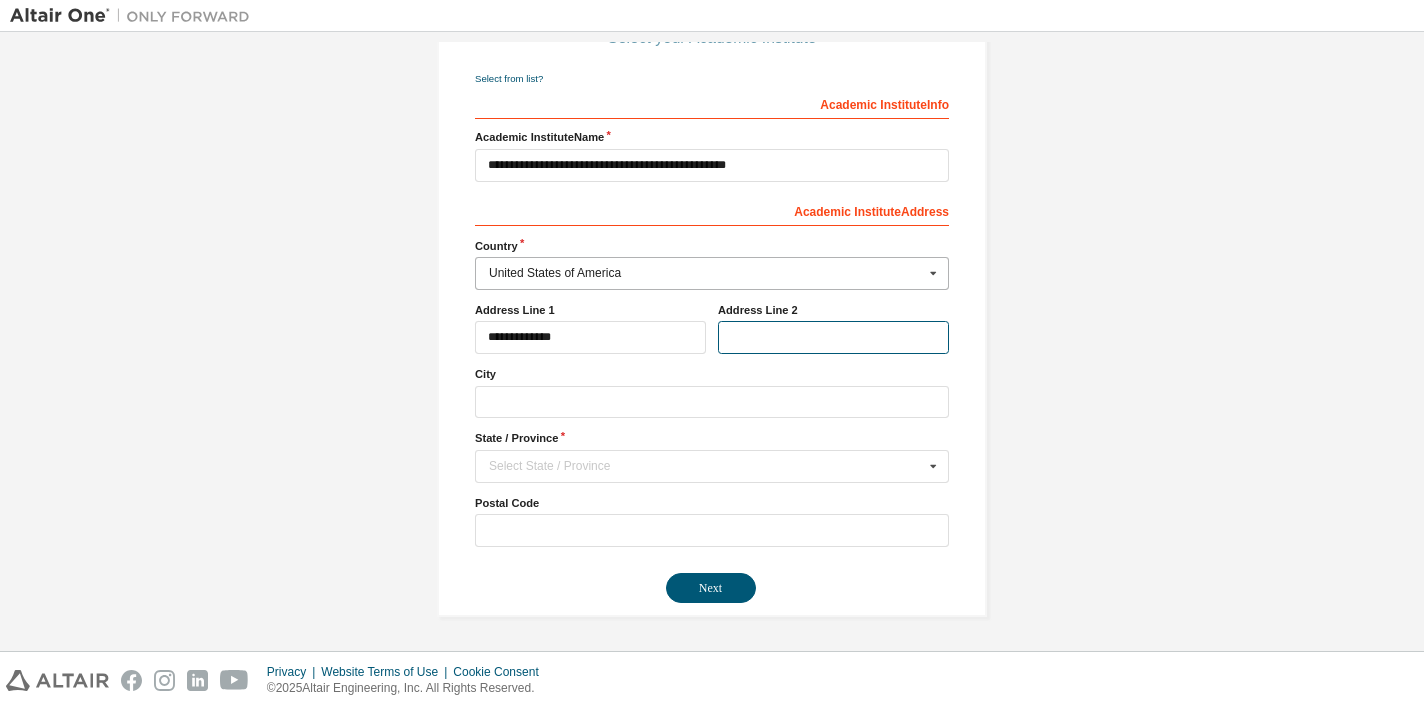 type 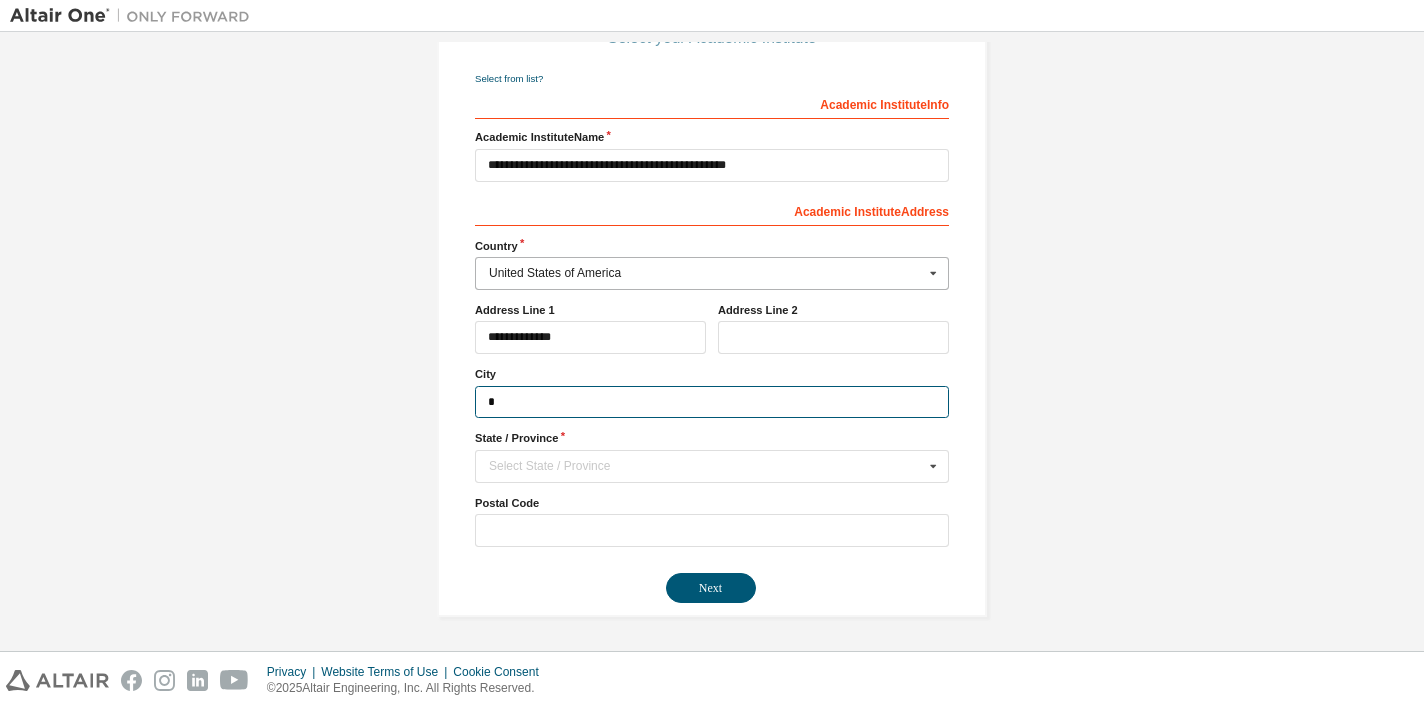scroll, scrollTop: 253, scrollLeft: 0, axis: vertical 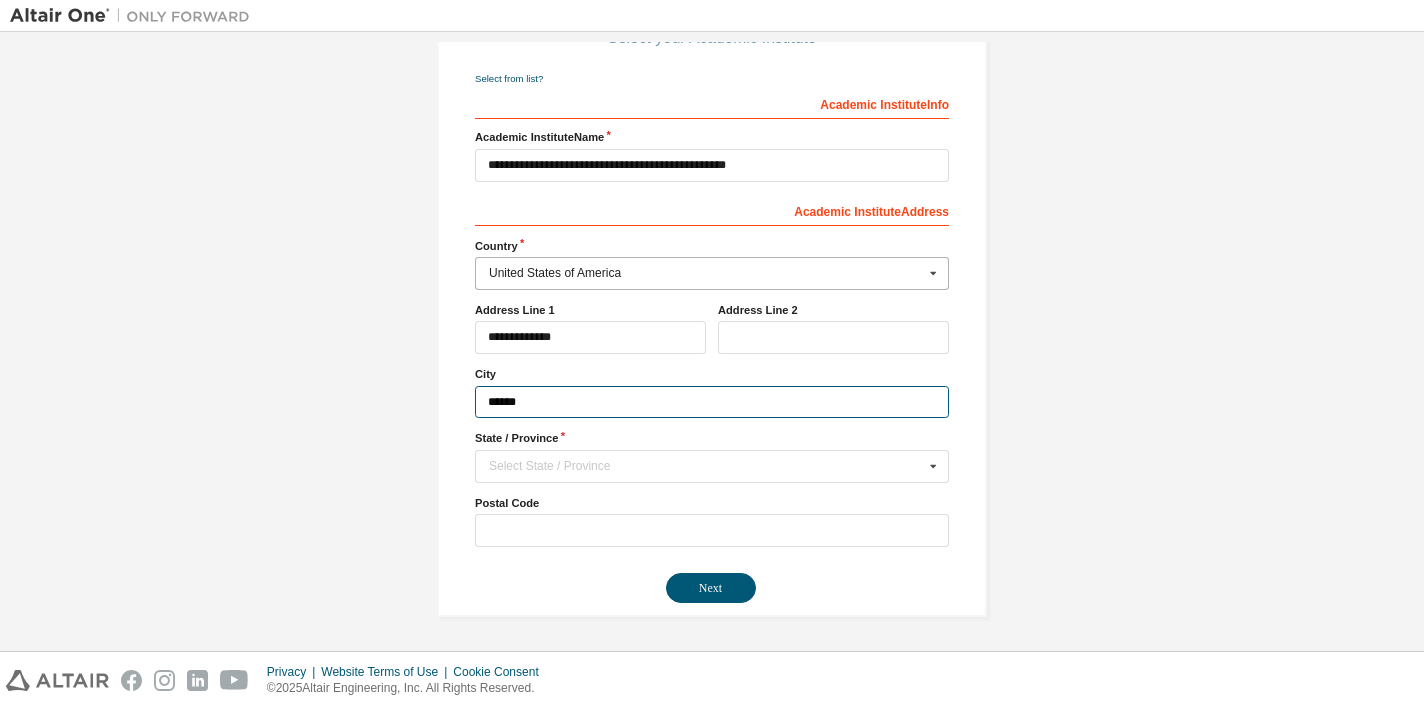 type on "******" 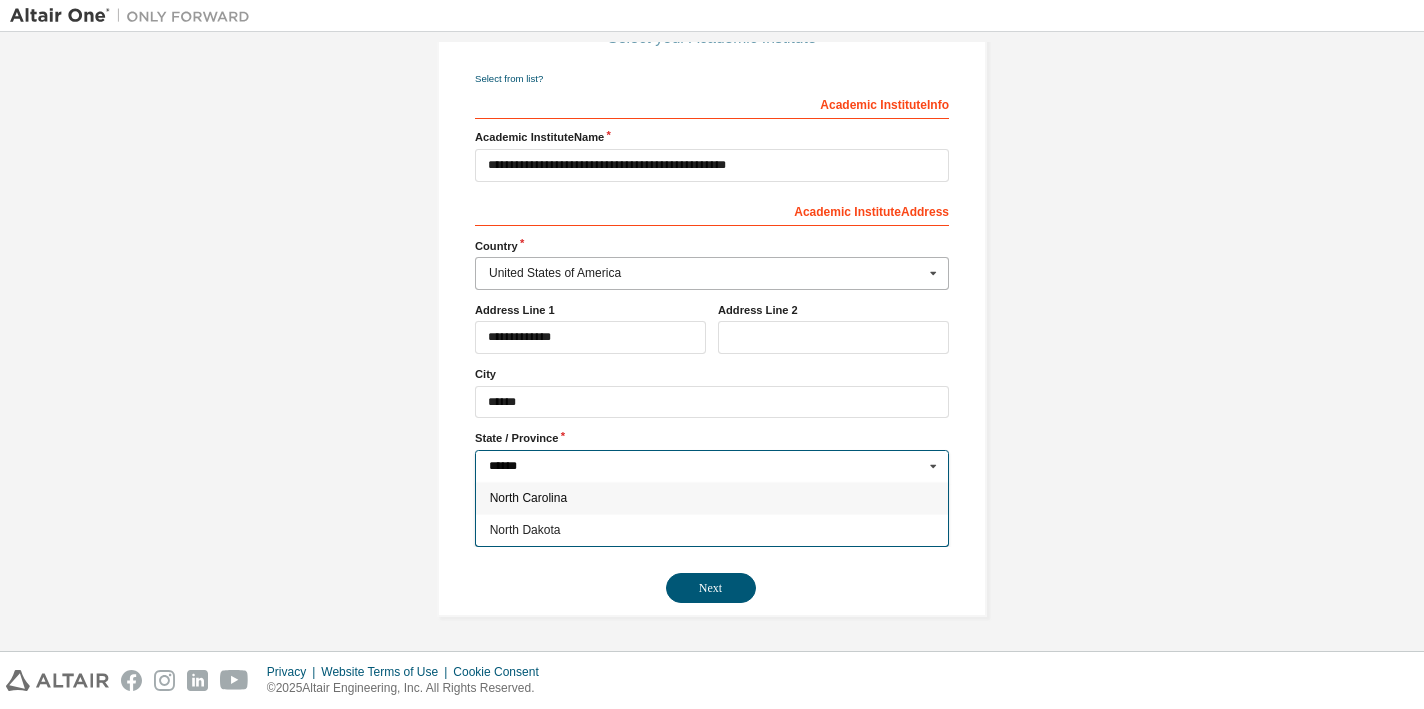 type on "*******" 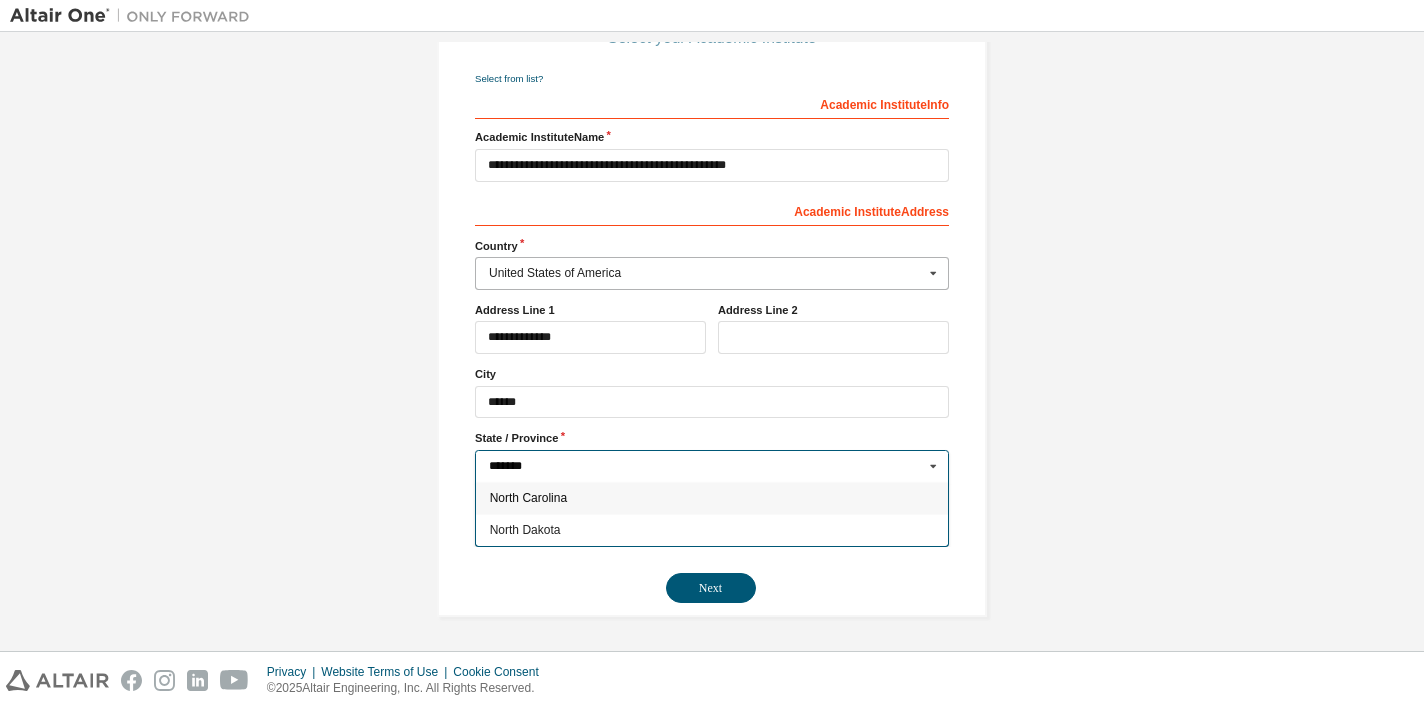 type on "**" 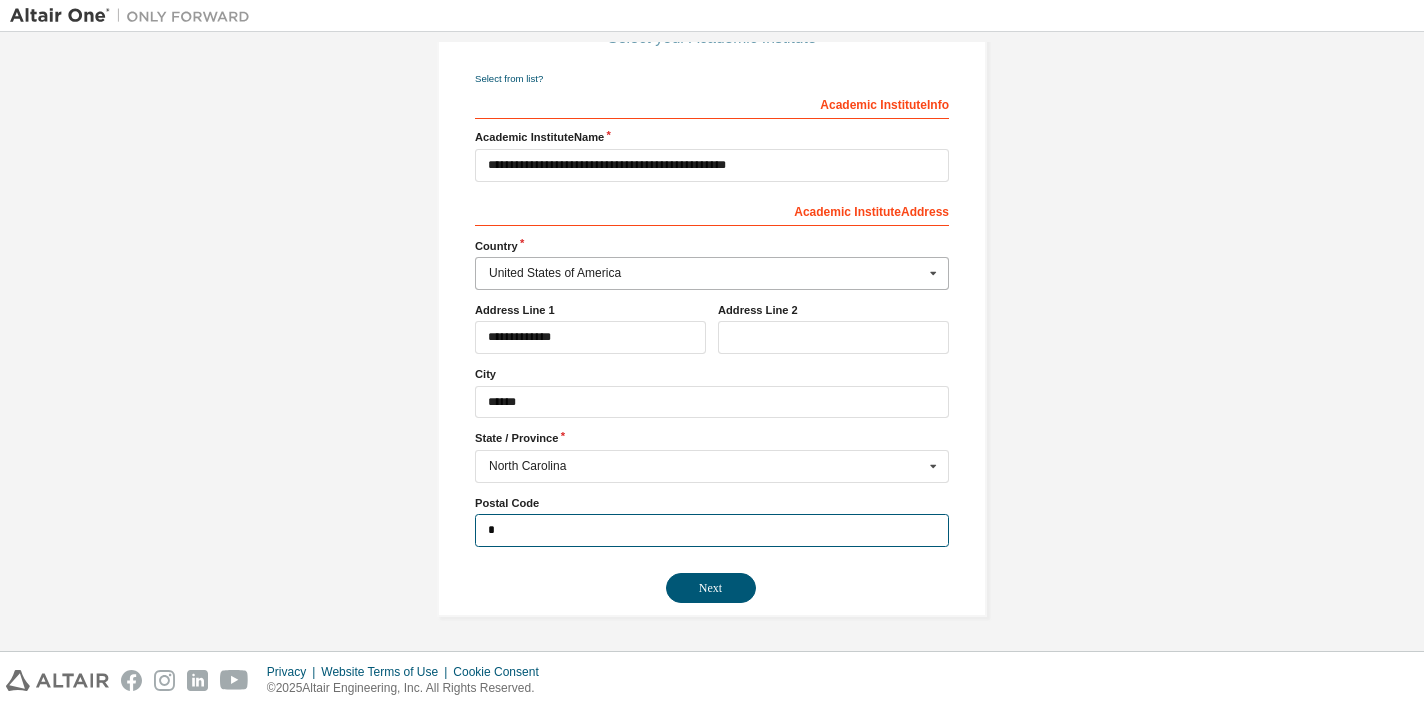scroll, scrollTop: 249, scrollLeft: 0, axis: vertical 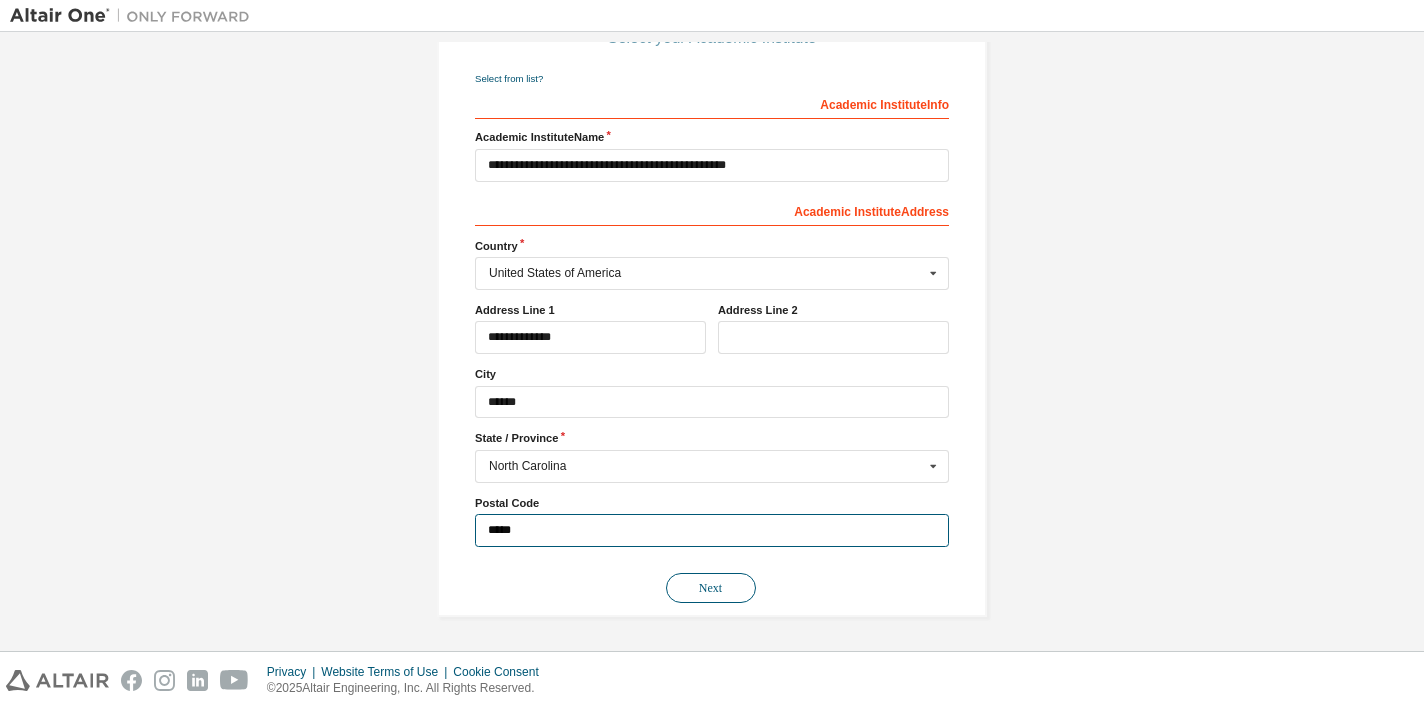 type on "*****" 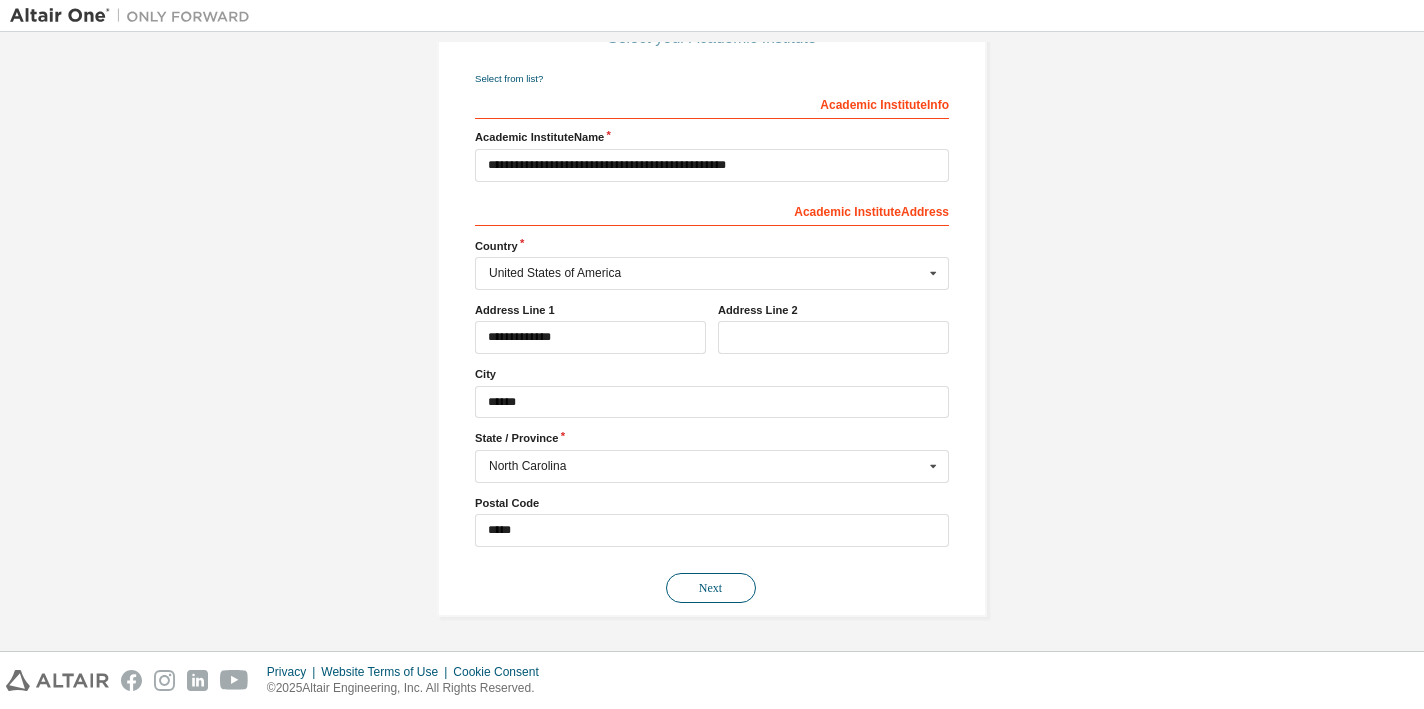 click on "Next" at bounding box center [711, 588] 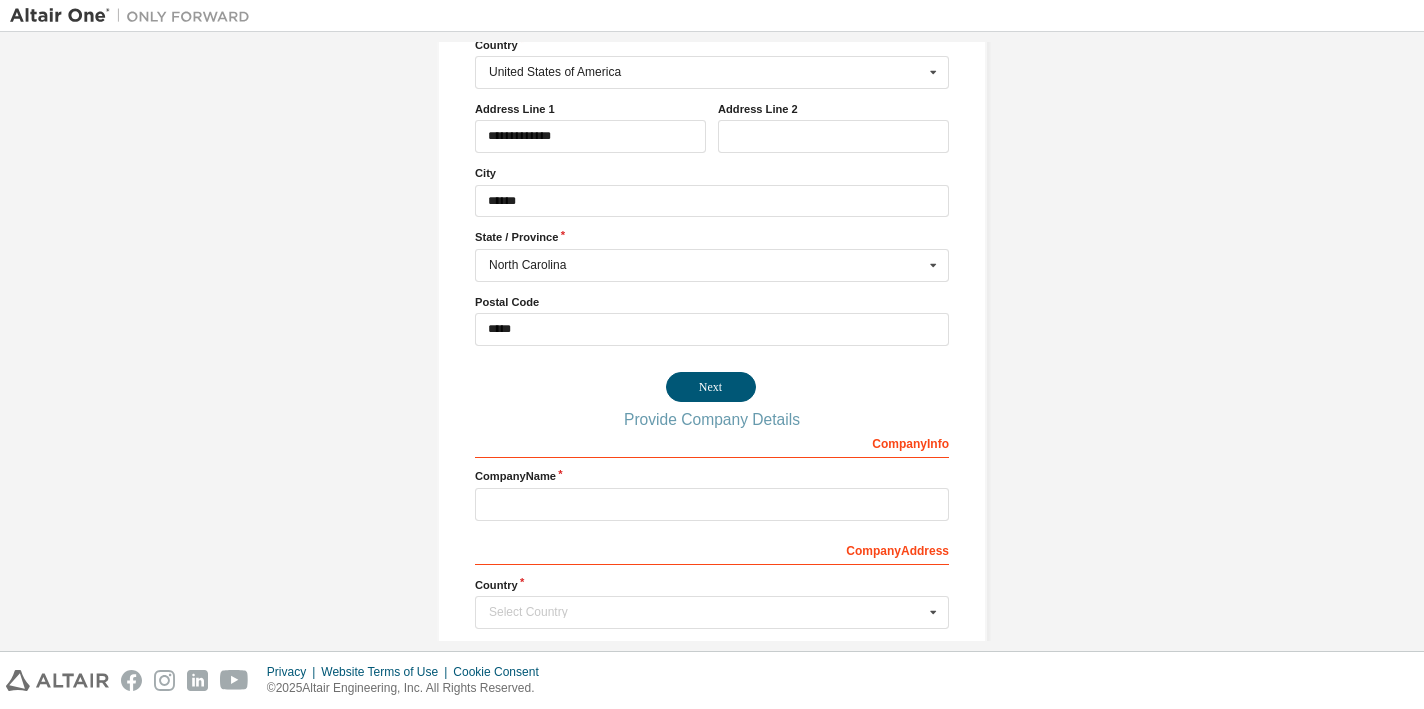 scroll, scrollTop: 0, scrollLeft: 0, axis: both 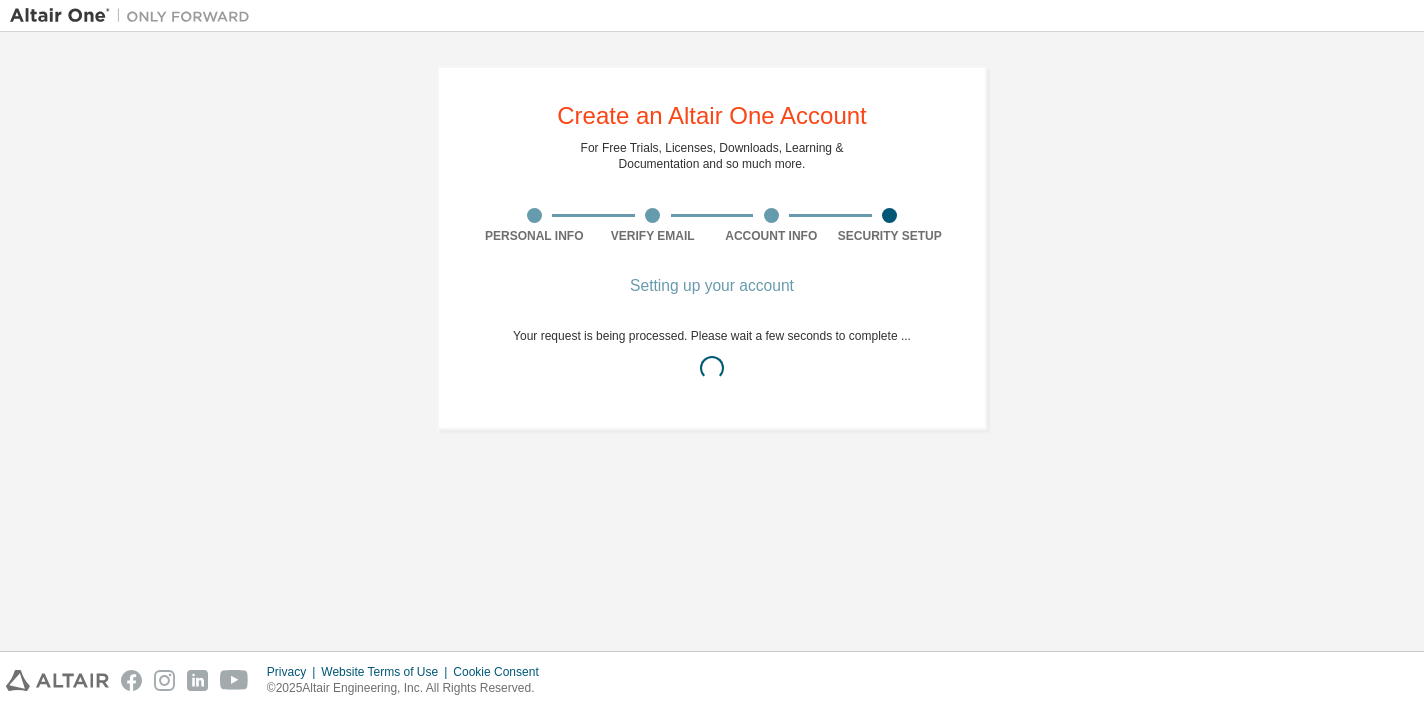 click on "Create an Altair One Account For Free Trials, Licenses, Downloads, Learning &  Documentation and so much more. Personal Info Verify Email Account Info Security Setup Setting up your account Your request is being processed. Please wait a few seconds to complete ..." at bounding box center (712, 341) 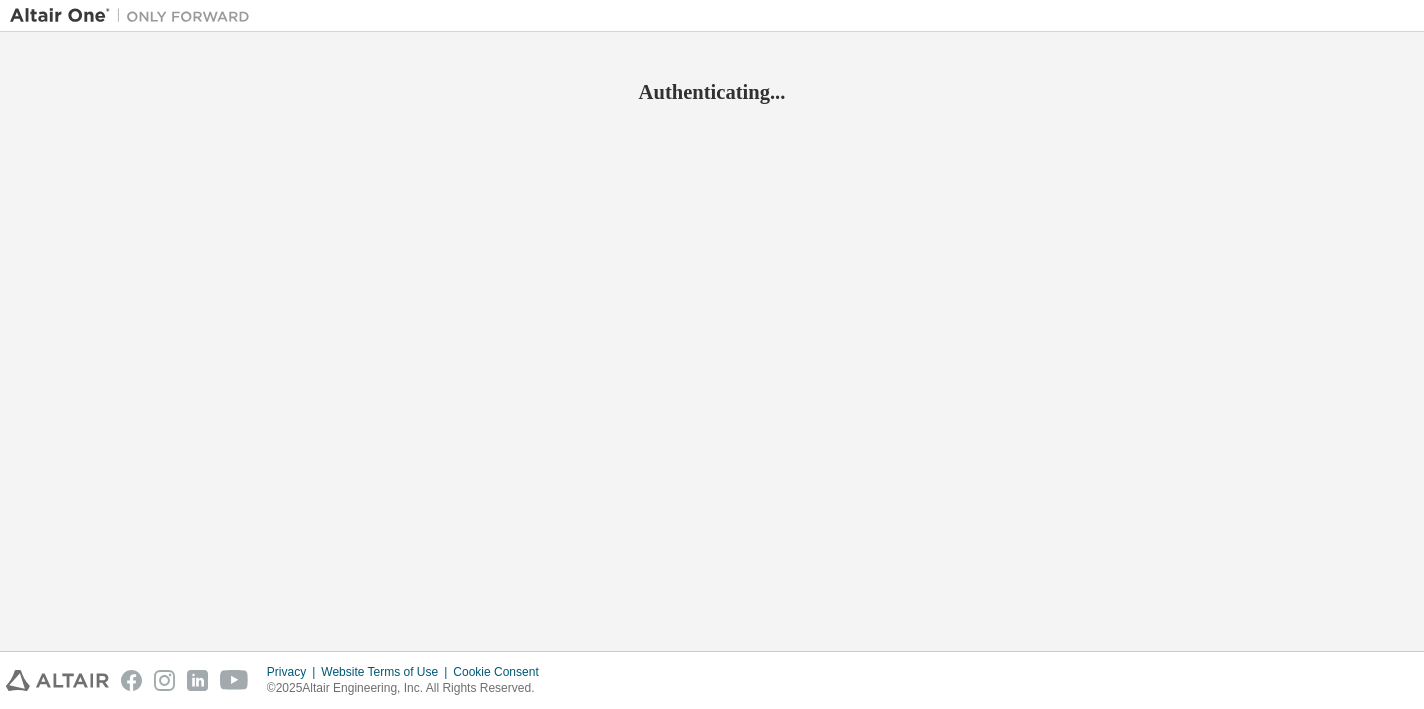 scroll, scrollTop: 0, scrollLeft: 0, axis: both 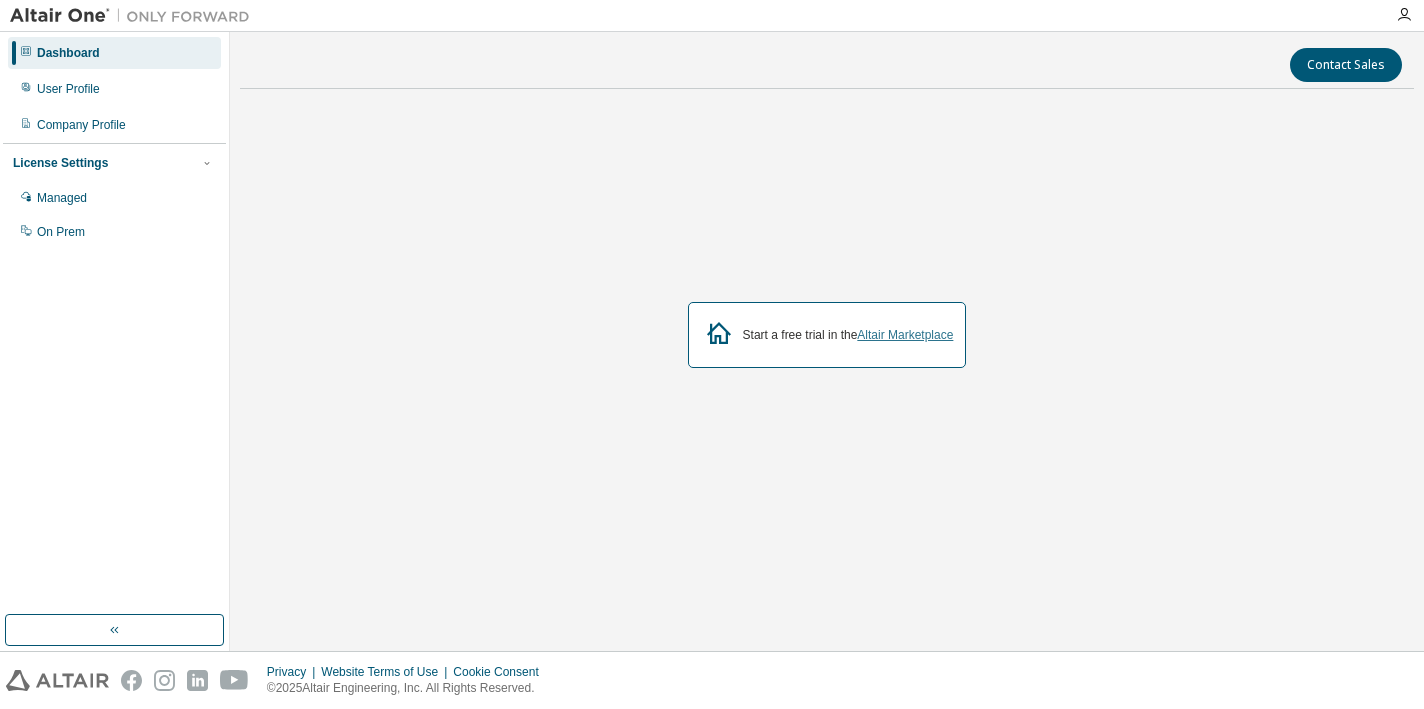 click on "Altair Marketplace" at bounding box center [905, 335] 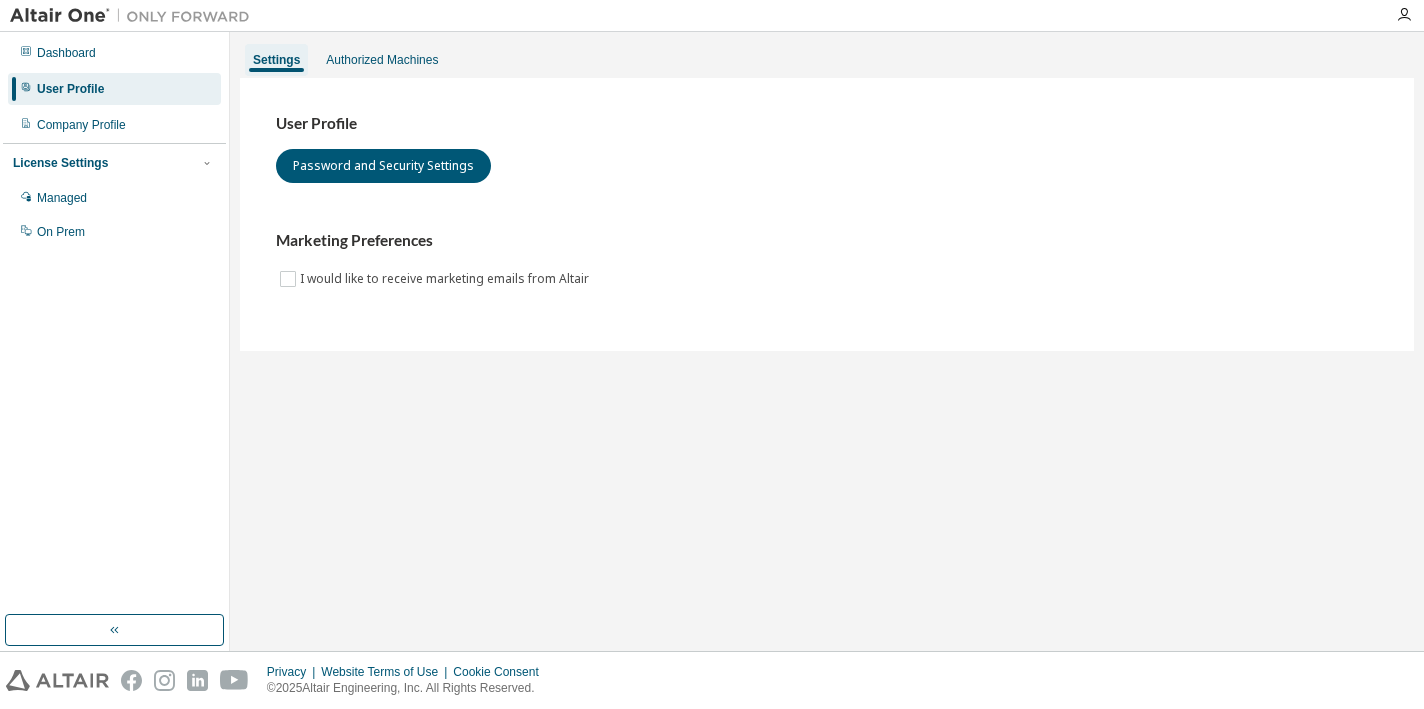 scroll, scrollTop: 0, scrollLeft: 0, axis: both 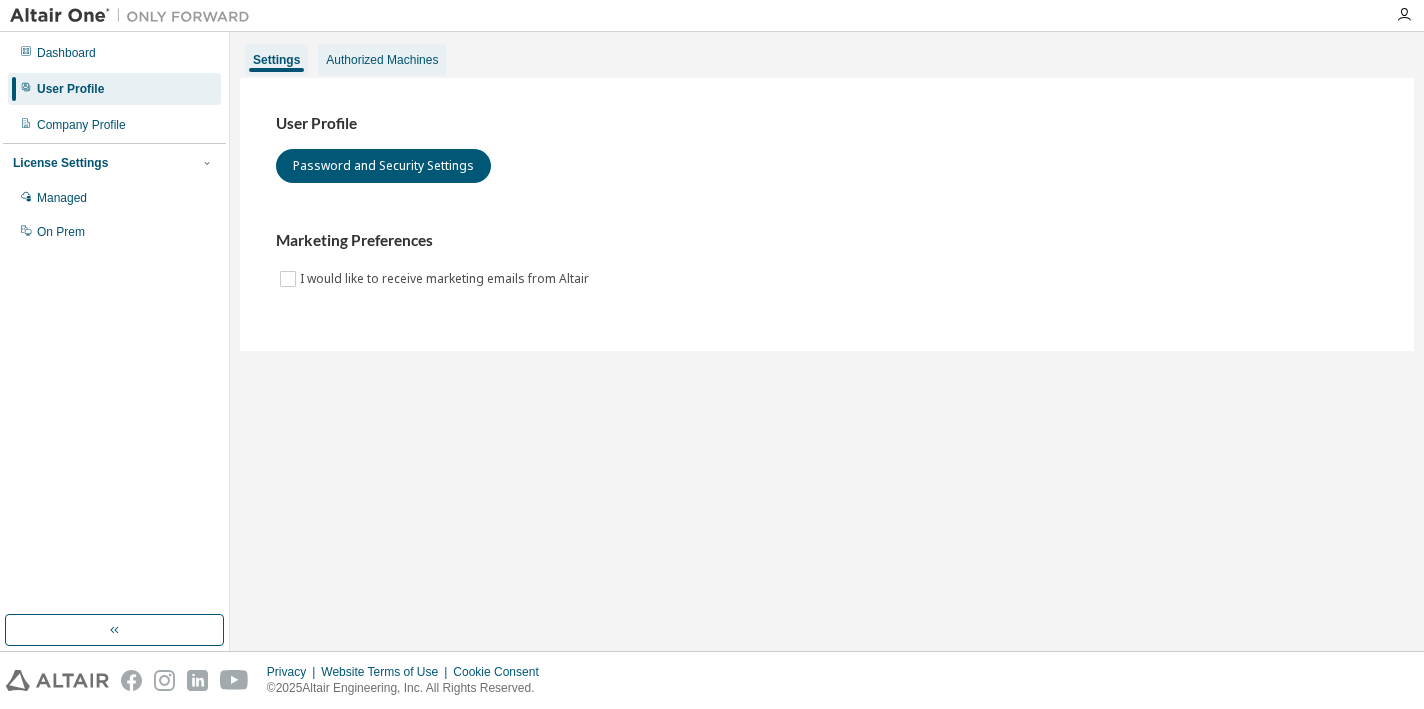 click on "Authorized Machines" at bounding box center (382, 60) 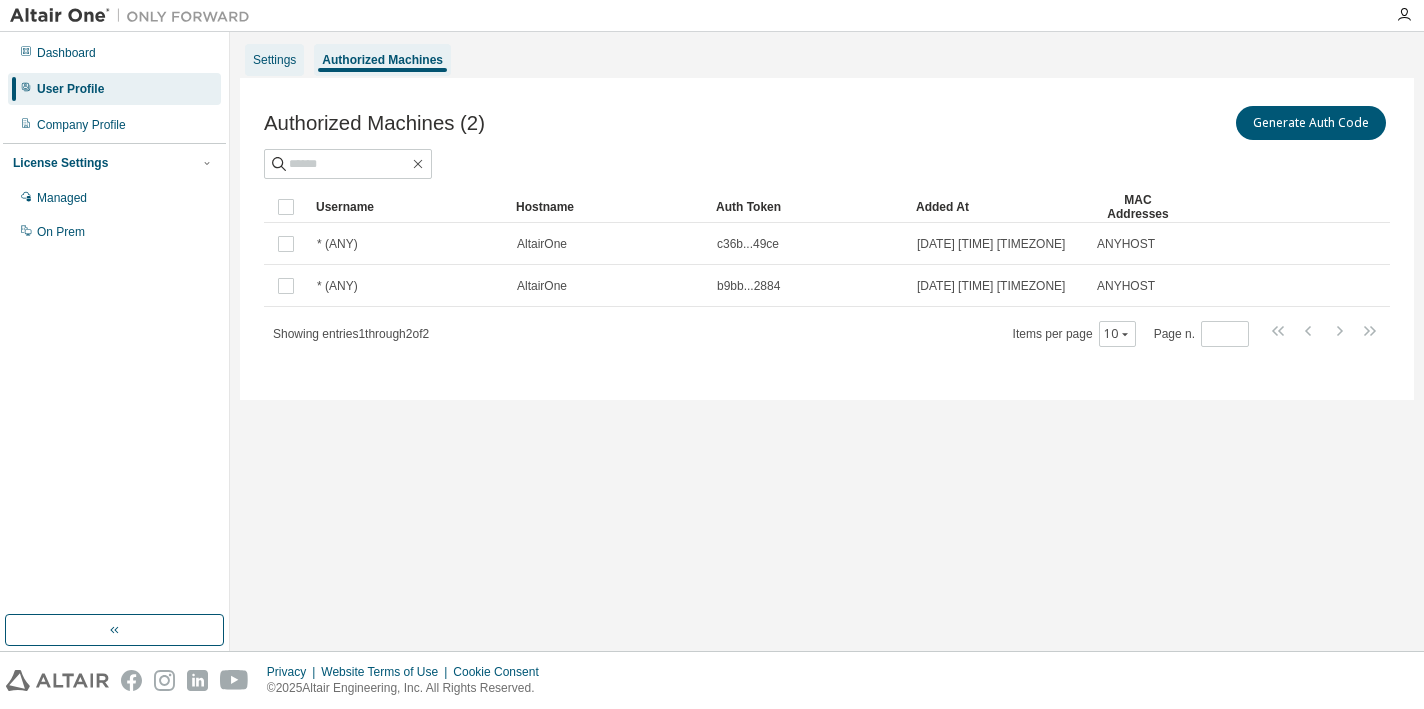 click on "Settings" at bounding box center [274, 60] 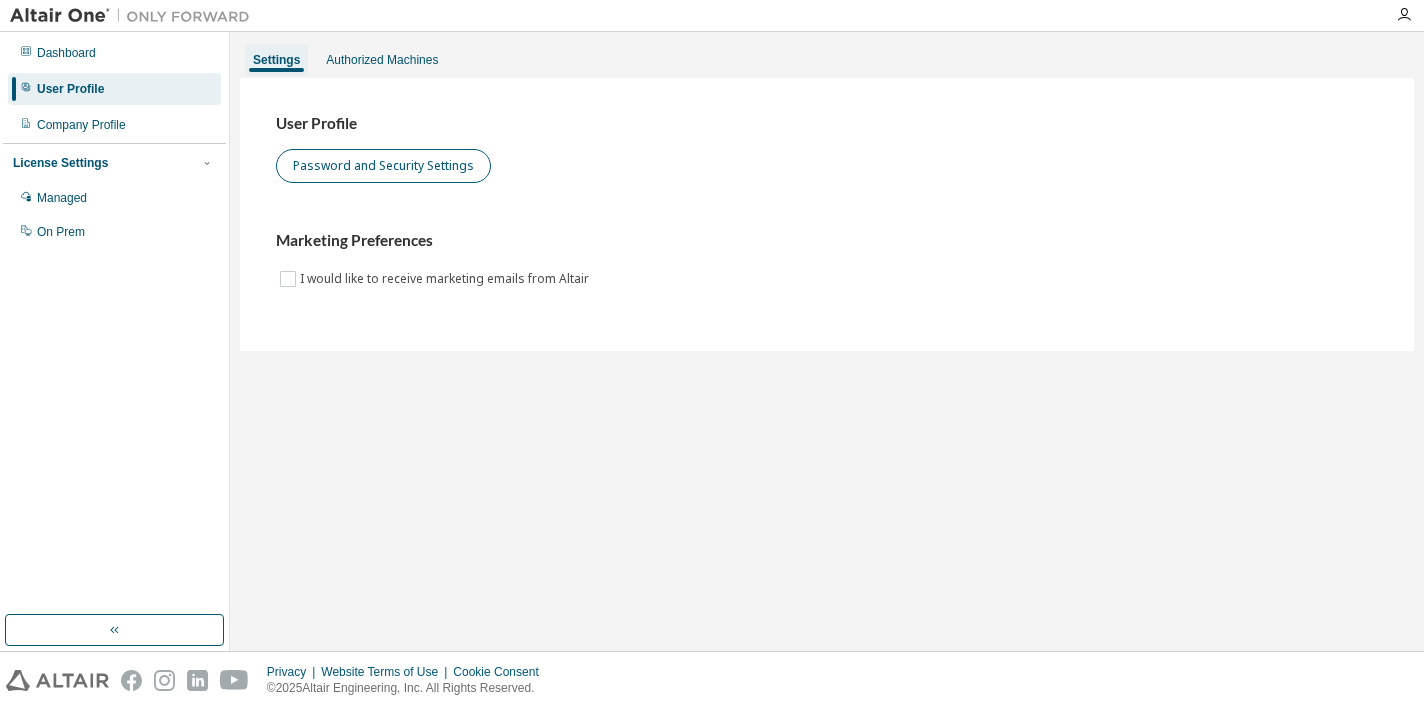 click on "Password and Security Settings" at bounding box center (383, 166) 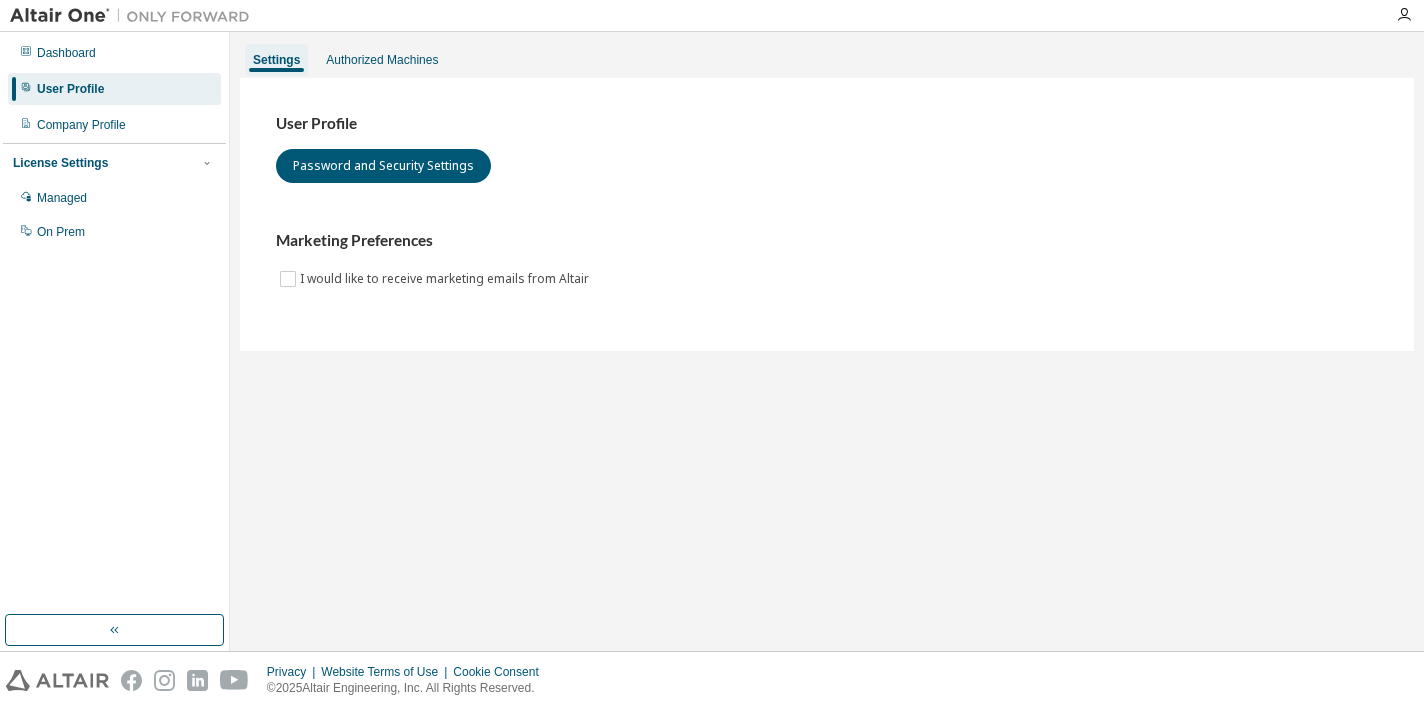 scroll, scrollTop: 0, scrollLeft: 0, axis: both 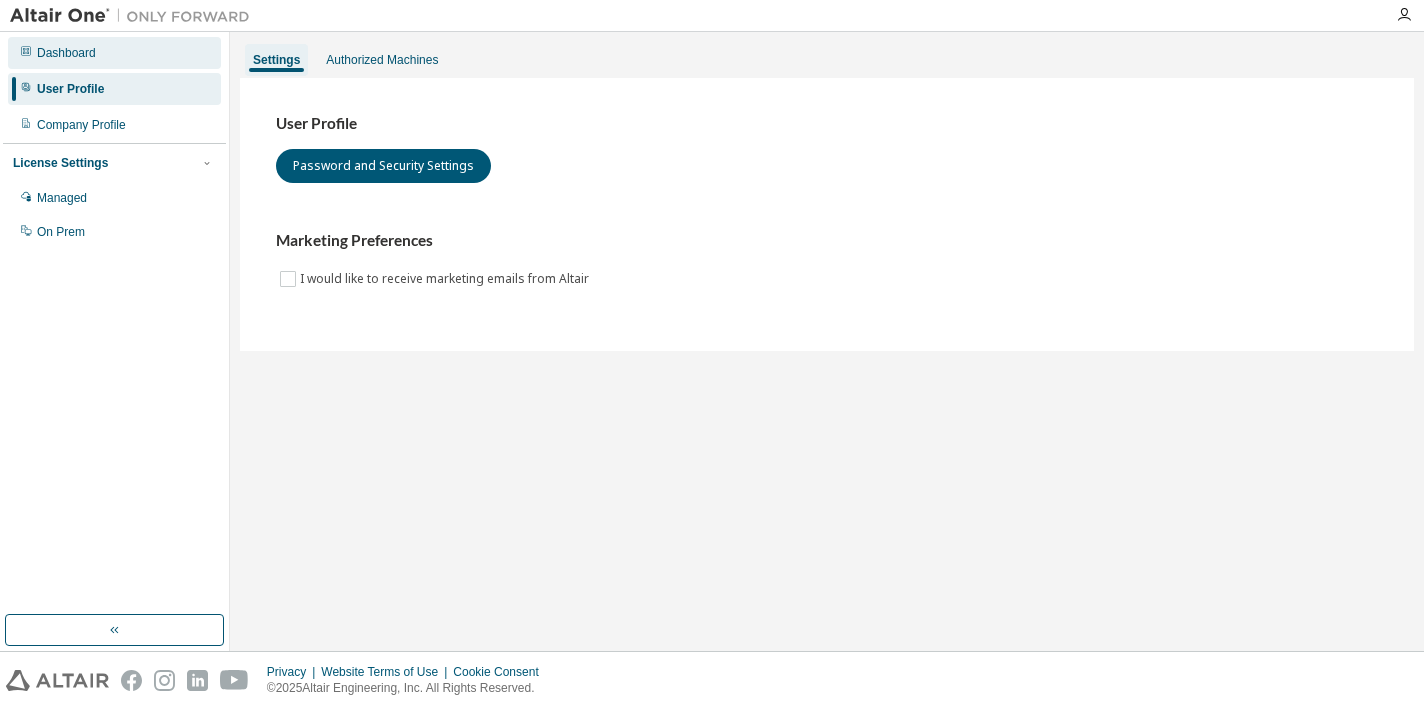 click on "Dashboard" at bounding box center [114, 53] 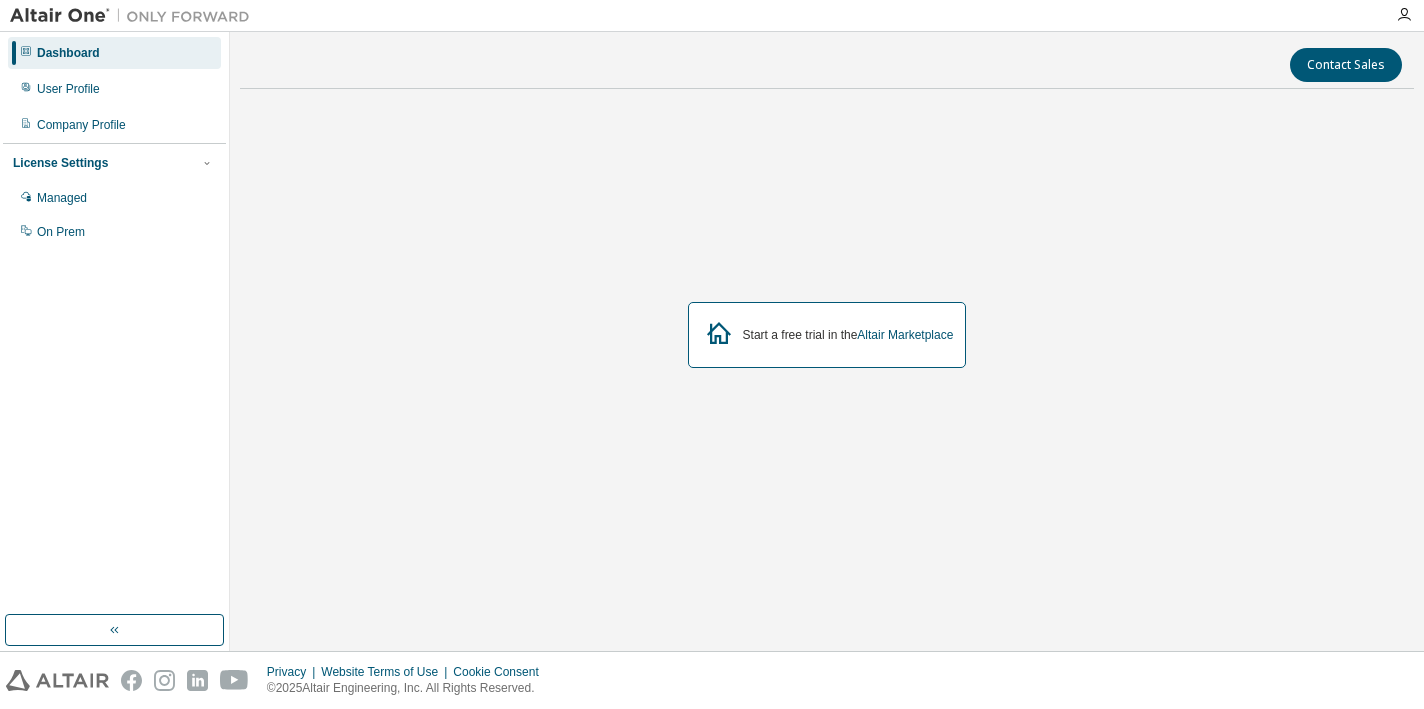 click on "Dashboard User Profile Company Profile License Settings Managed On Prem" at bounding box center (114, 142) 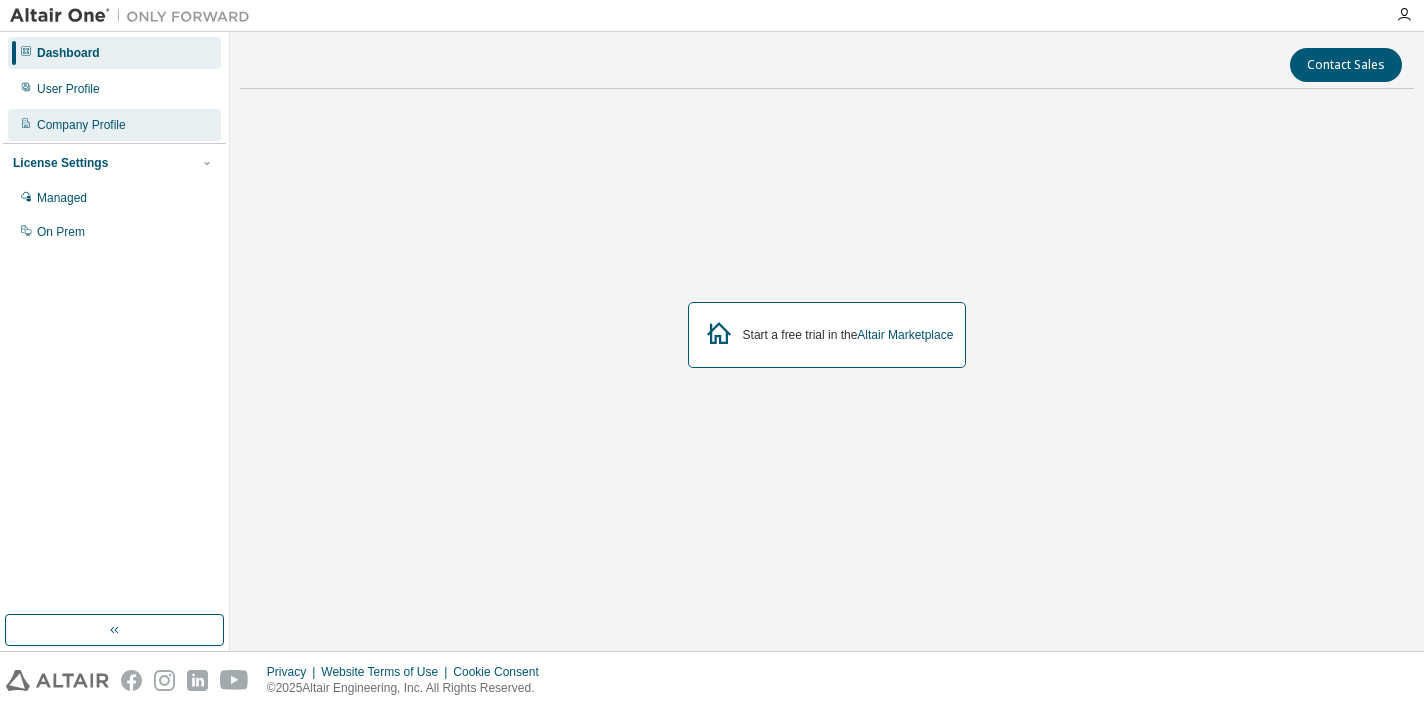 click on "Company Profile" at bounding box center [81, 125] 